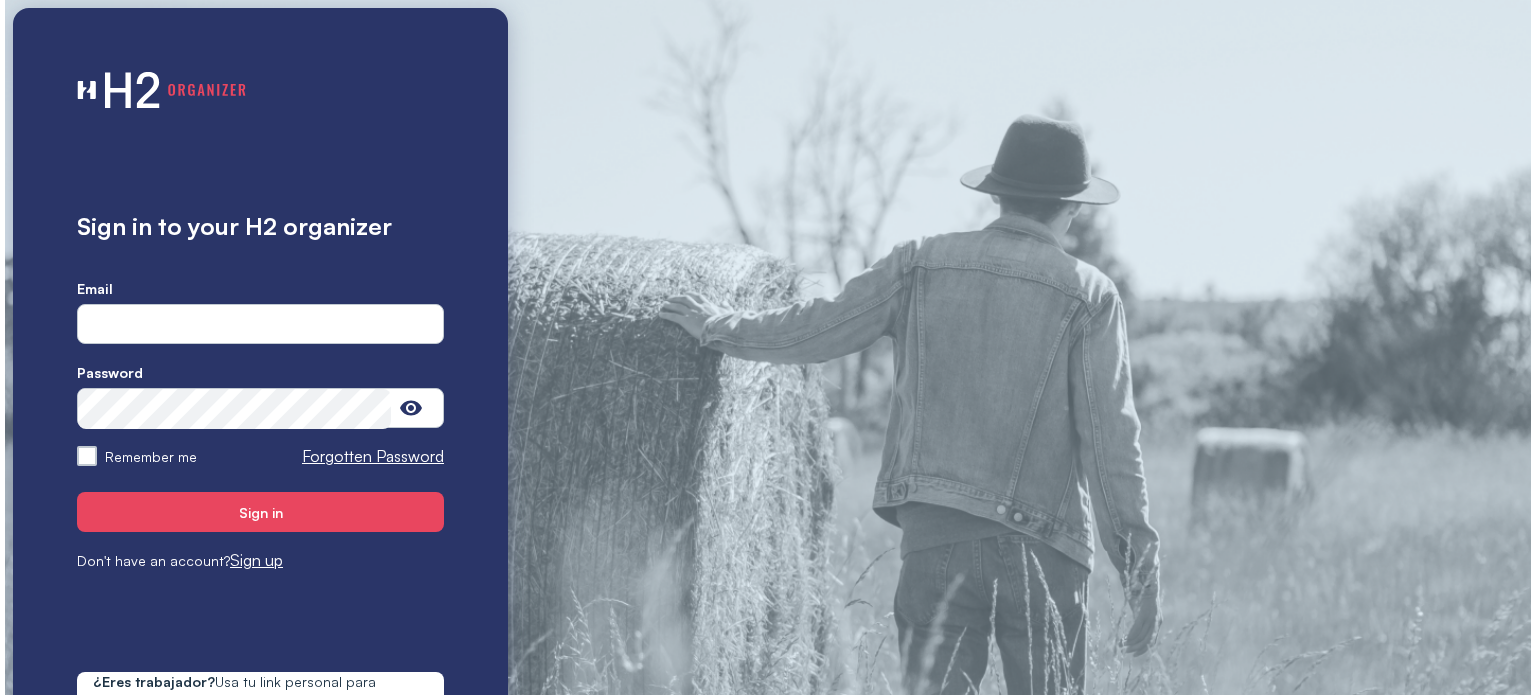 scroll, scrollTop: 0, scrollLeft: 0, axis: both 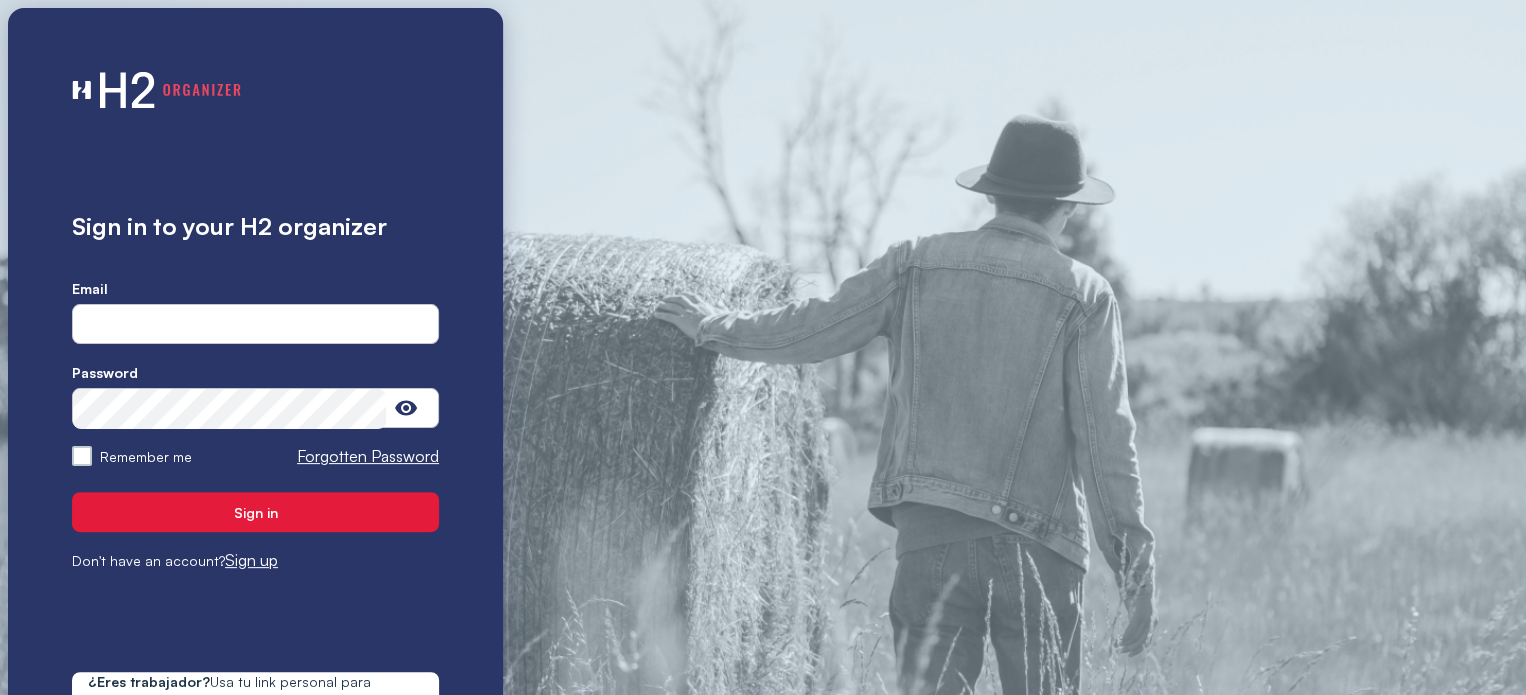 type on "**********" 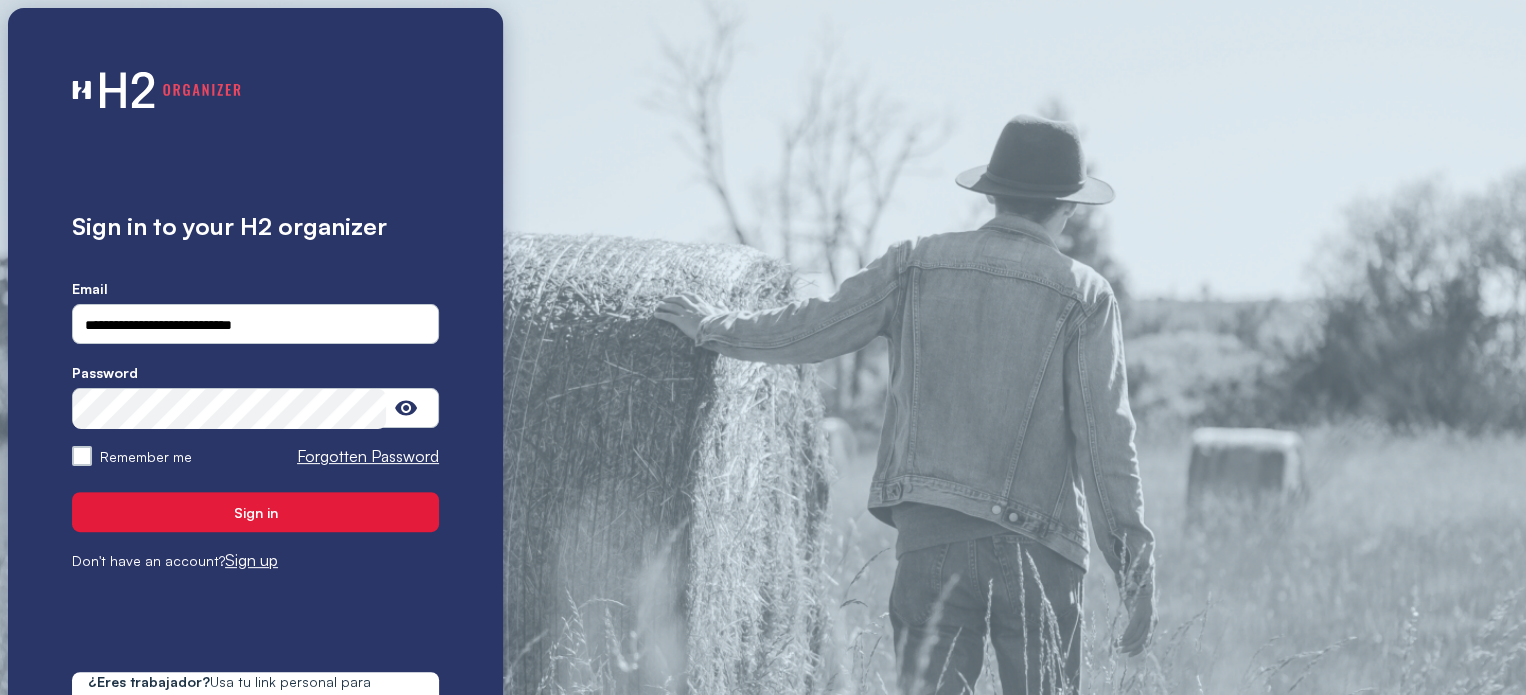 drag, startPoint x: 243, startPoint y: 507, endPoint x: 233, endPoint y: 506, distance: 10.049875 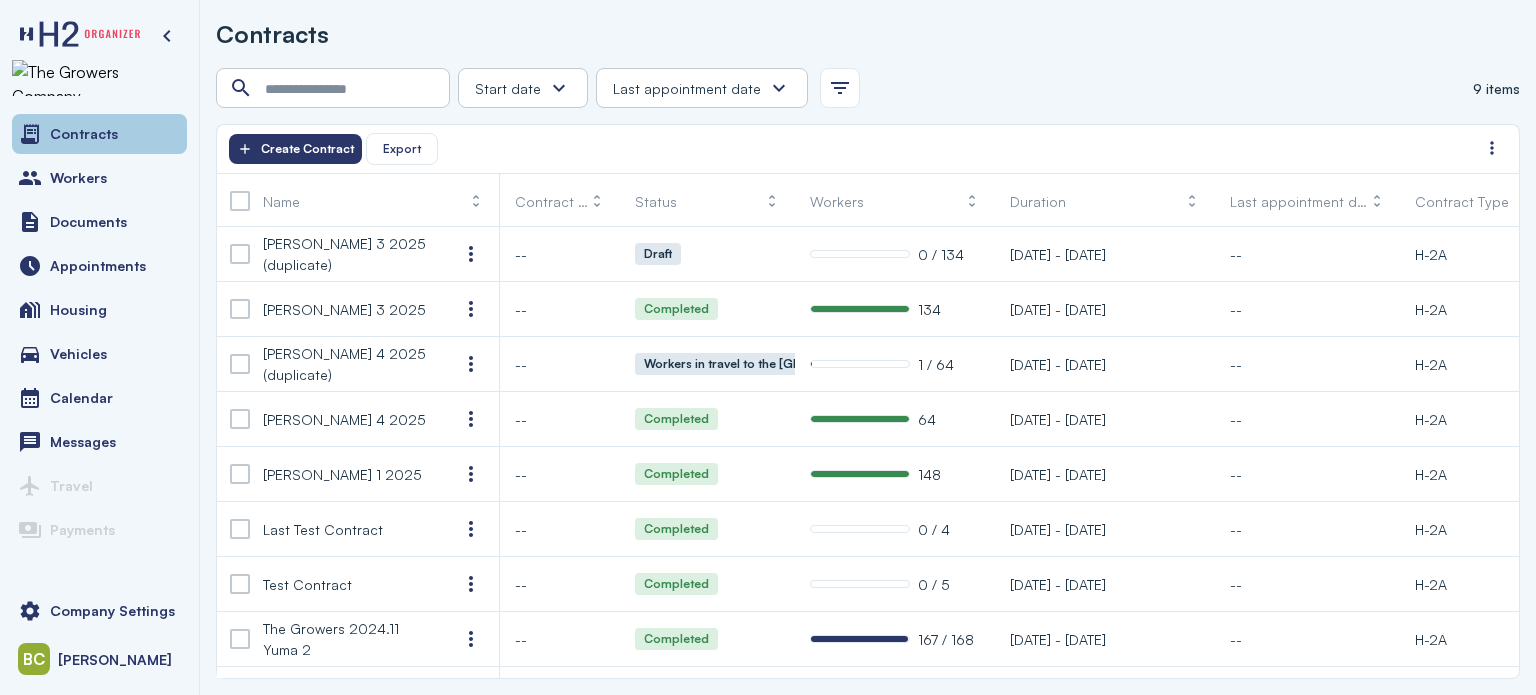 click on "Contracts" at bounding box center (99, 134) 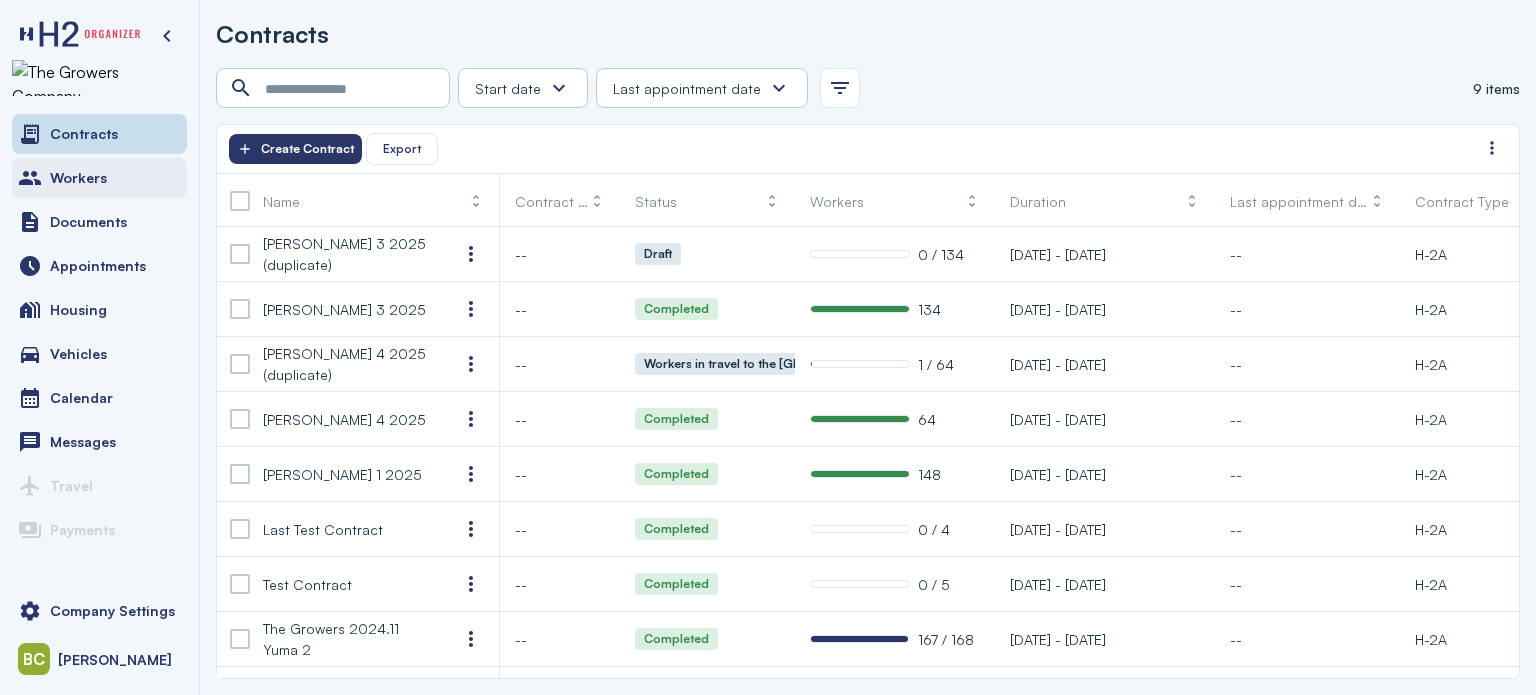 click on "Workers" at bounding box center [99, 178] 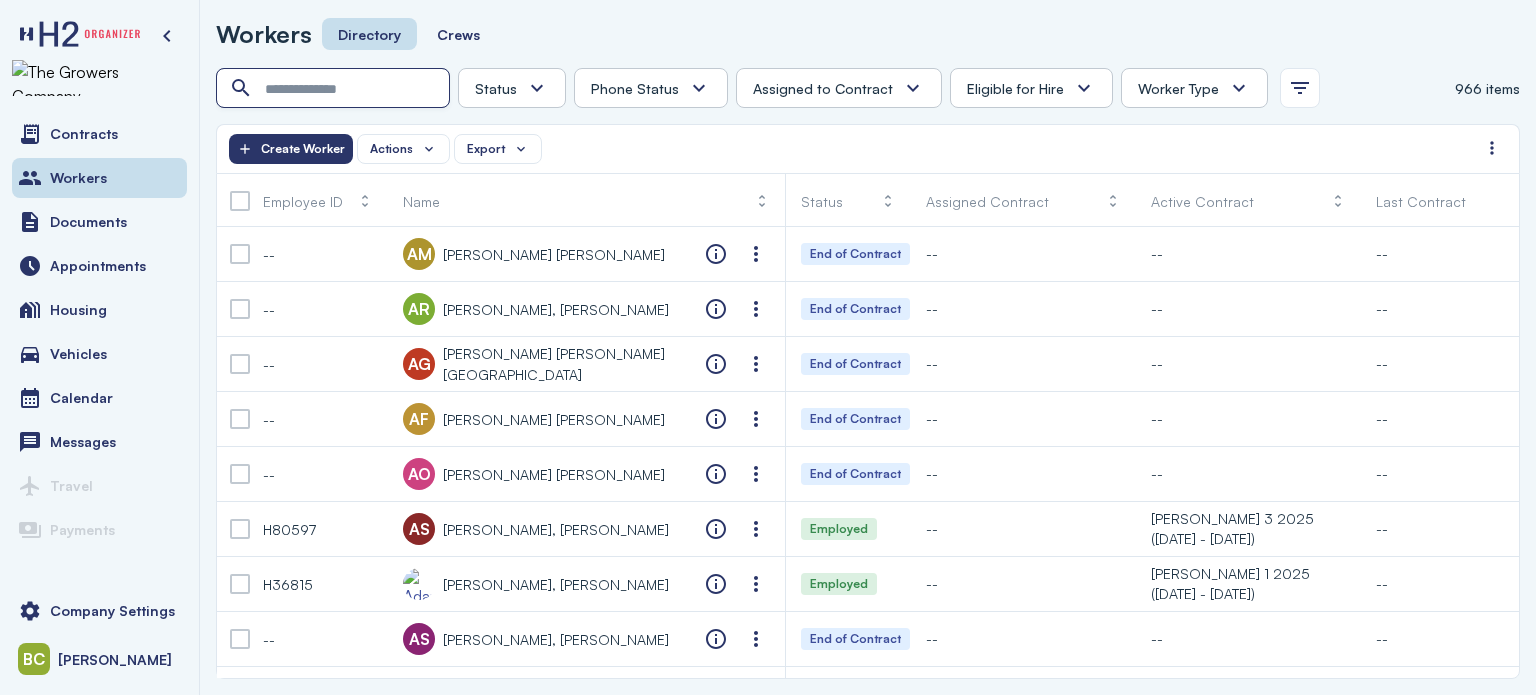 click at bounding box center (335, 89) 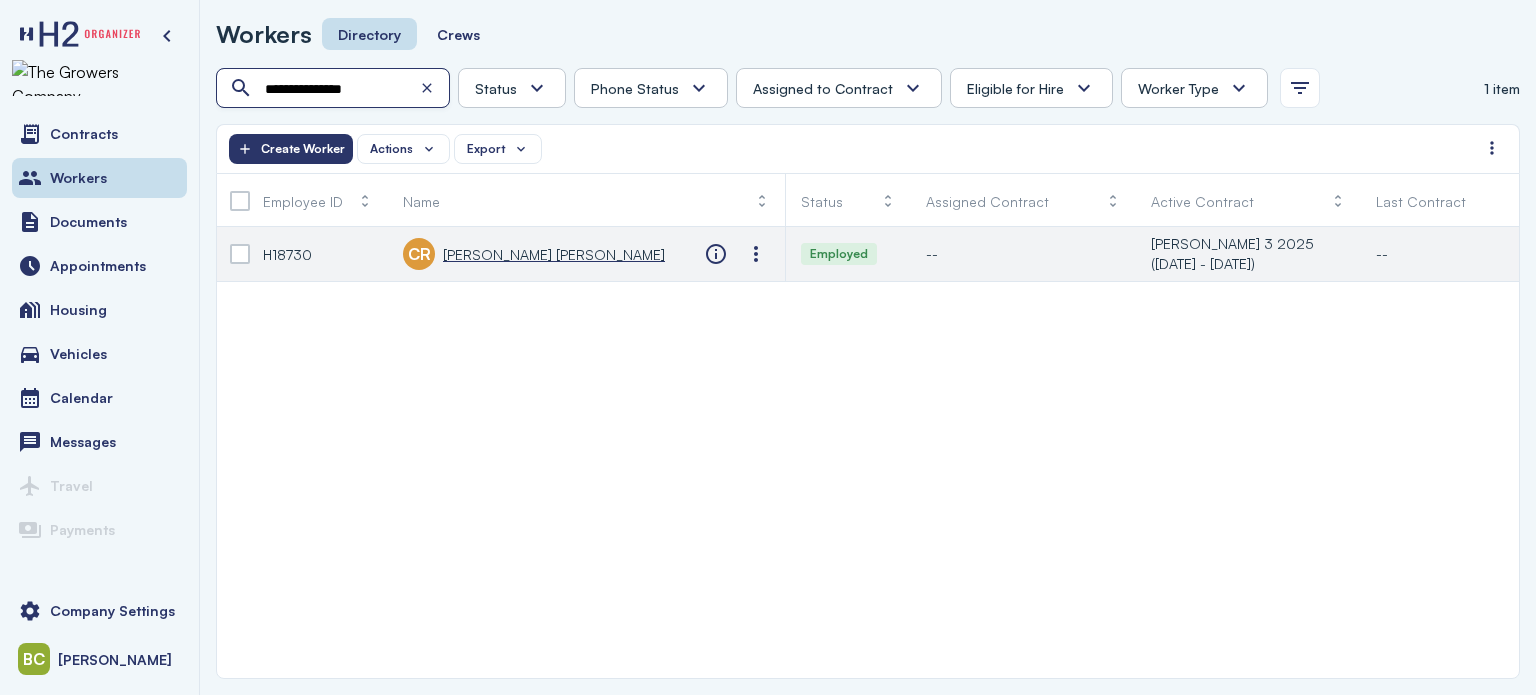 type on "**********" 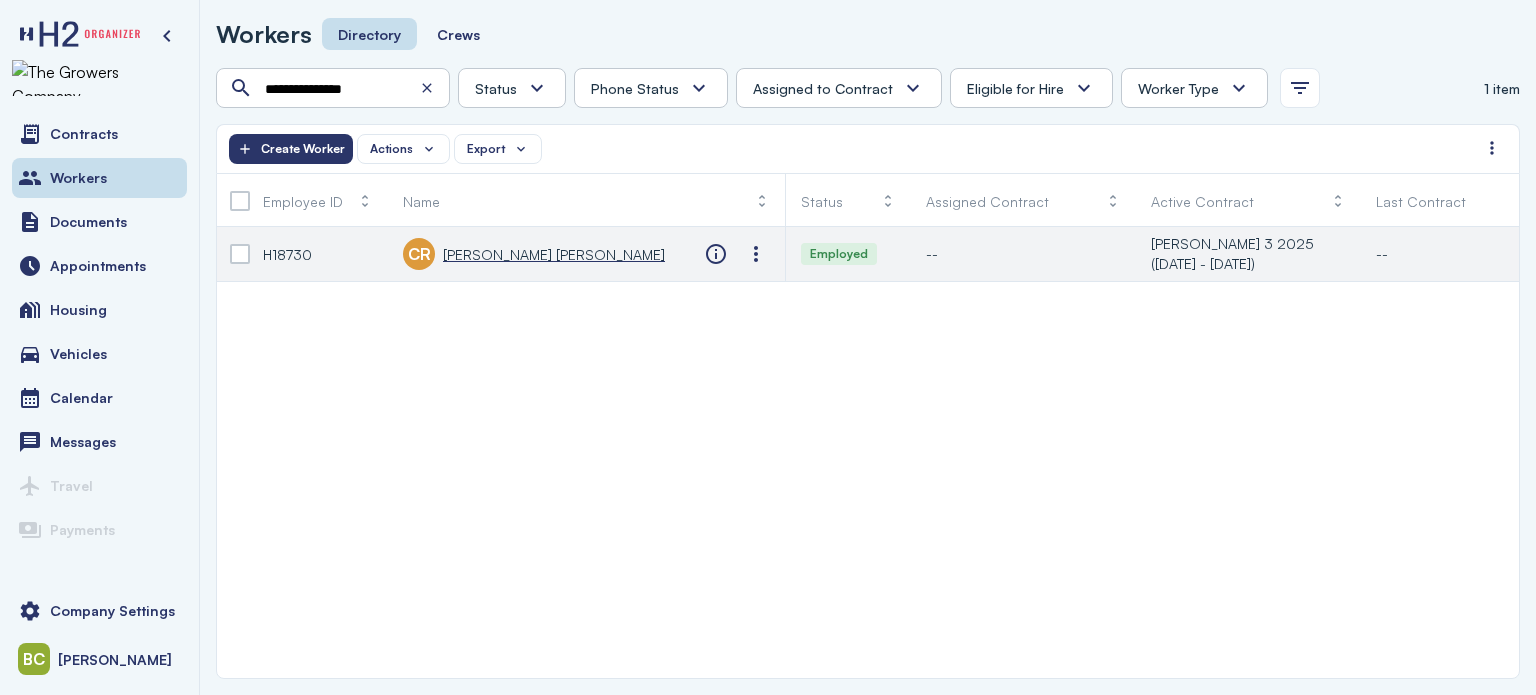 click on "[PERSON_NAME] [PERSON_NAME]" at bounding box center [554, 254] 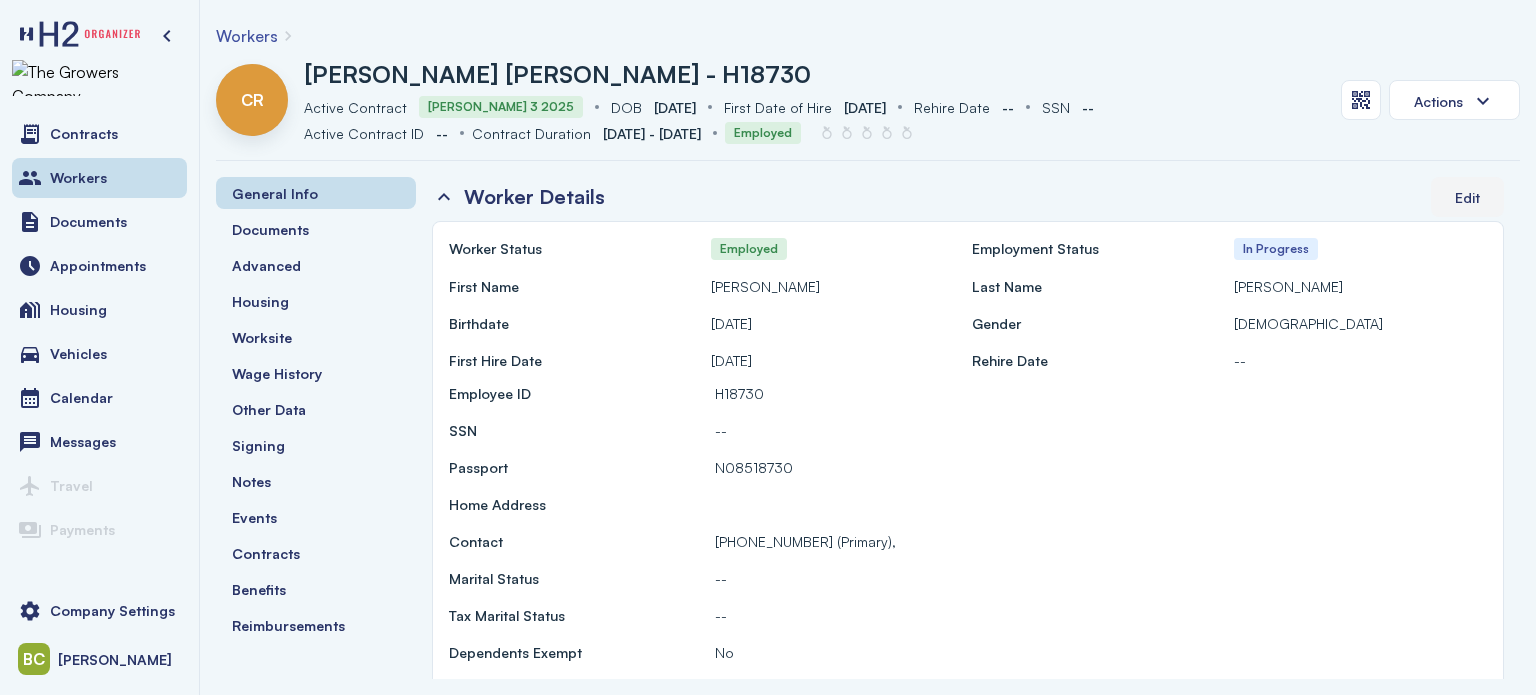 click on "Edit" at bounding box center [1467, 197] 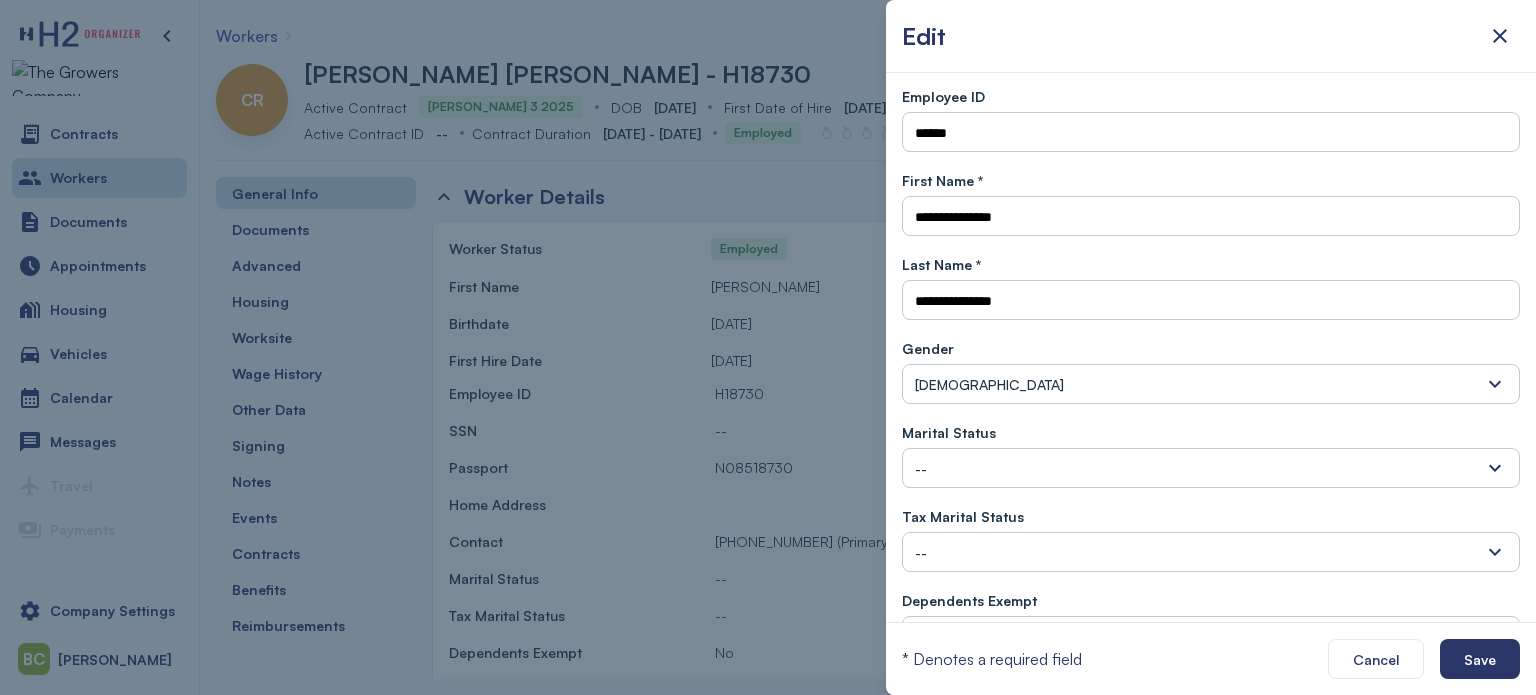 scroll, scrollTop: 0, scrollLeft: 0, axis: both 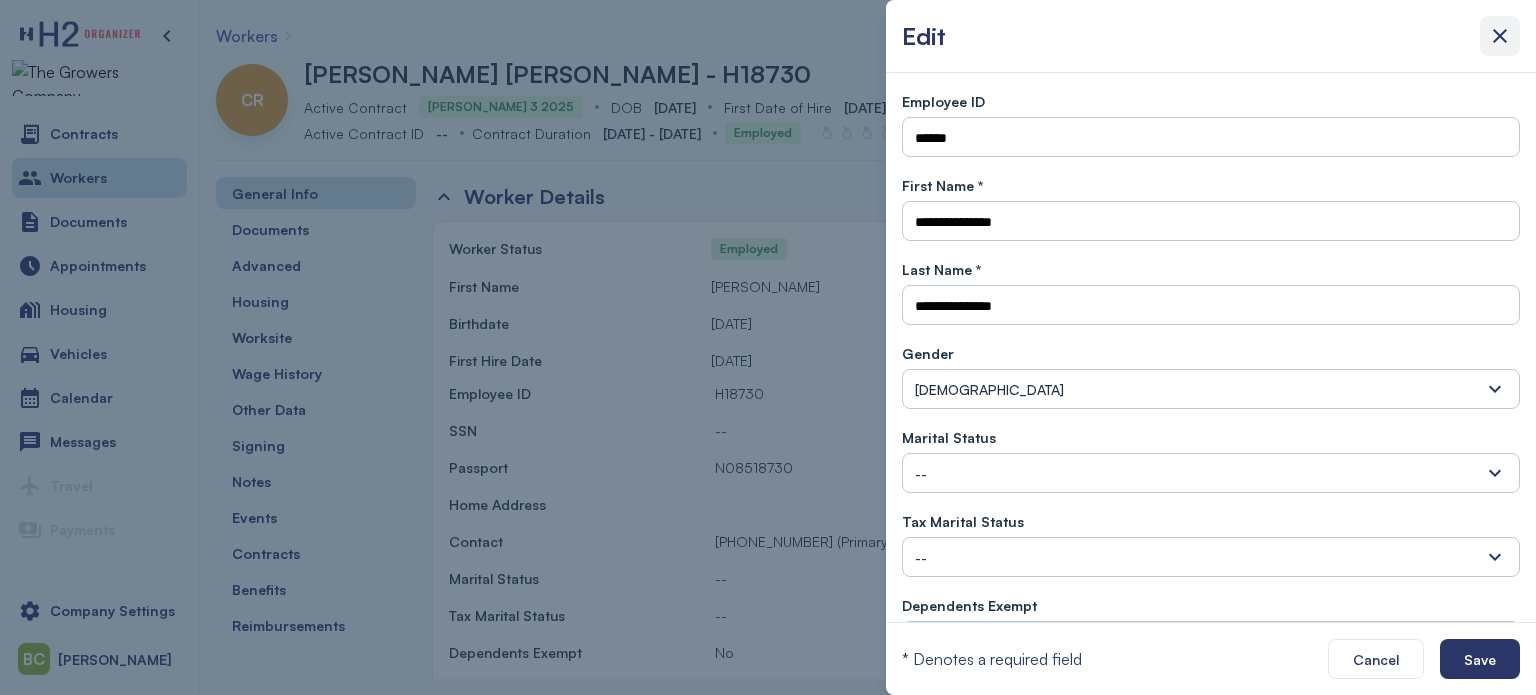 click at bounding box center [1500, 36] 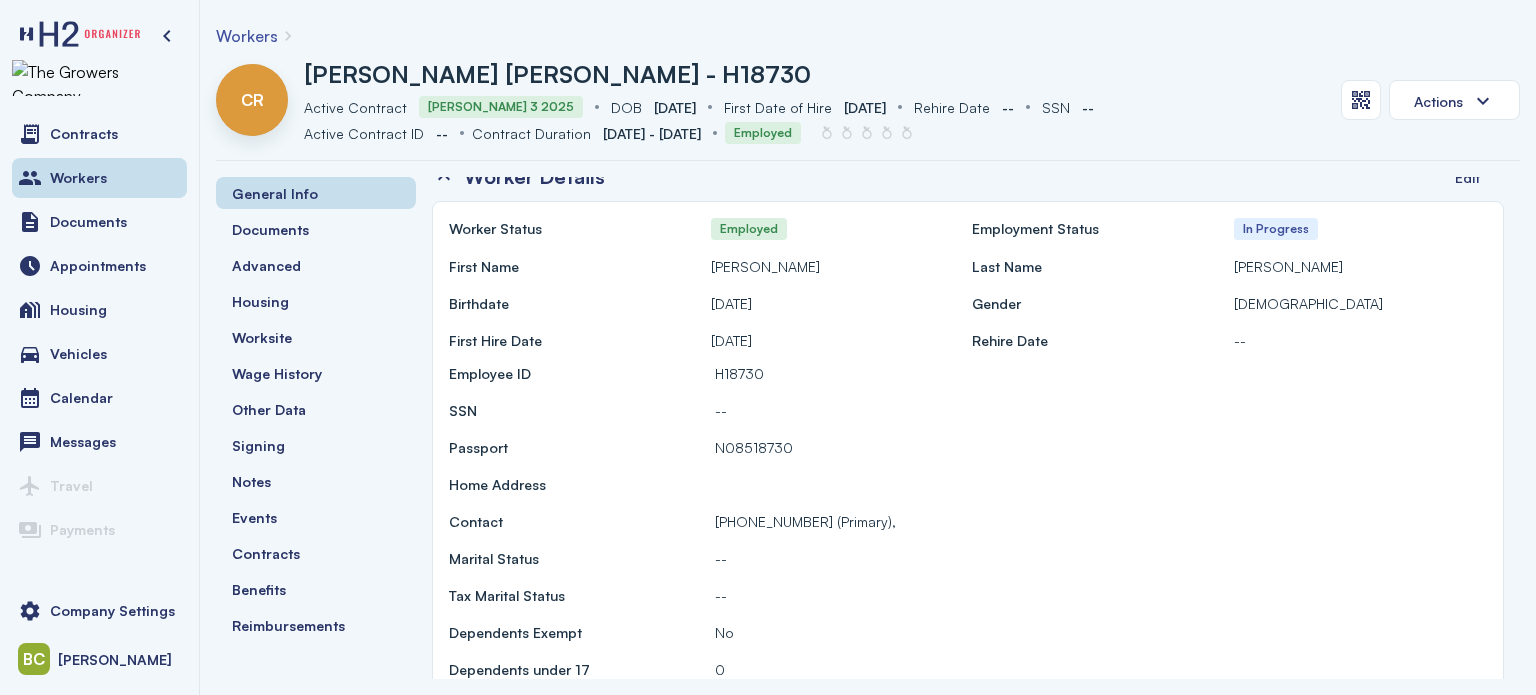 scroll, scrollTop: 0, scrollLeft: 0, axis: both 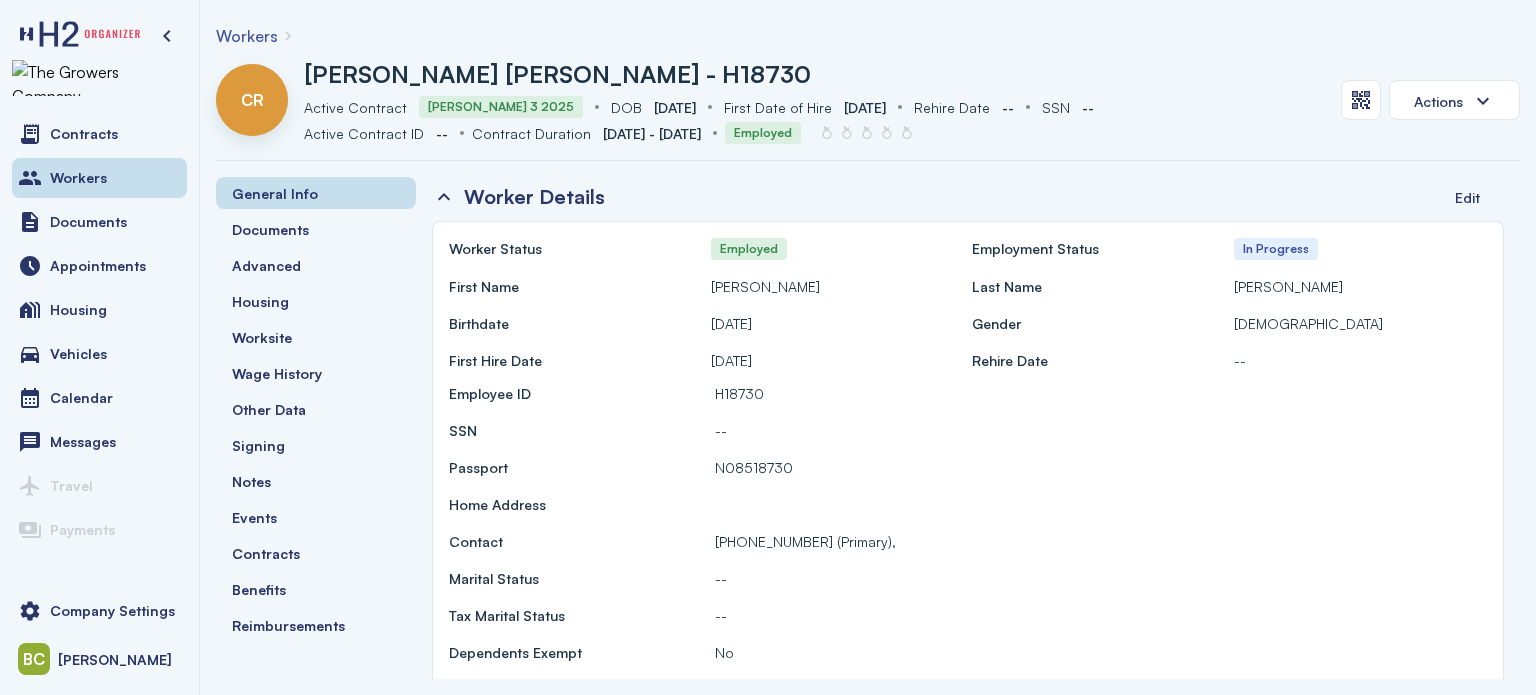 click on "[PHONE_NUMBER] (Primary)," at bounding box center [805, 541] 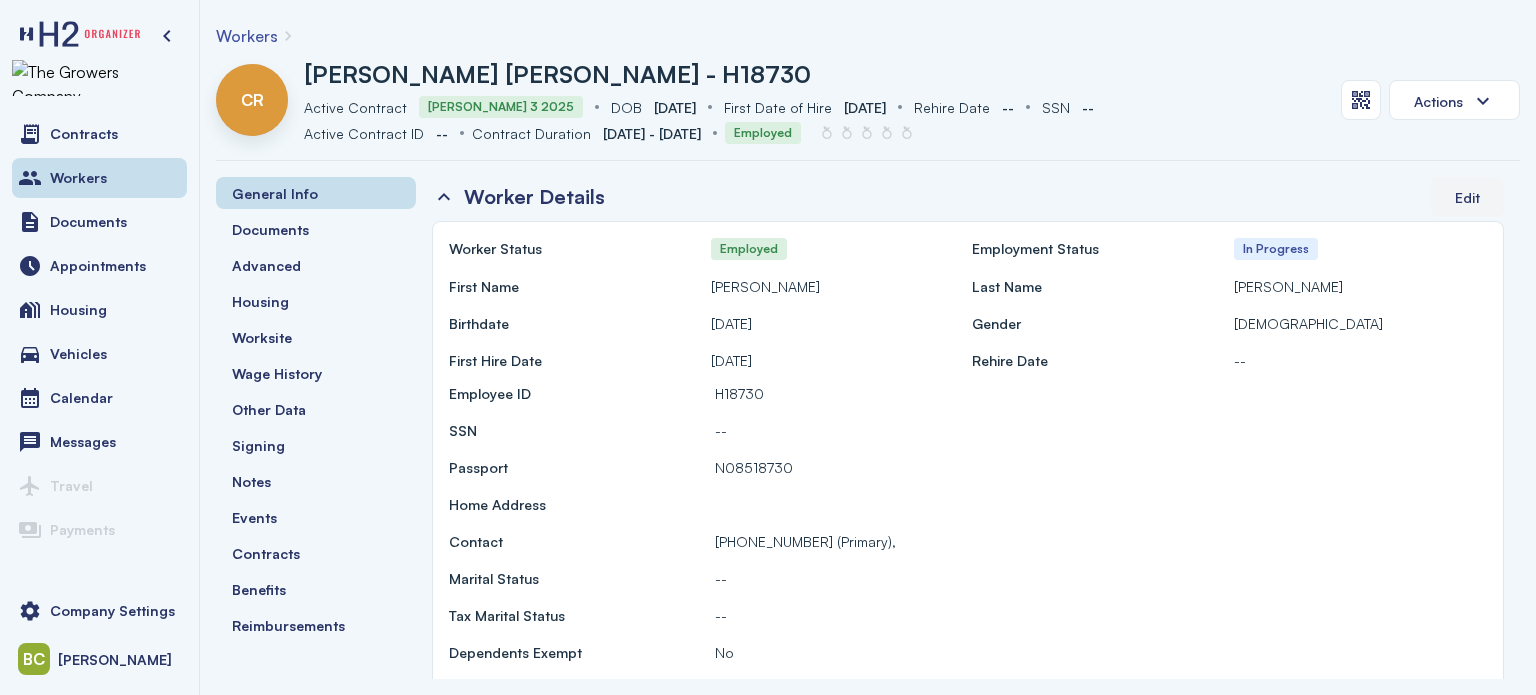 click on "Edit" at bounding box center [1467, 197] 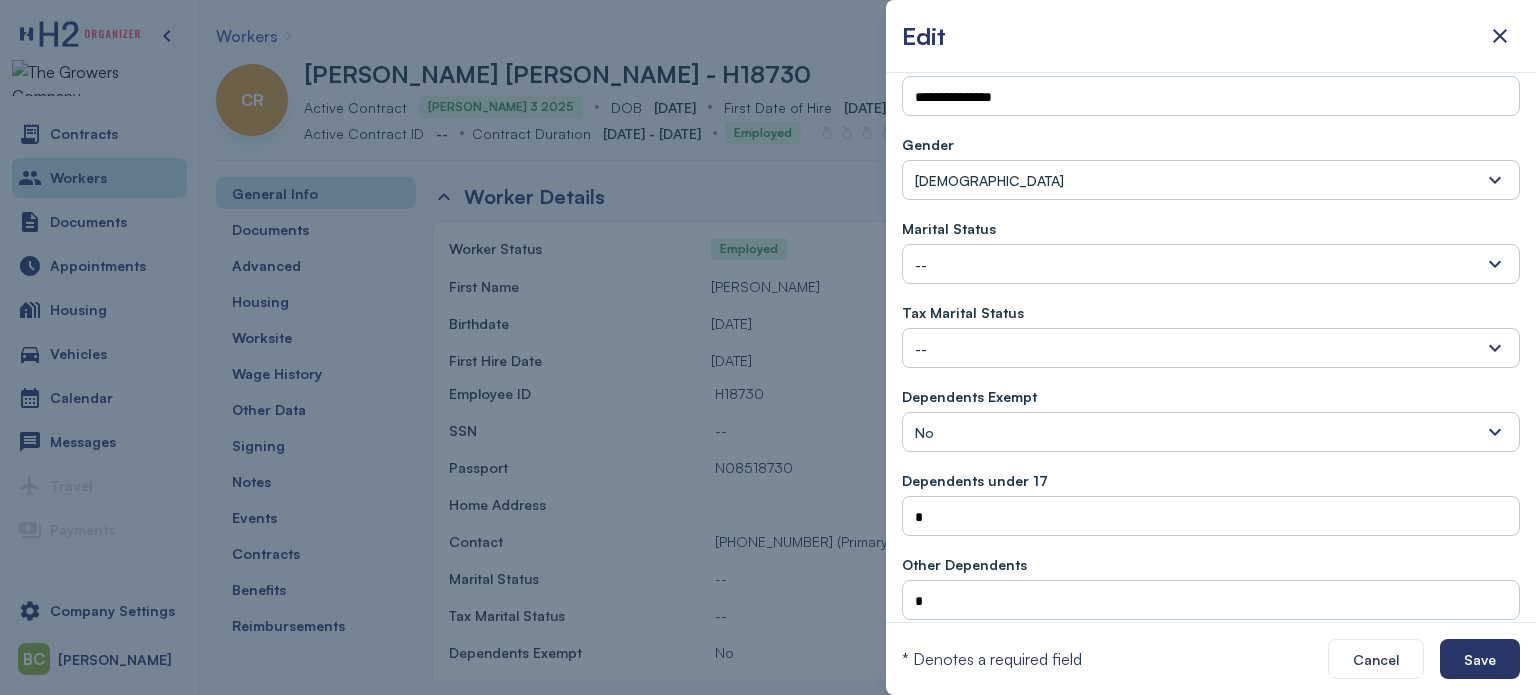 scroll, scrollTop: 0, scrollLeft: 0, axis: both 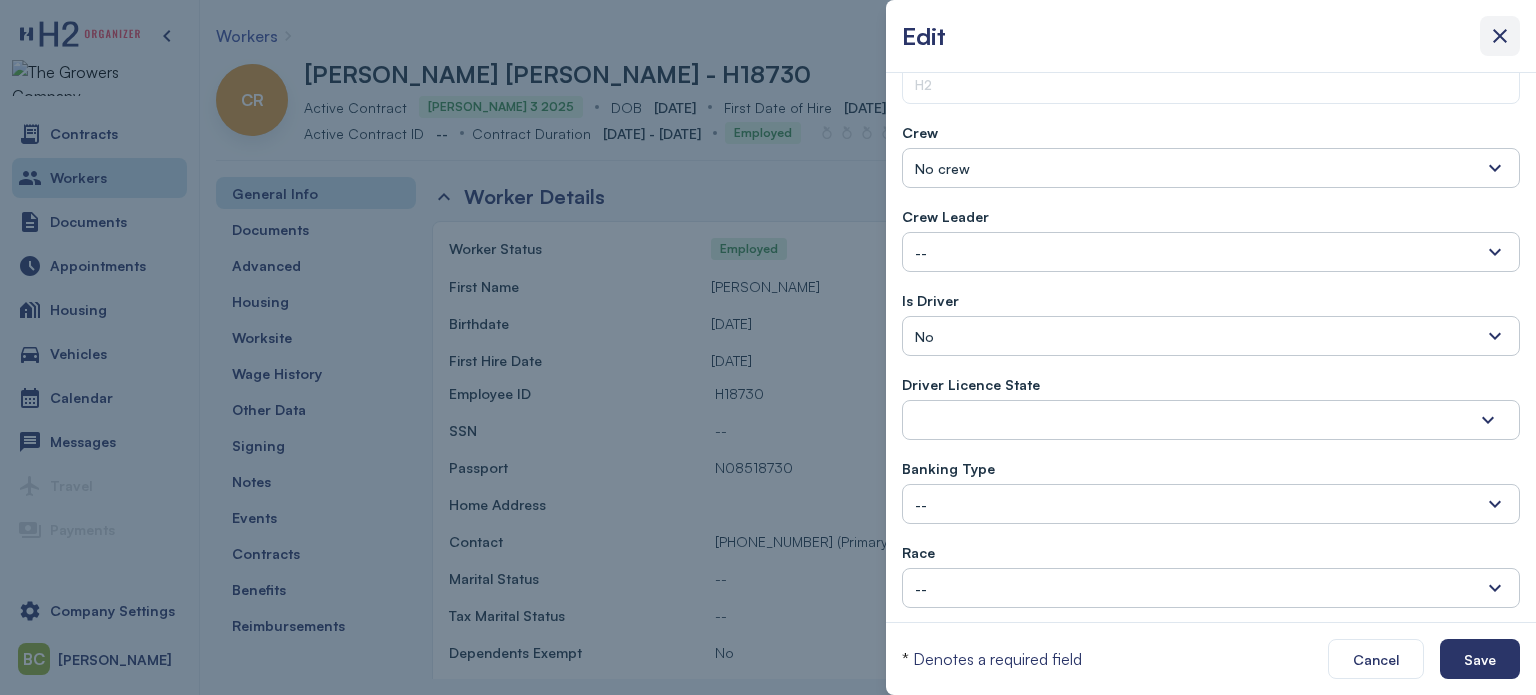 click at bounding box center [1500, 36] 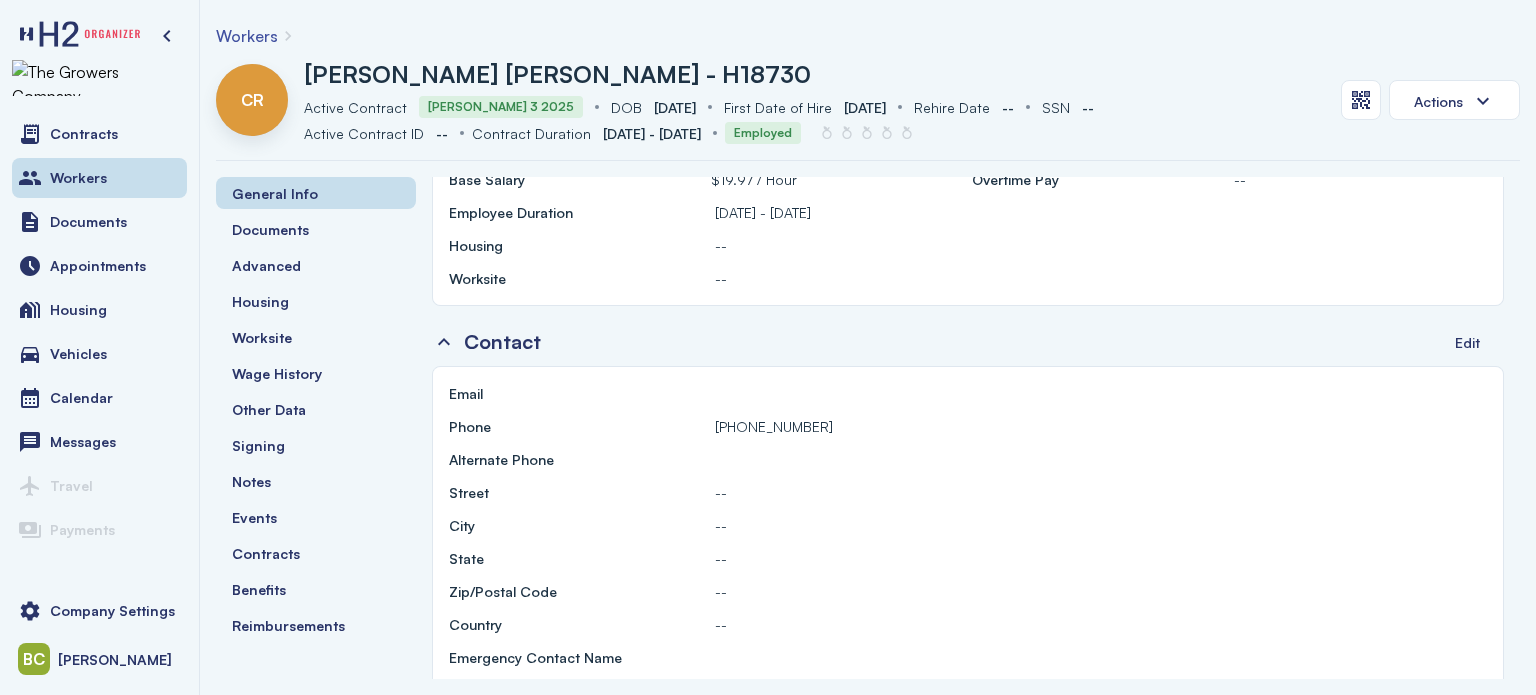 scroll, scrollTop: 1050, scrollLeft: 0, axis: vertical 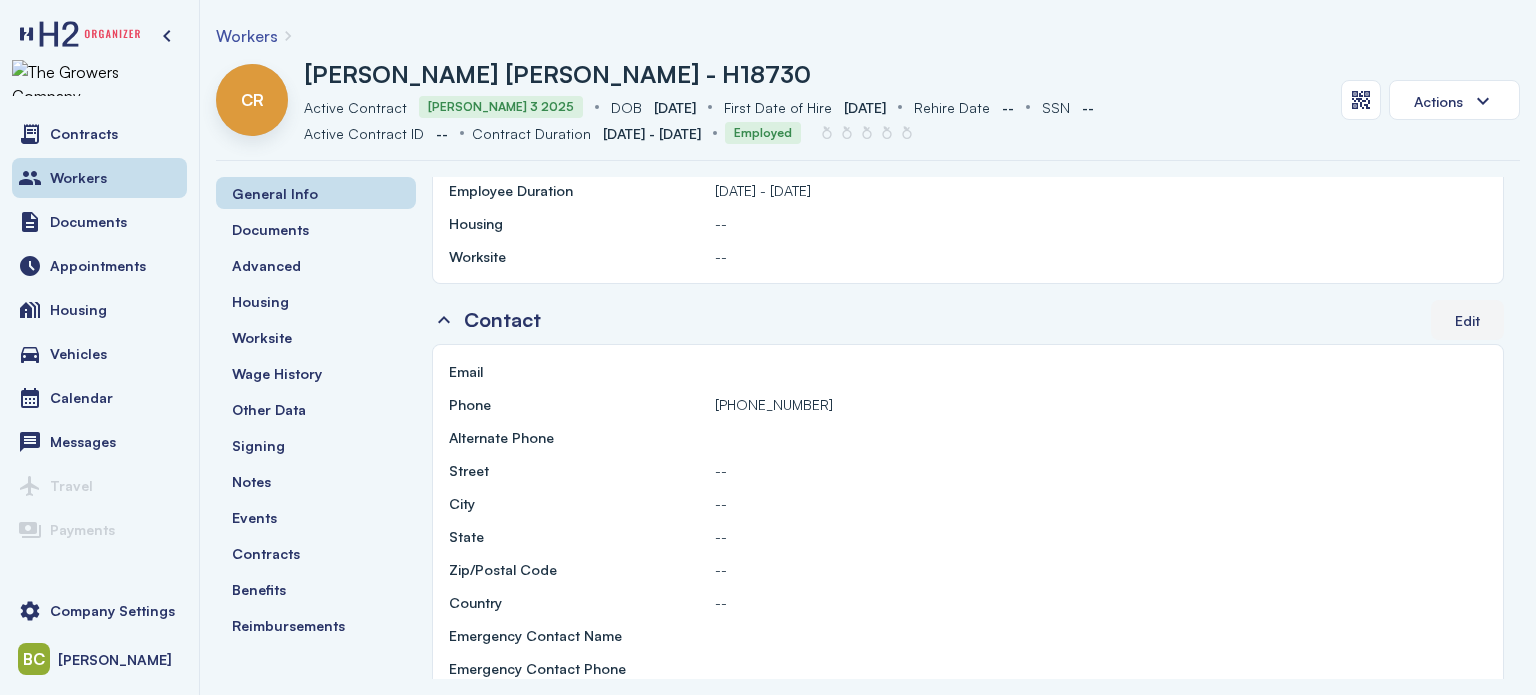 click on "Edit" at bounding box center [1467, 320] 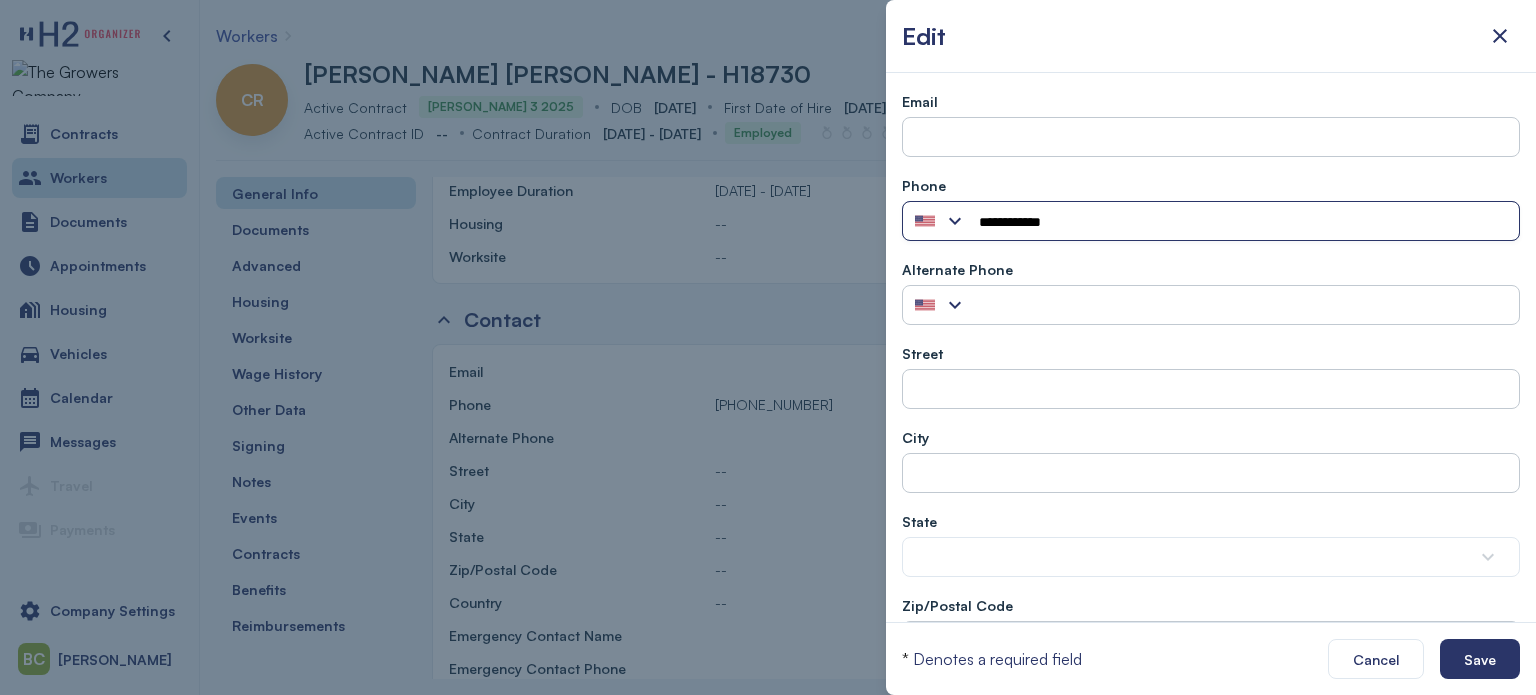 click at bounding box center (955, 221) 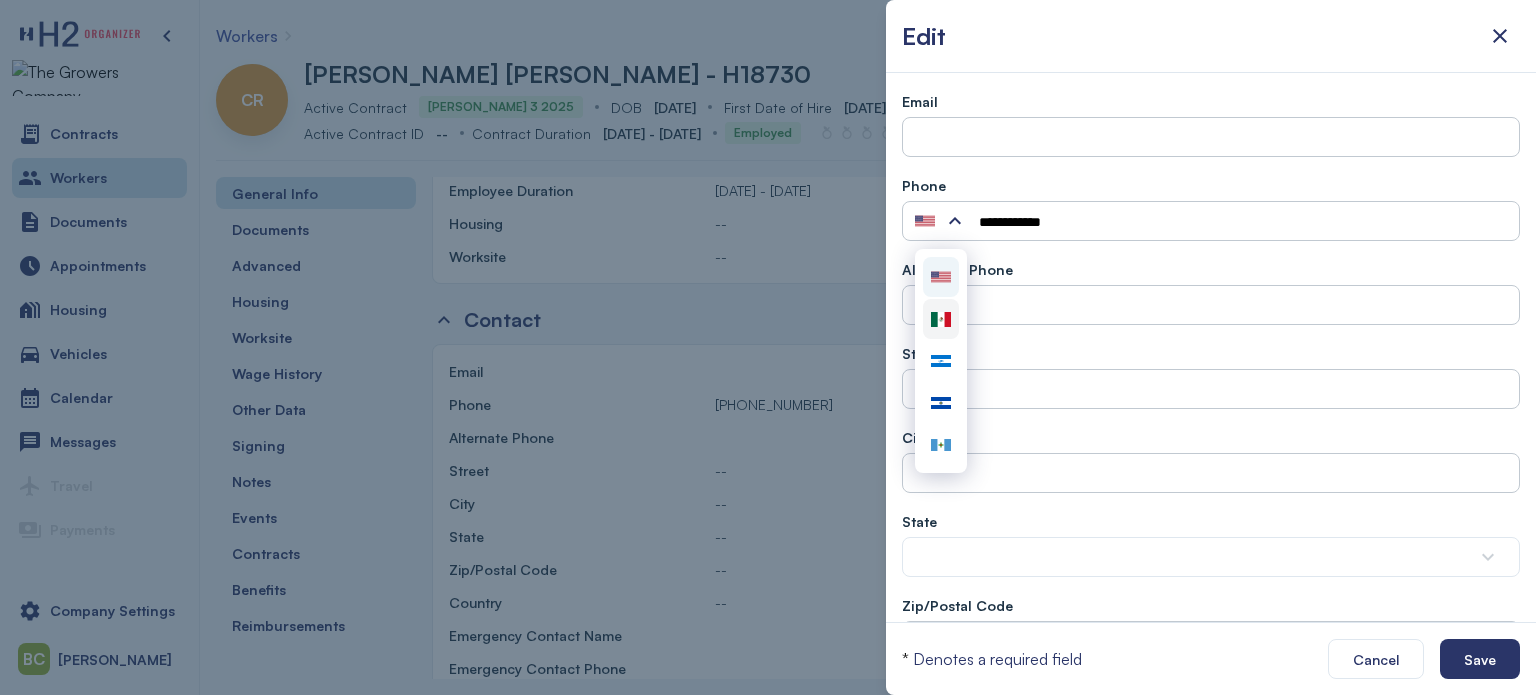 click at bounding box center [941, 319] 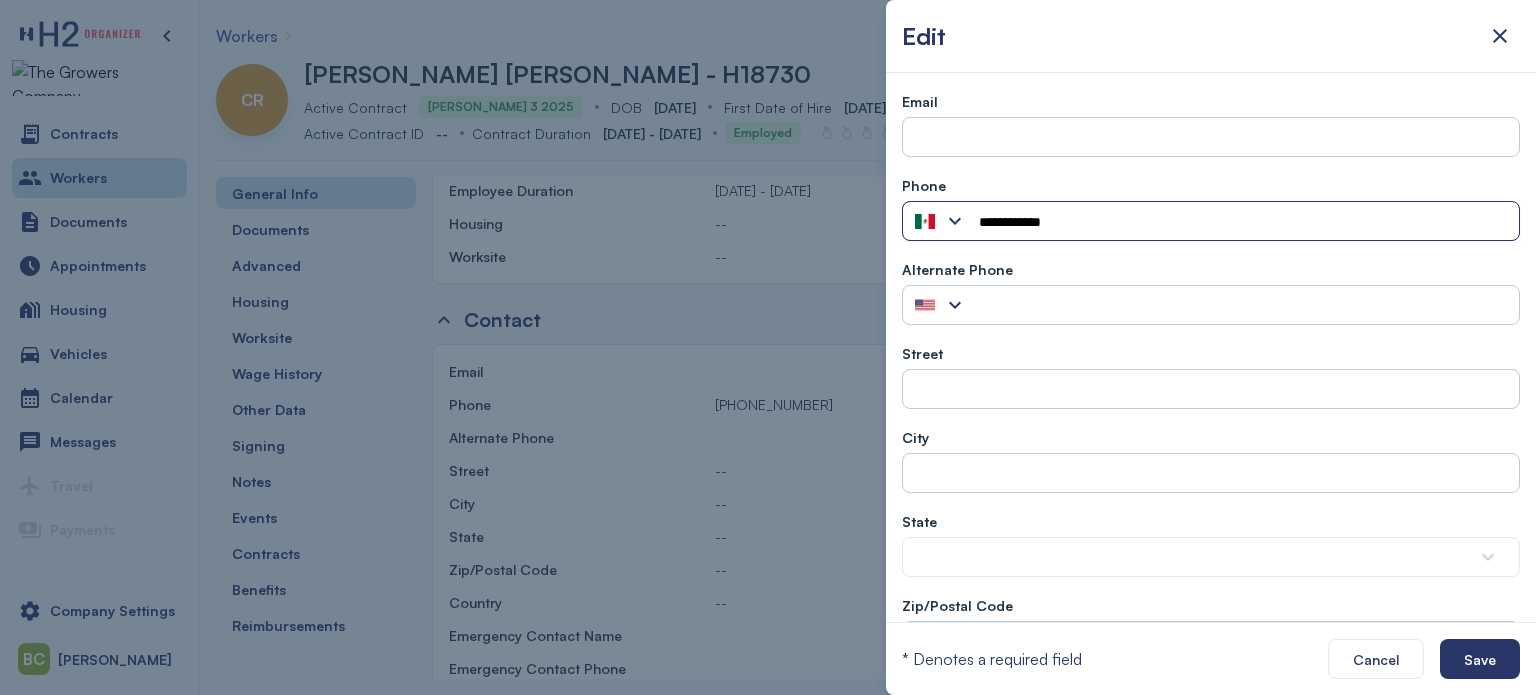 click on "**********" at bounding box center [1243, 222] 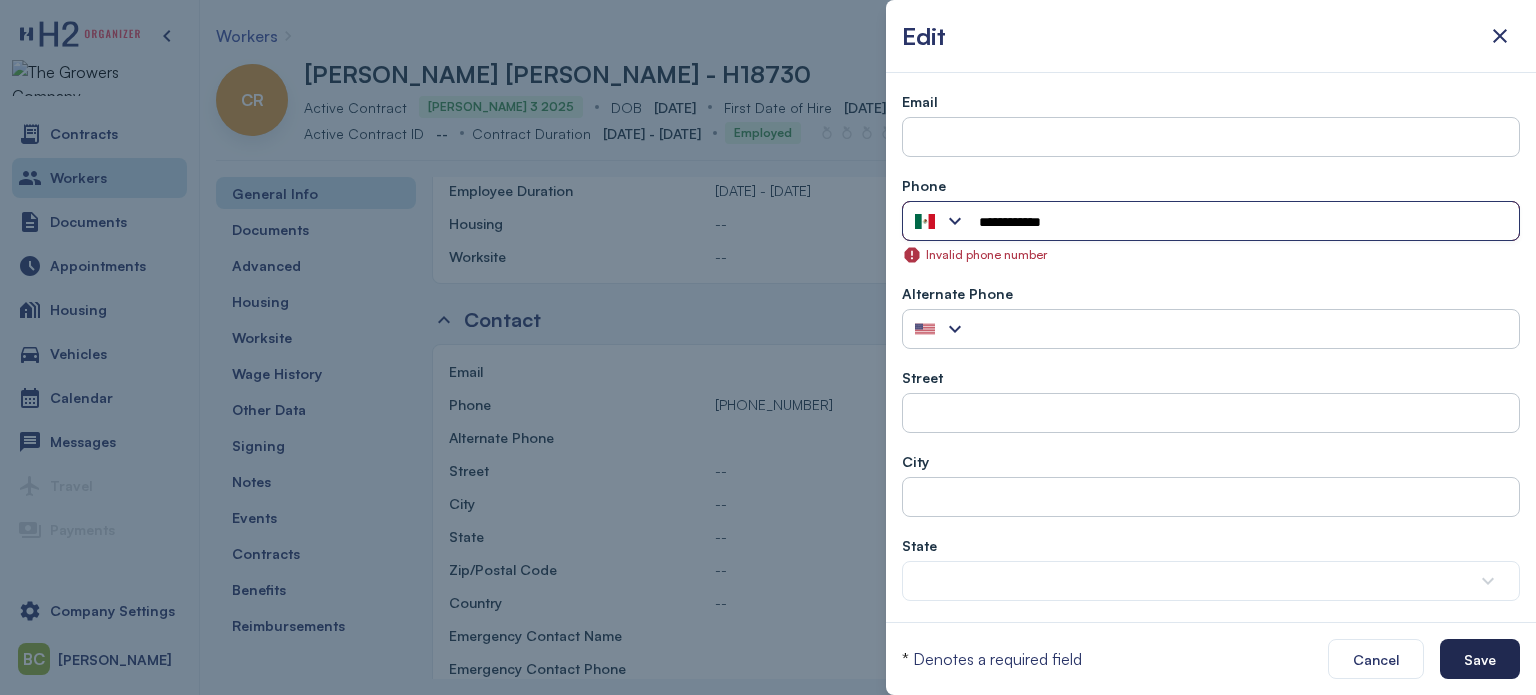 type on "**********" 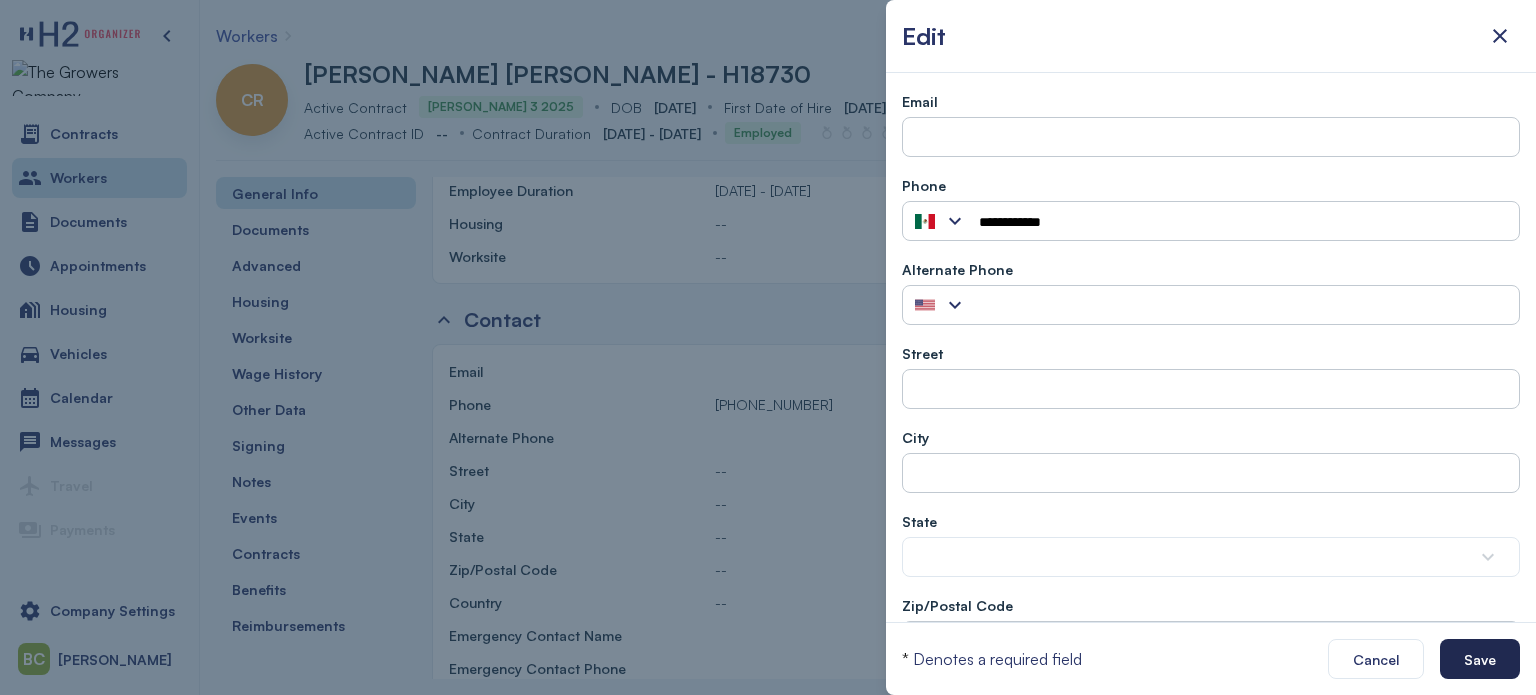 click on "Save" at bounding box center [1480, 659] 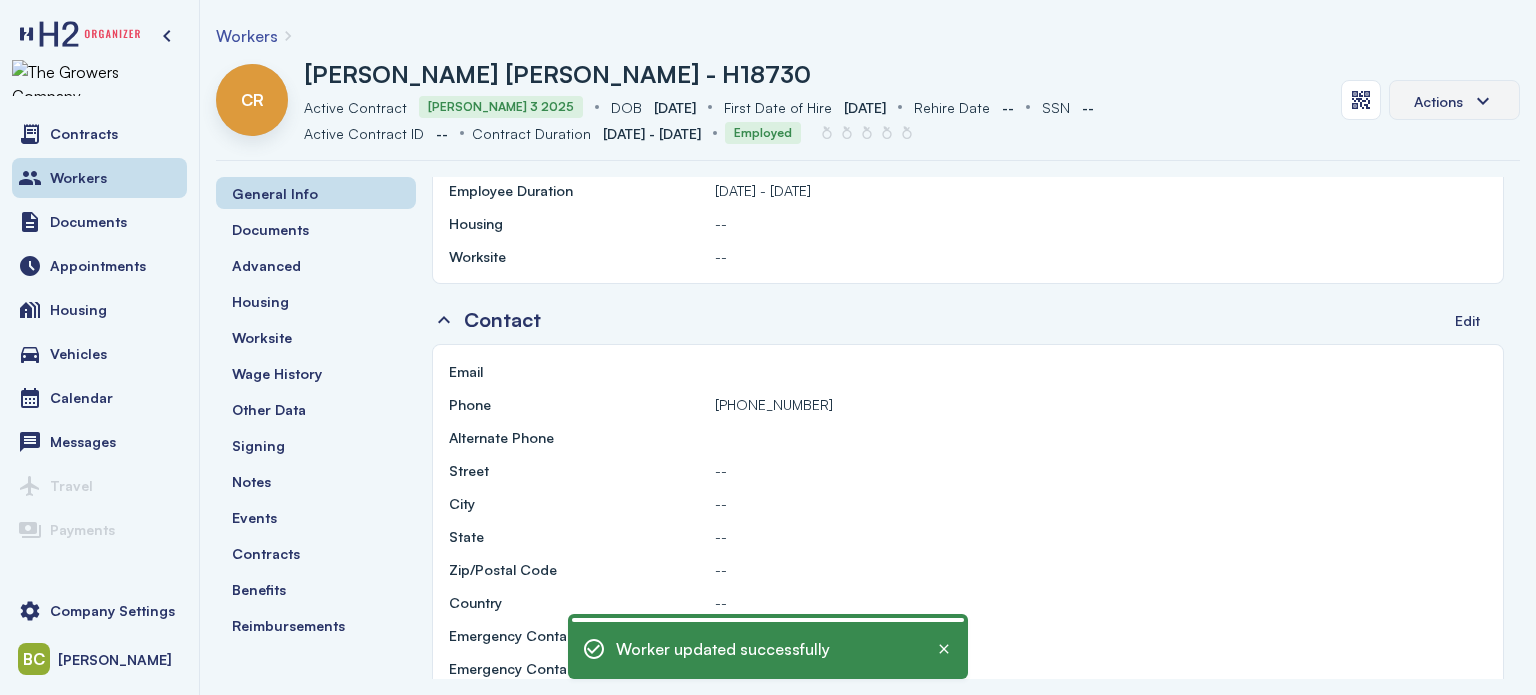 click on "Actions" at bounding box center [1454, 101] 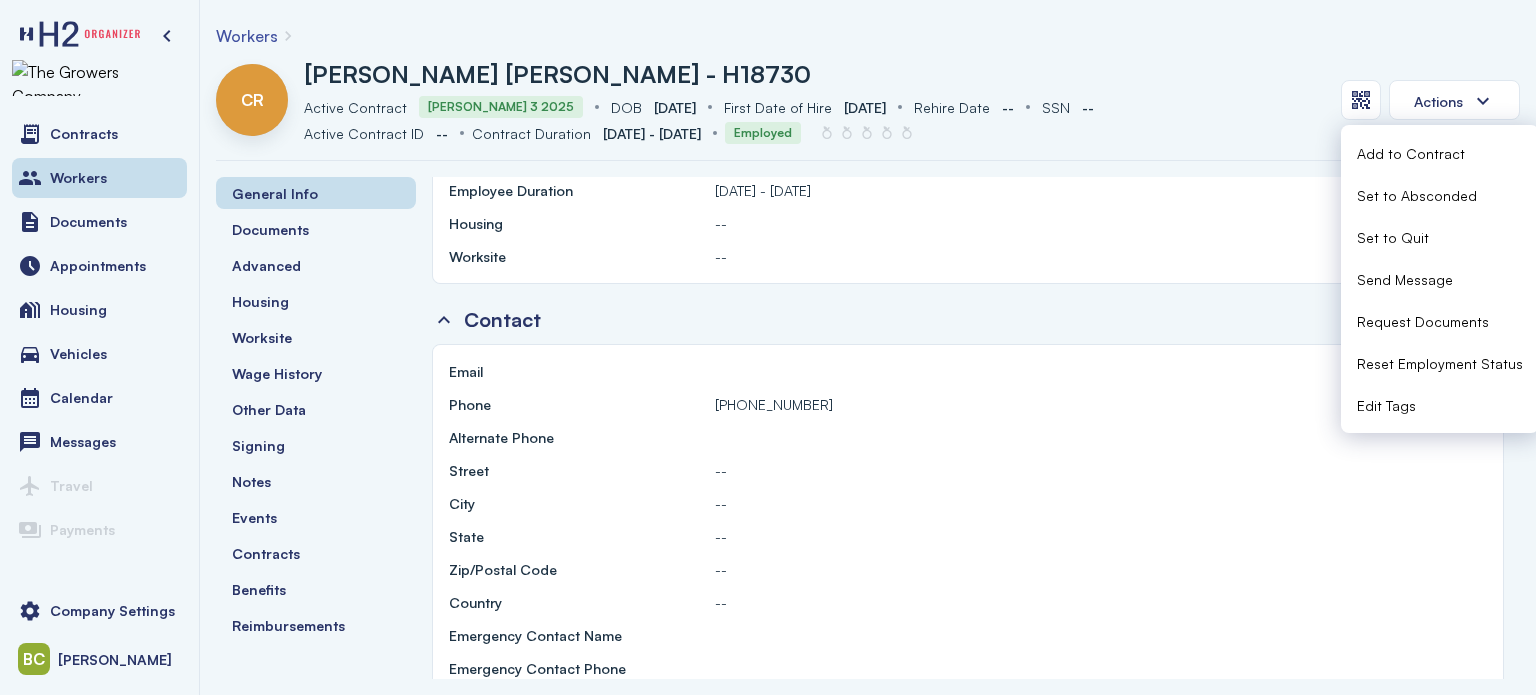 click on "Request Documents" at bounding box center [1440, 321] 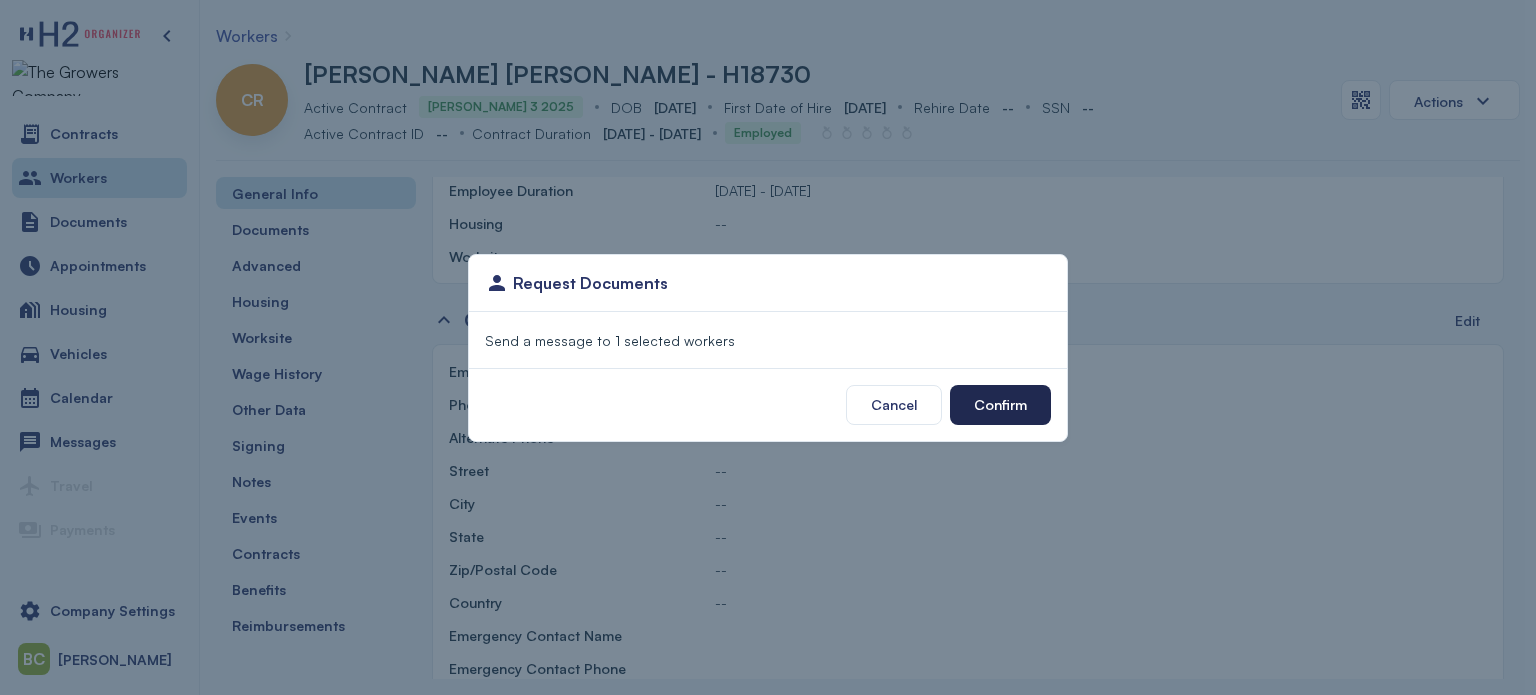 click on "Confirm" at bounding box center (1000, 405) 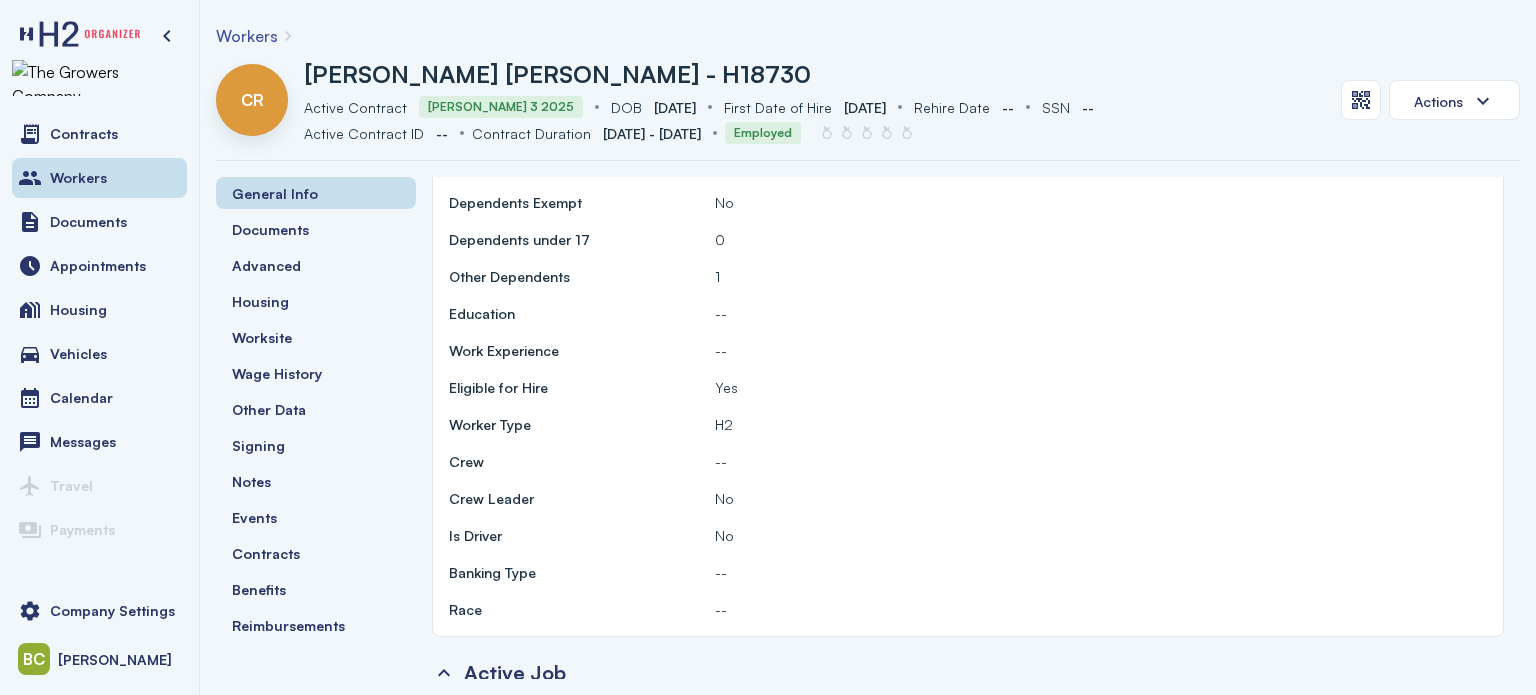 scroll, scrollTop: 0, scrollLeft: 0, axis: both 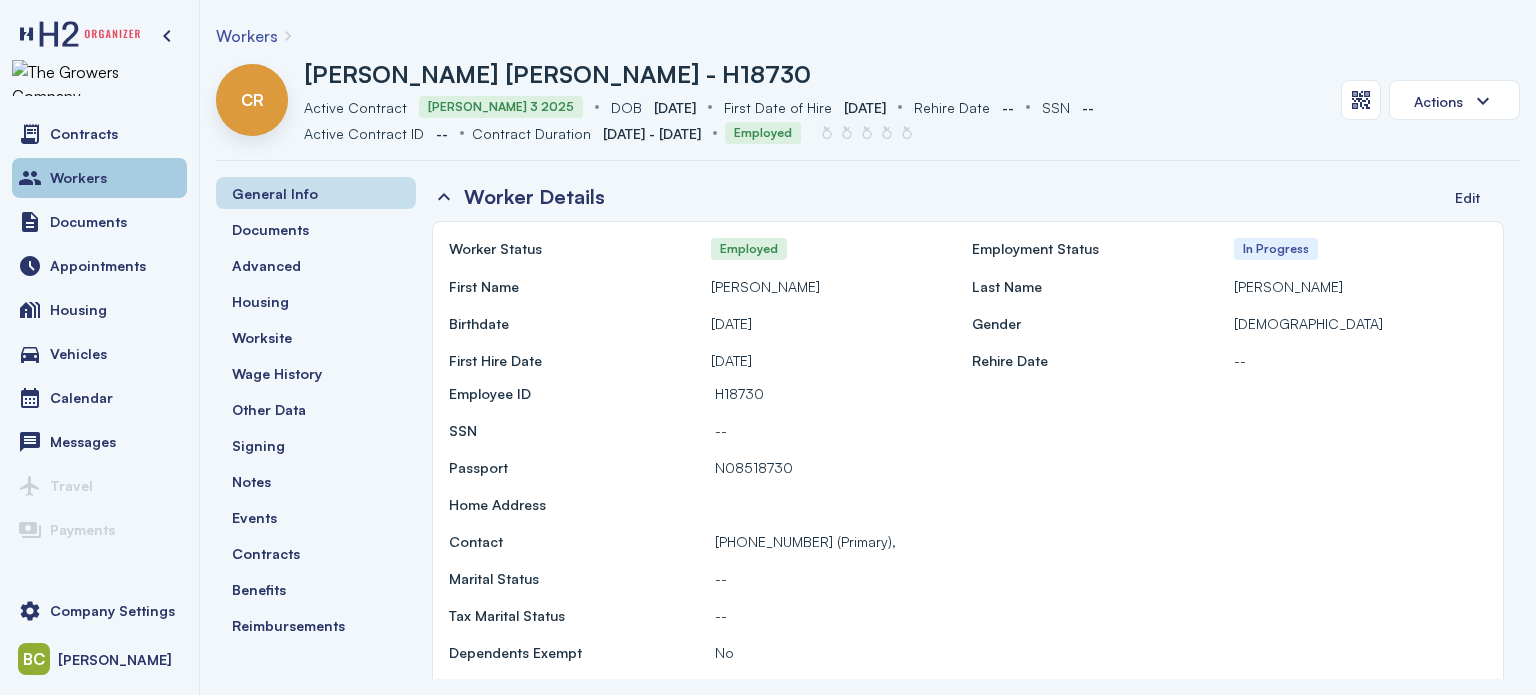 click on "Workers" at bounding box center (99, 178) 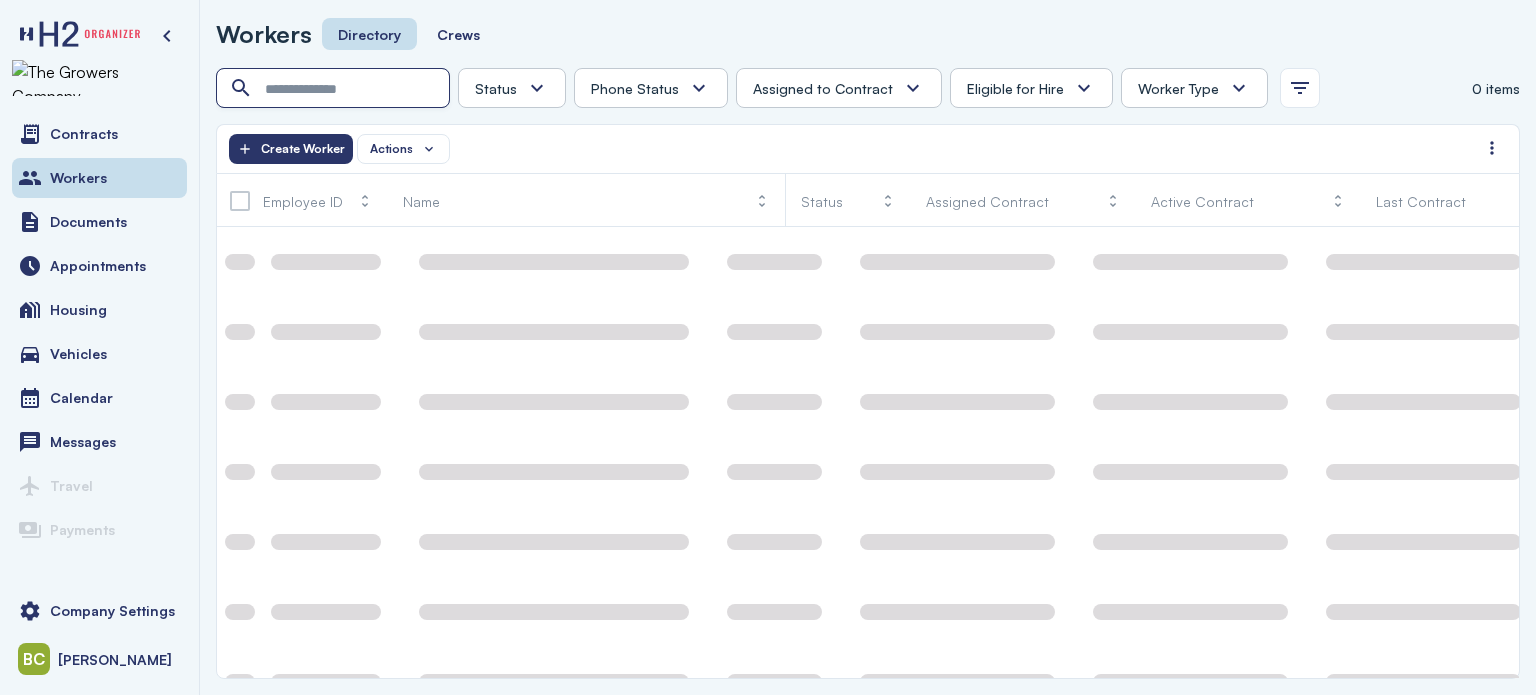 click at bounding box center (335, 89) 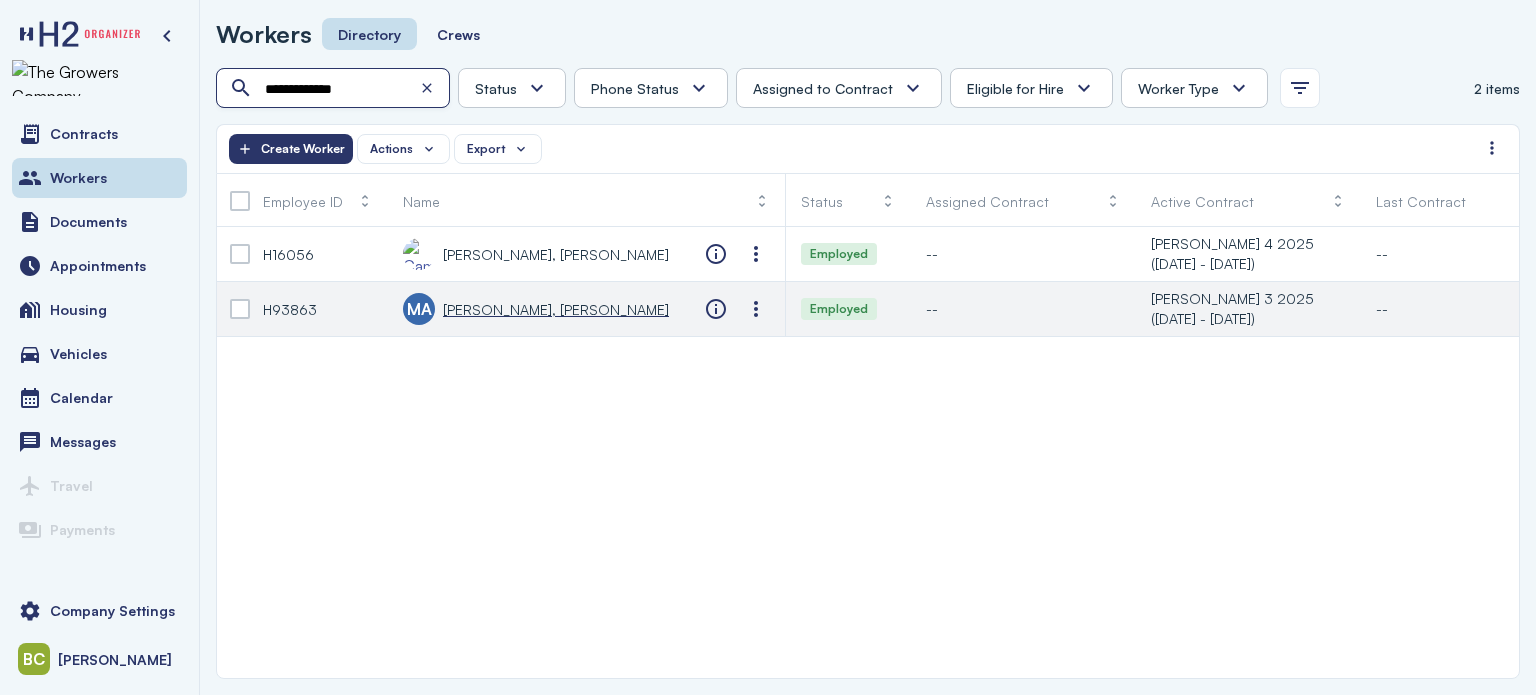 type on "**********" 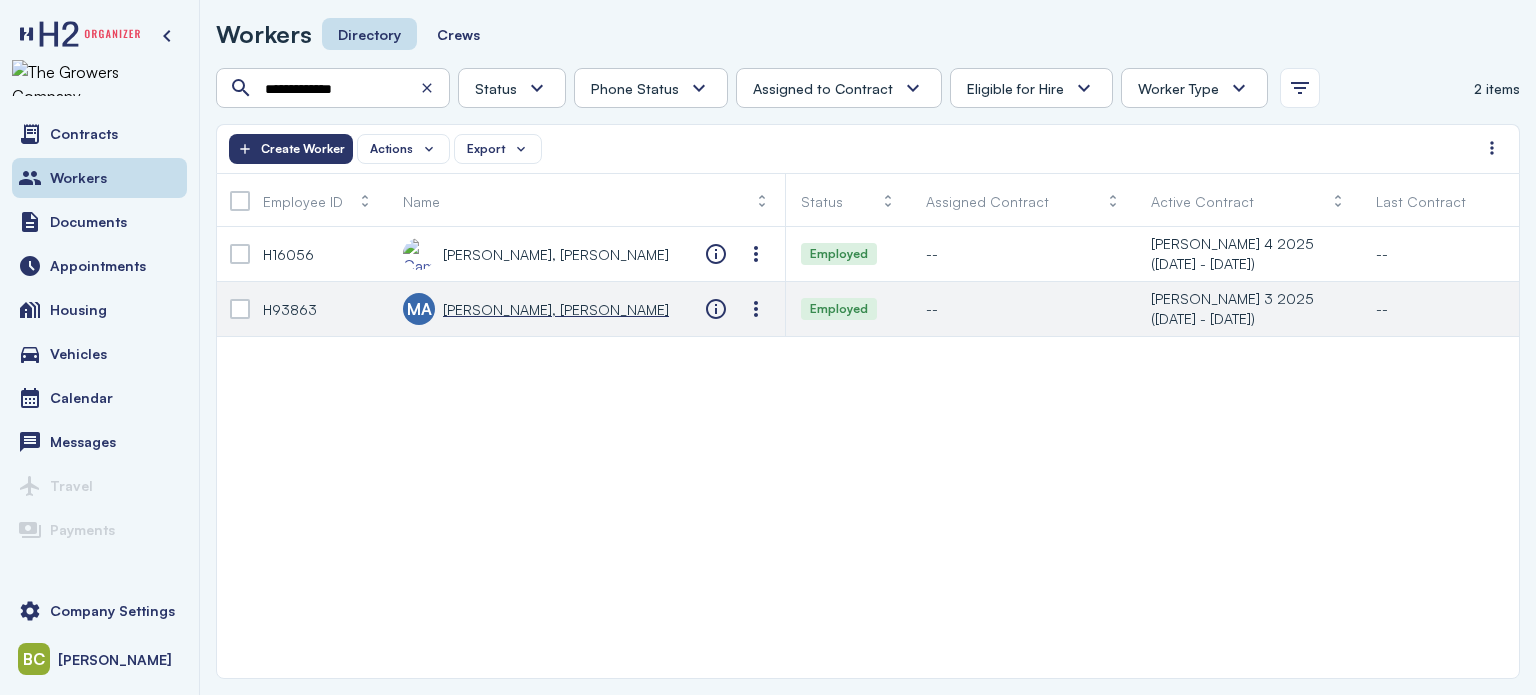 click on "[PERSON_NAME], [PERSON_NAME]" at bounding box center (556, 309) 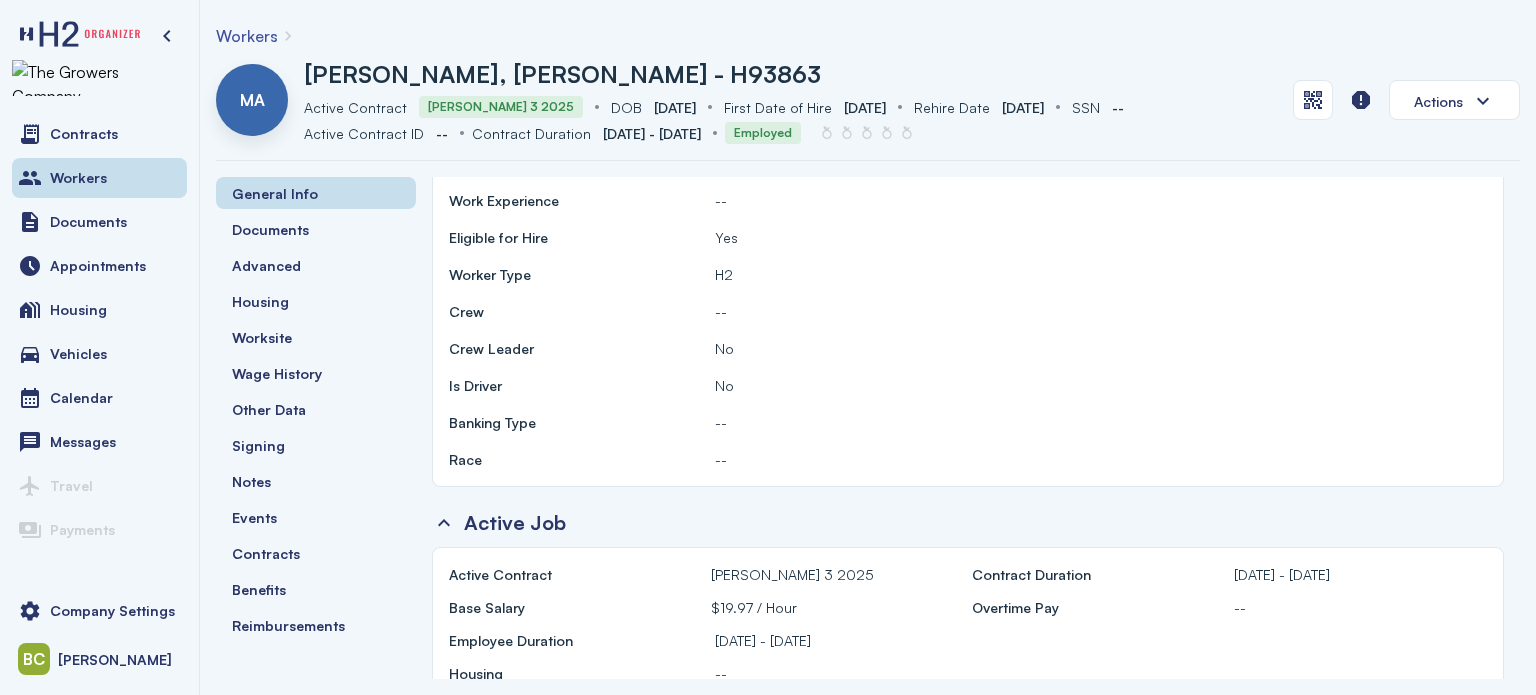 scroll, scrollTop: 1100, scrollLeft: 0, axis: vertical 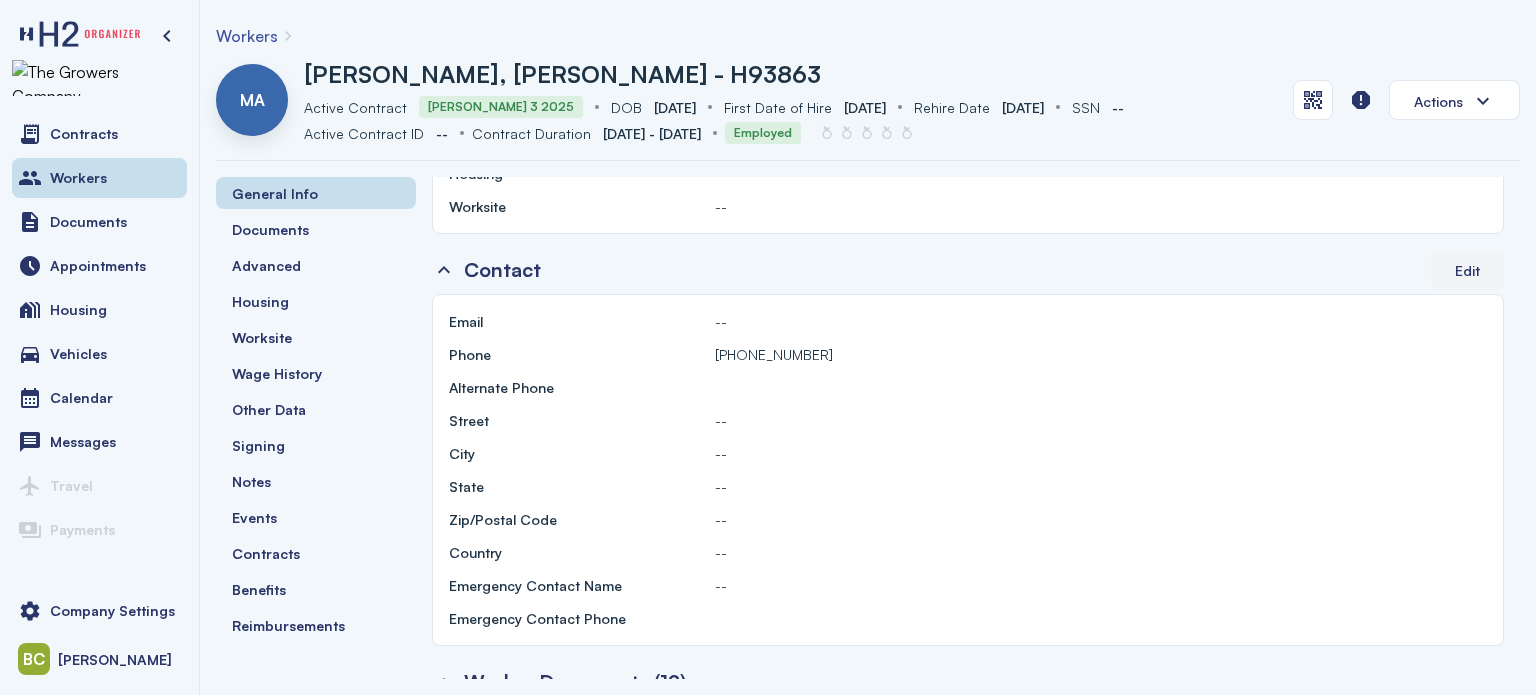 click on "Edit" at bounding box center [1467, 270] 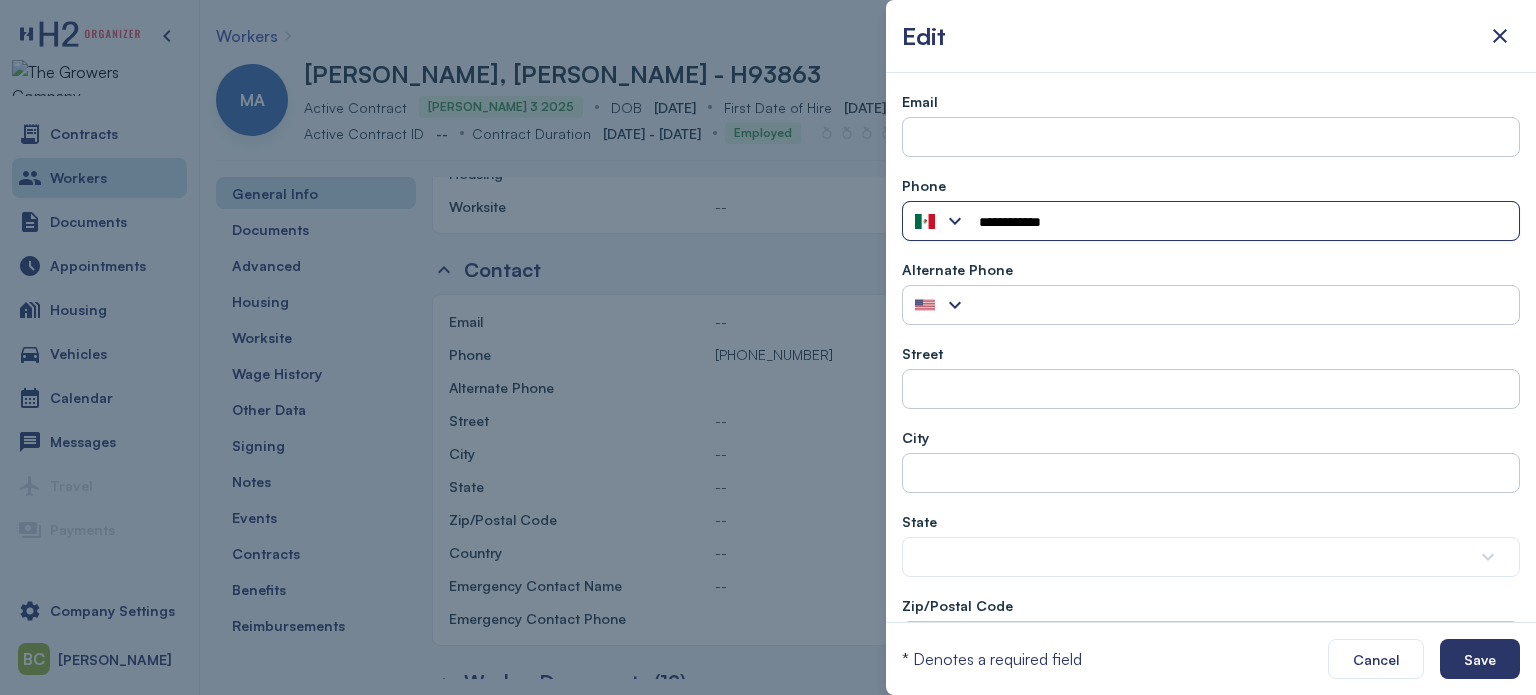 drag, startPoint x: 1103, startPoint y: 215, endPoint x: 969, endPoint y: 217, distance: 134.01492 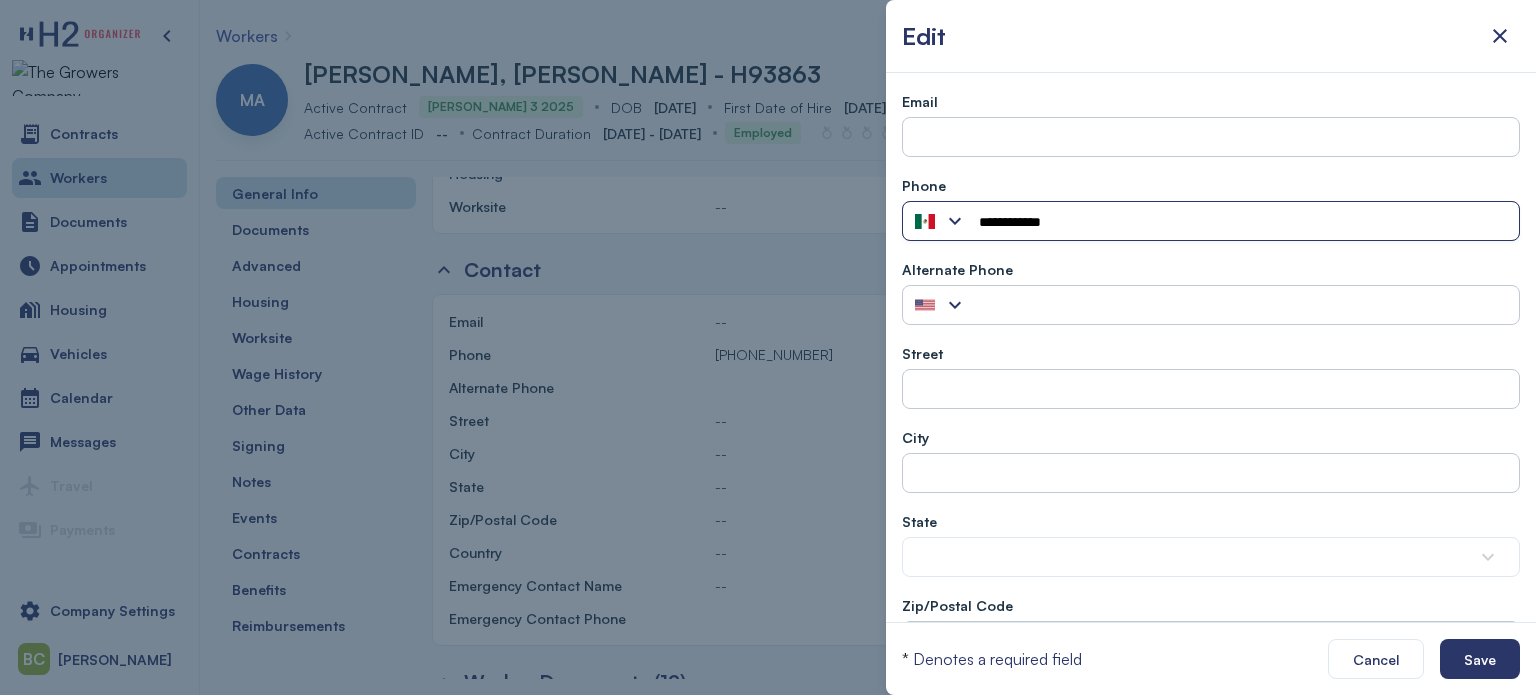 click at bounding box center (955, 221) 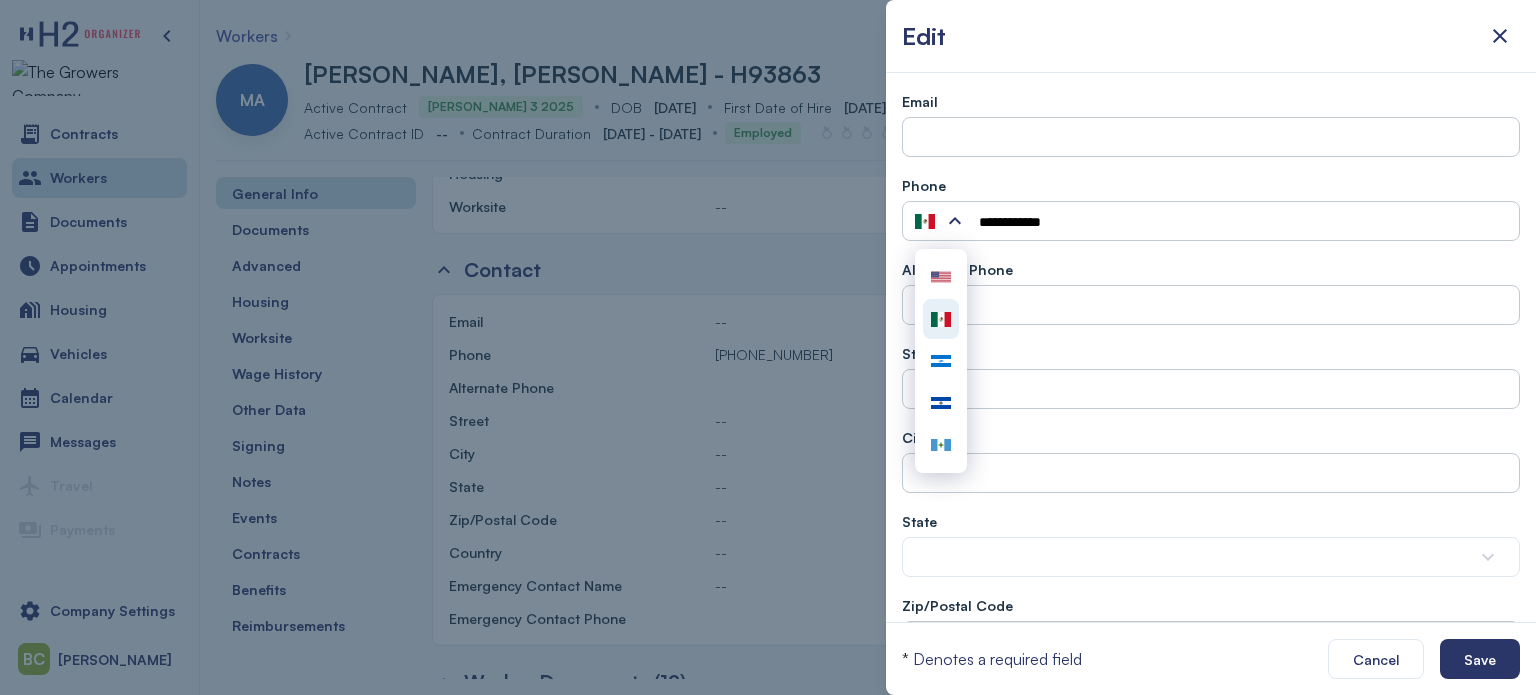 click at bounding box center (941, 319) 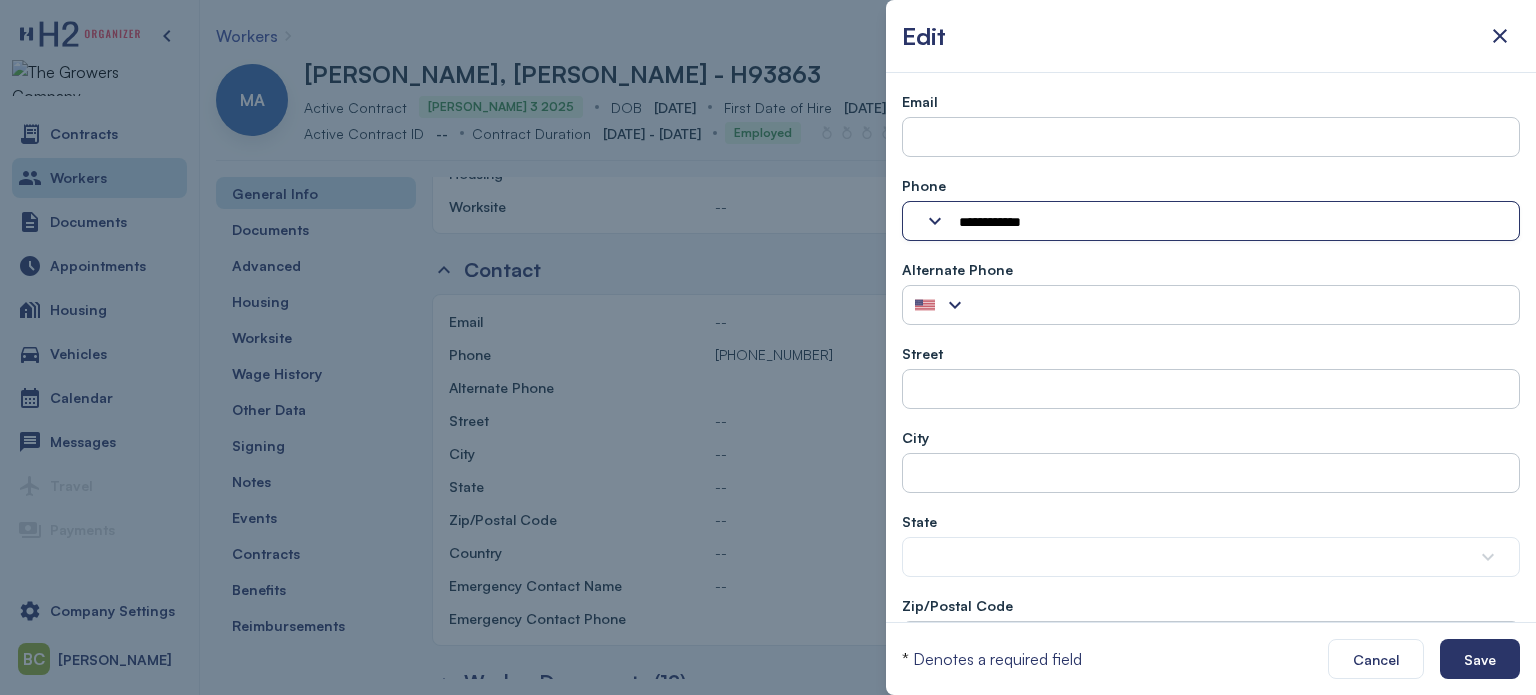 drag, startPoint x: 1072, startPoint y: 229, endPoint x: 918, endPoint y: 229, distance: 154 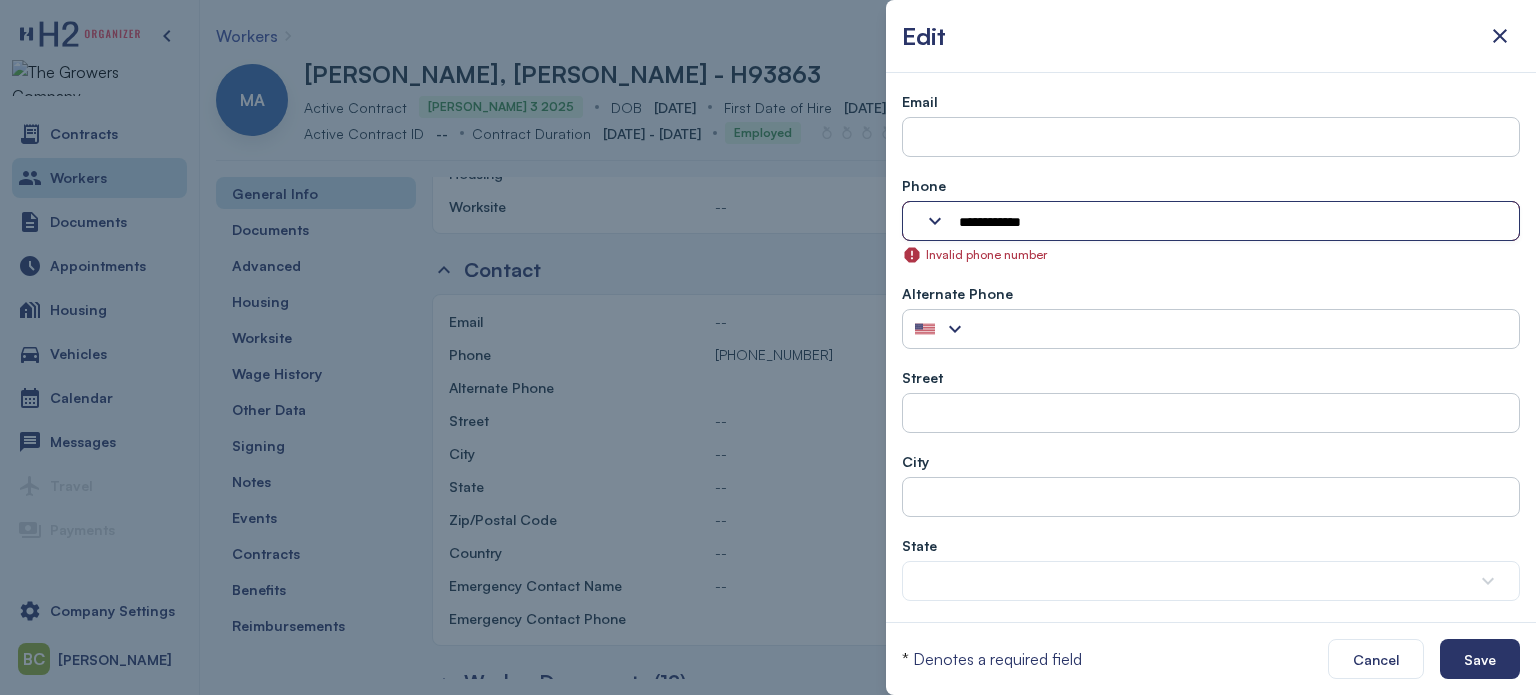 type on "**********" 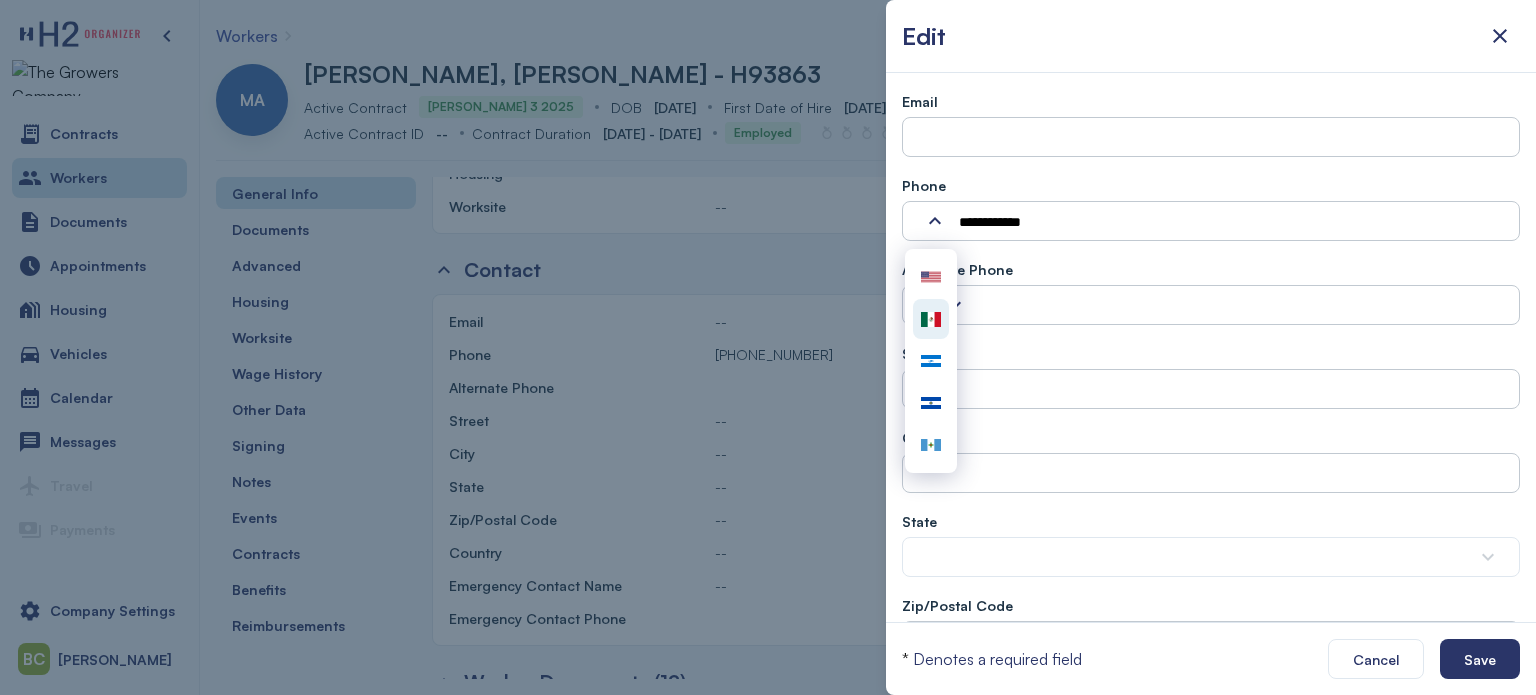 click at bounding box center (931, 319) 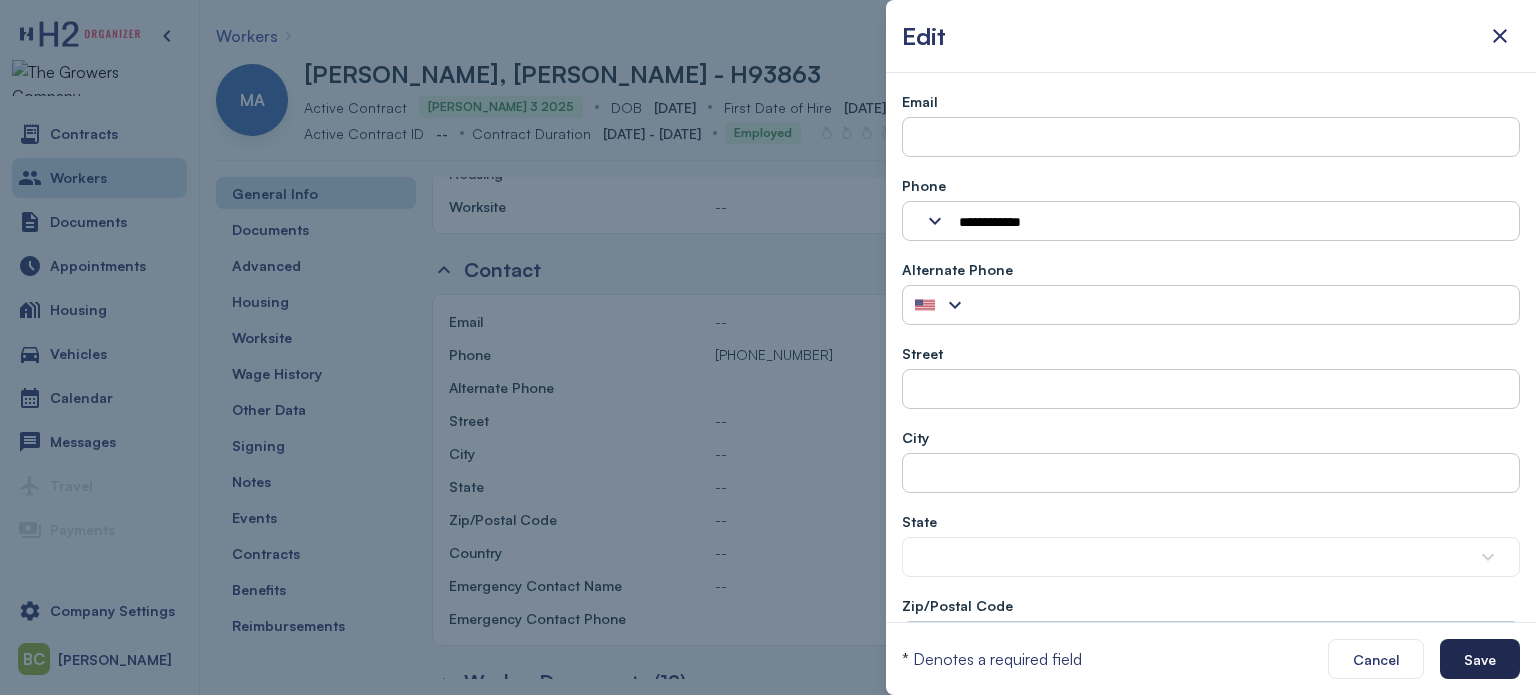 click on "Save" at bounding box center [1480, 659] 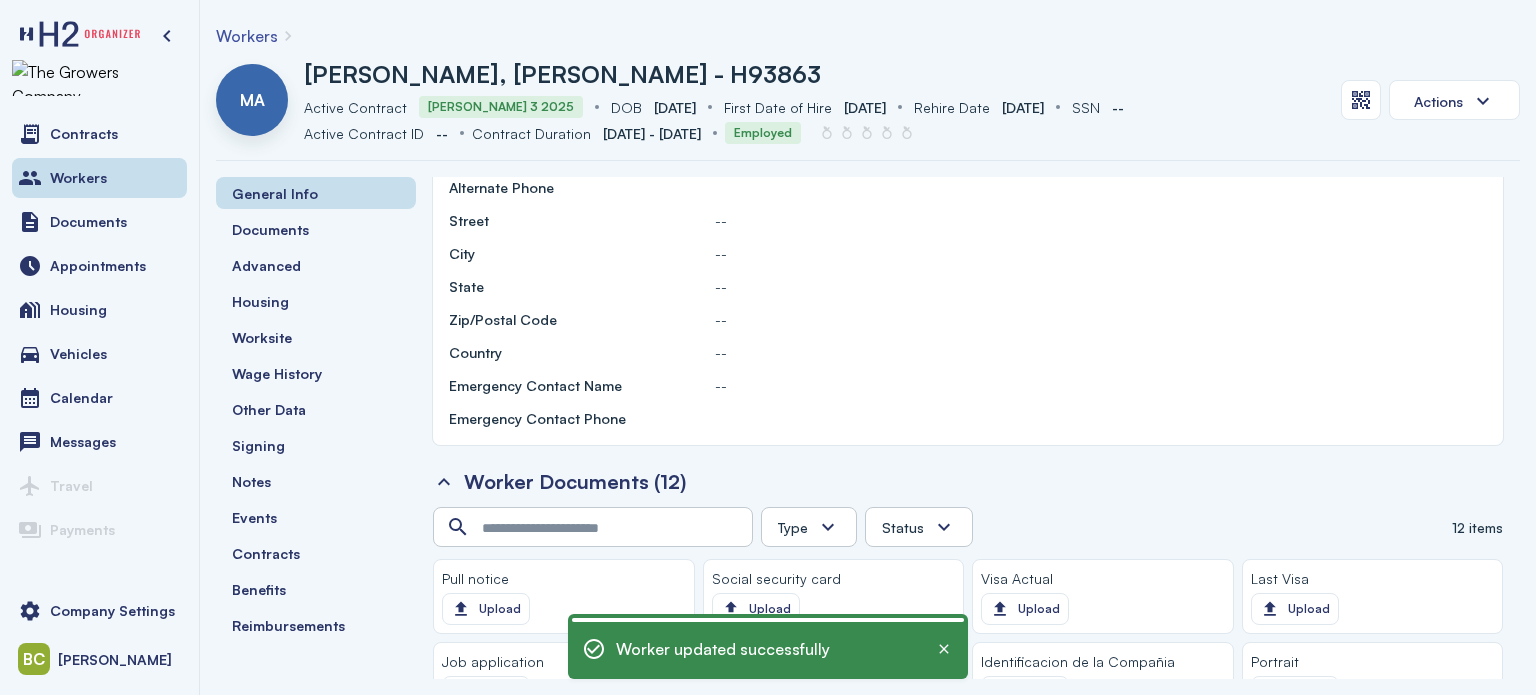 scroll, scrollTop: 1200, scrollLeft: 0, axis: vertical 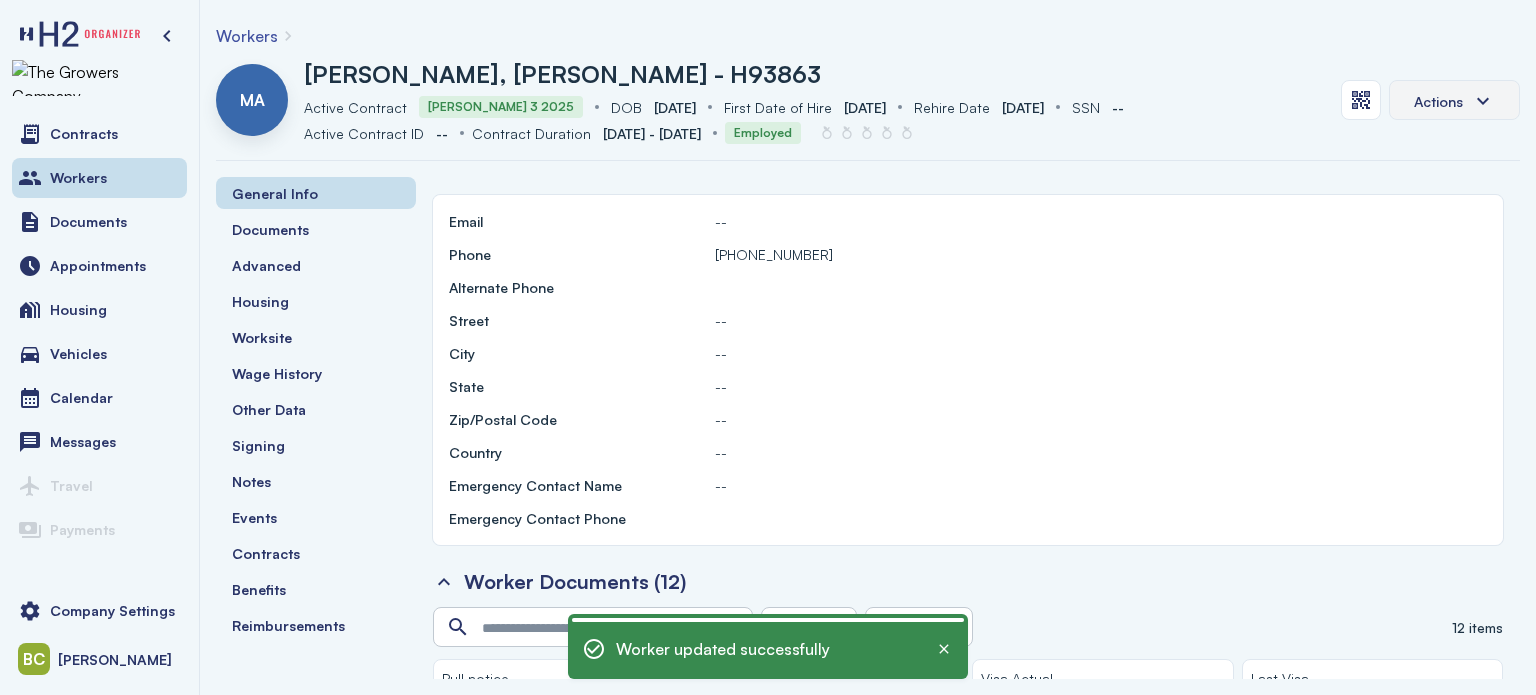 click on "Actions" at bounding box center (1438, 101) 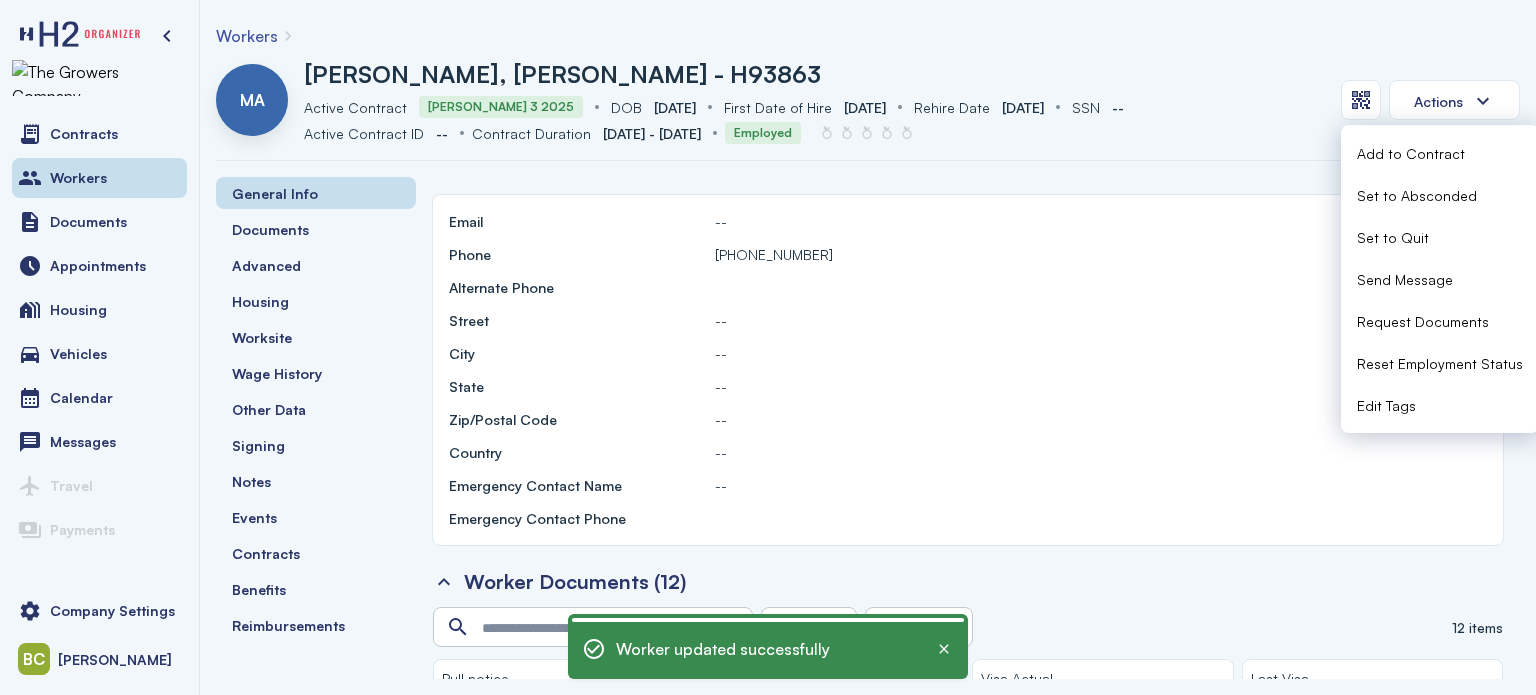 click on "Request Documents" at bounding box center [1423, 321] 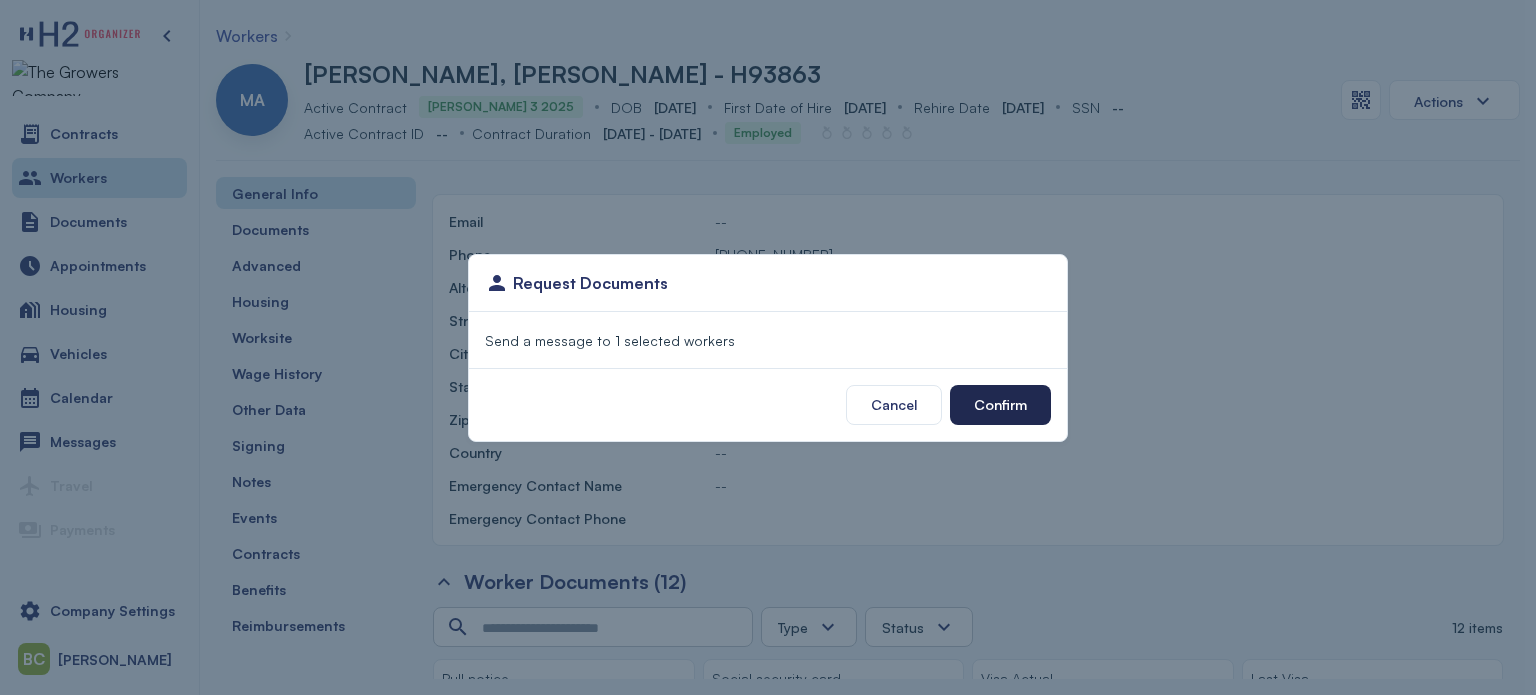 click on "Confirm" at bounding box center [1000, 405] 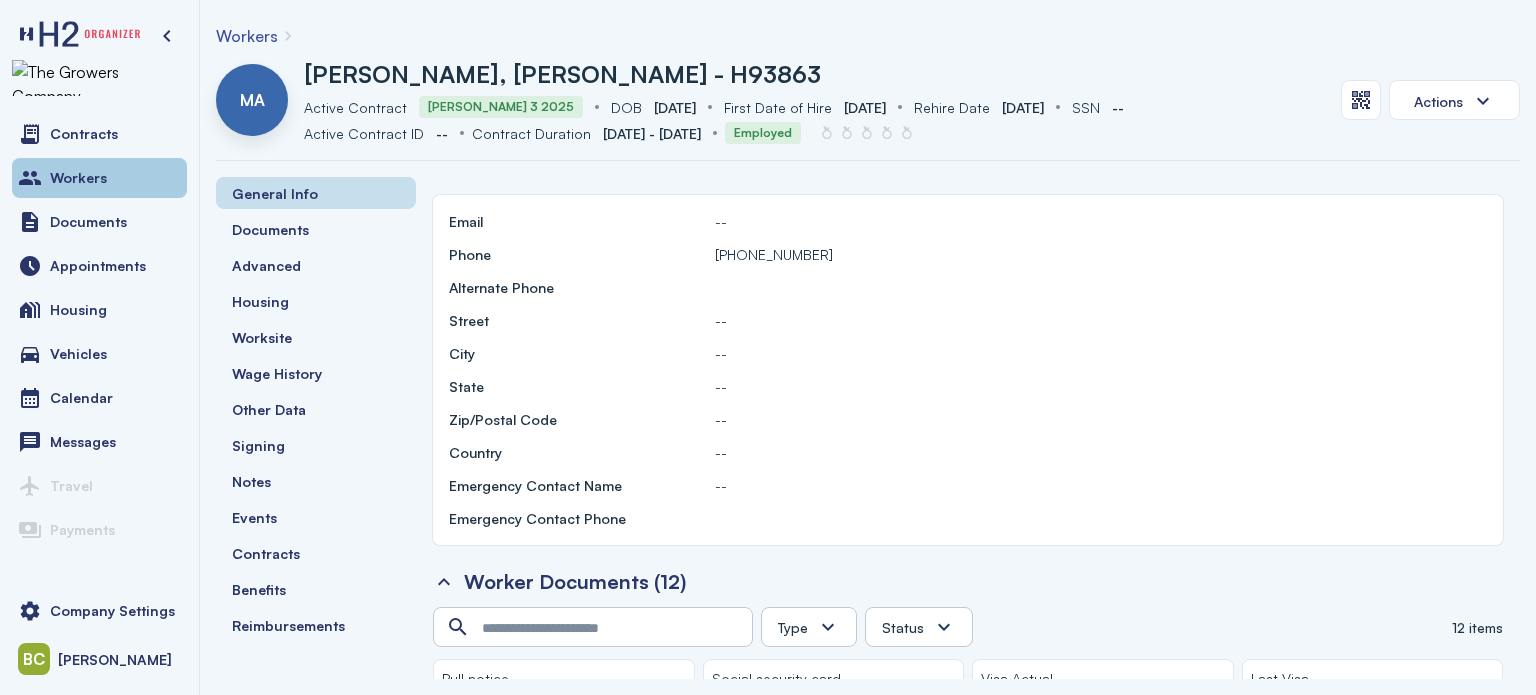 click on "Workers" at bounding box center [99, 178] 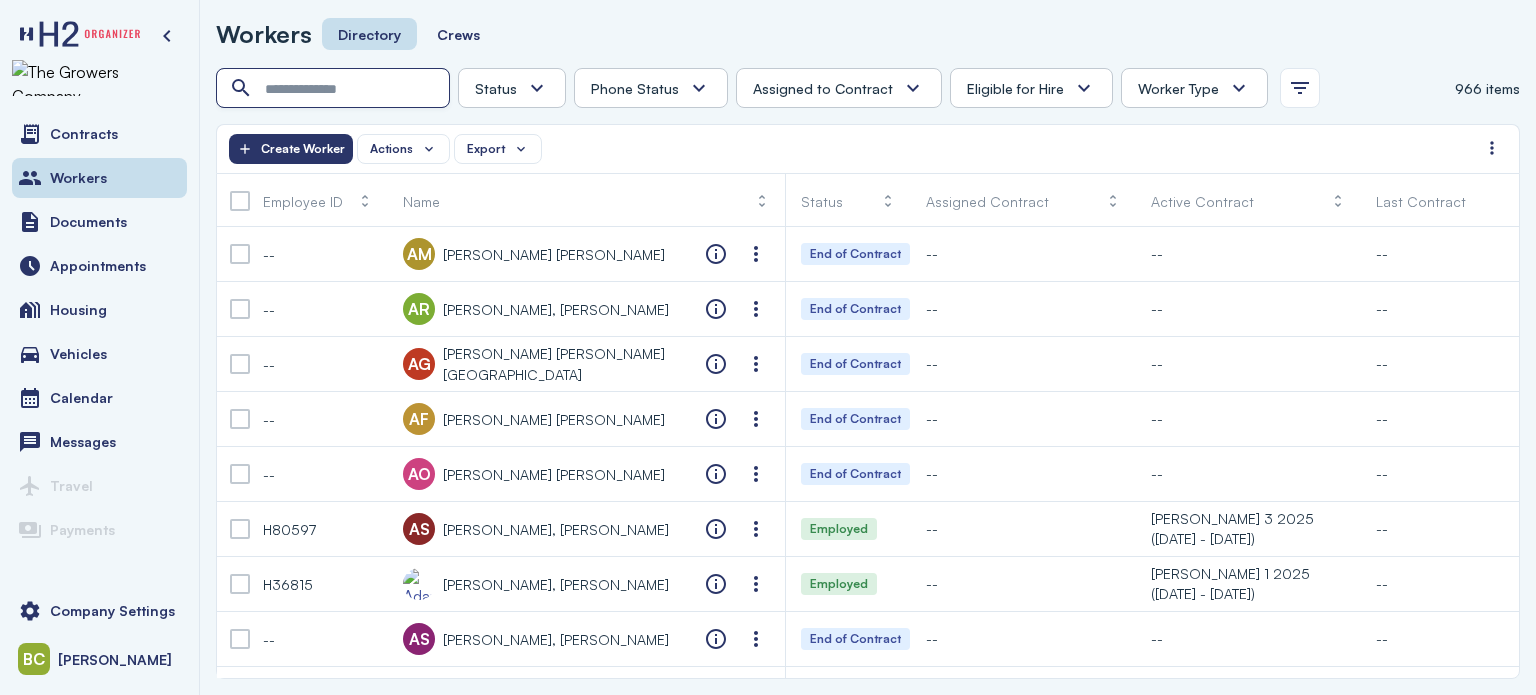 click at bounding box center (335, 89) 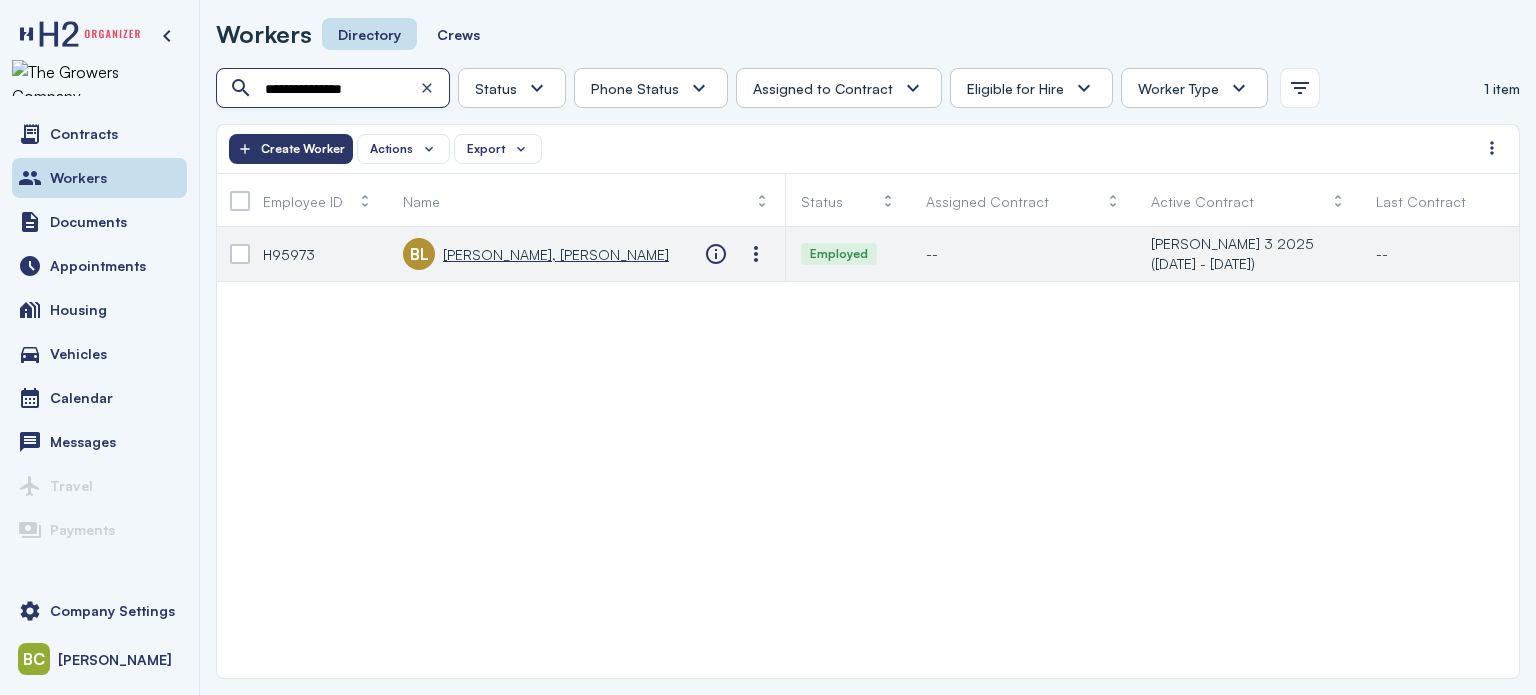 type on "**********" 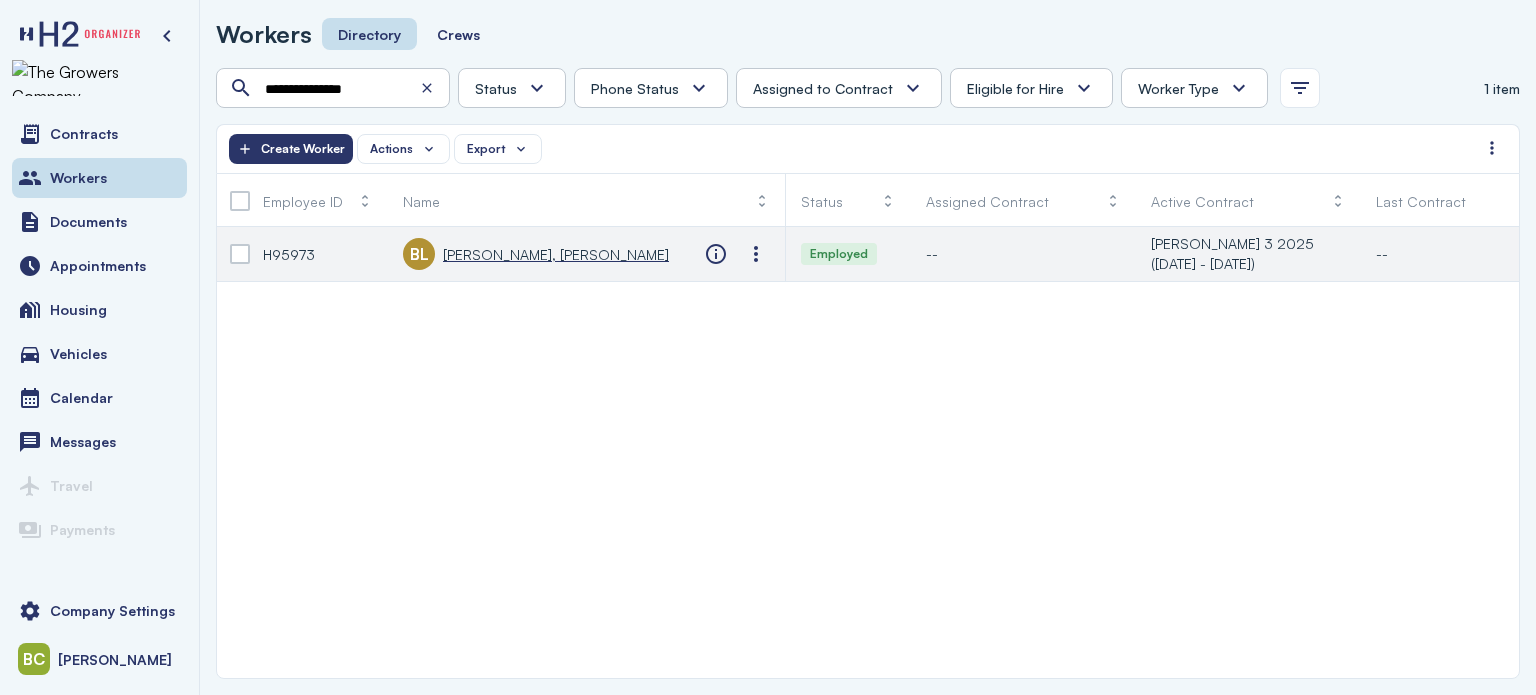 click on "[PERSON_NAME], [PERSON_NAME]" at bounding box center (556, 254) 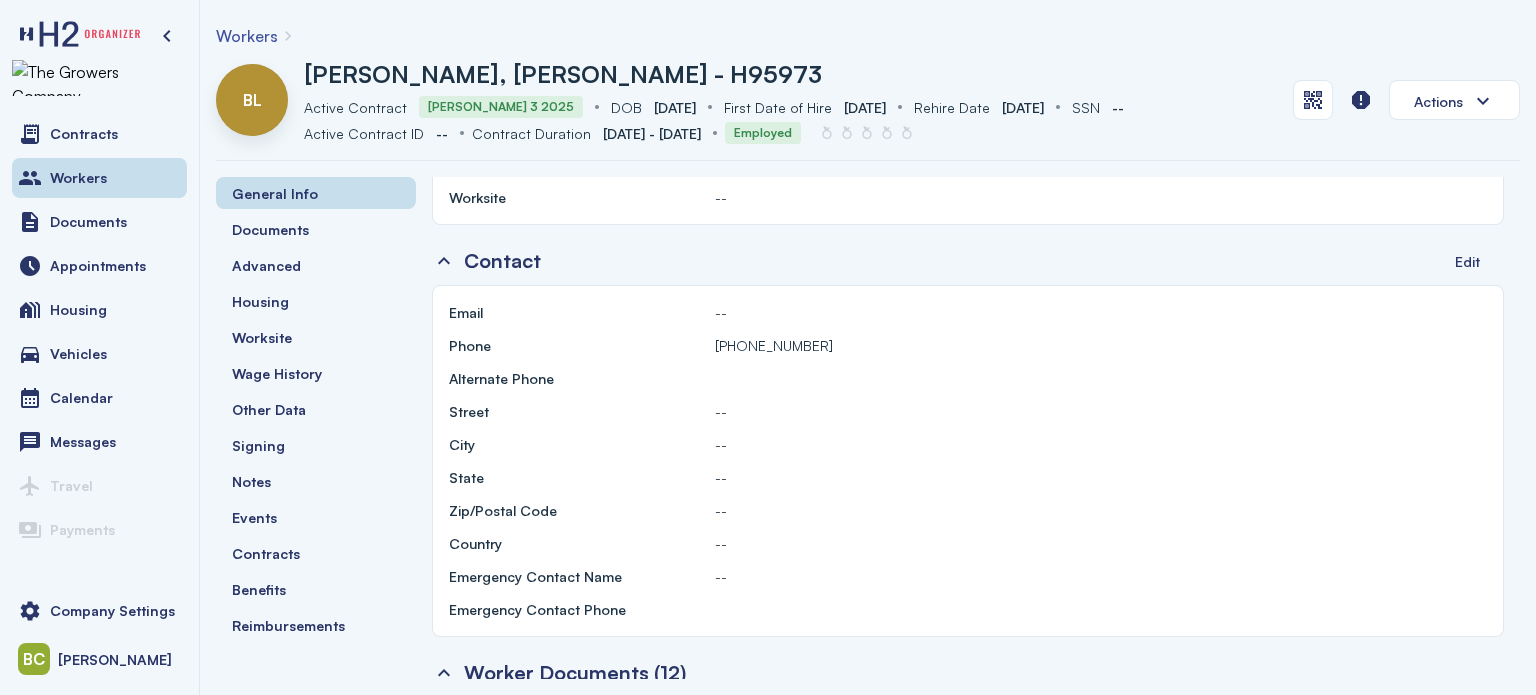 scroll, scrollTop: 900, scrollLeft: 0, axis: vertical 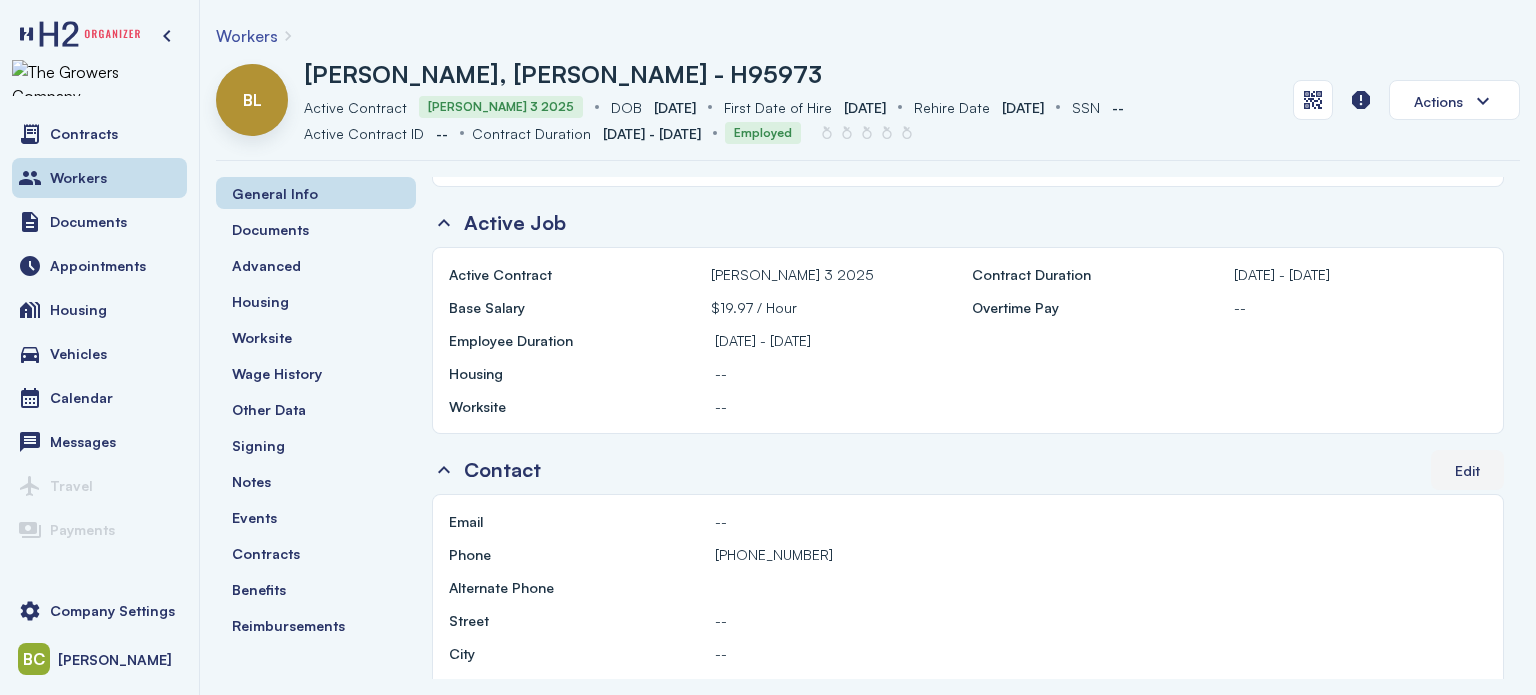 click on "Edit" at bounding box center [1467, 470] 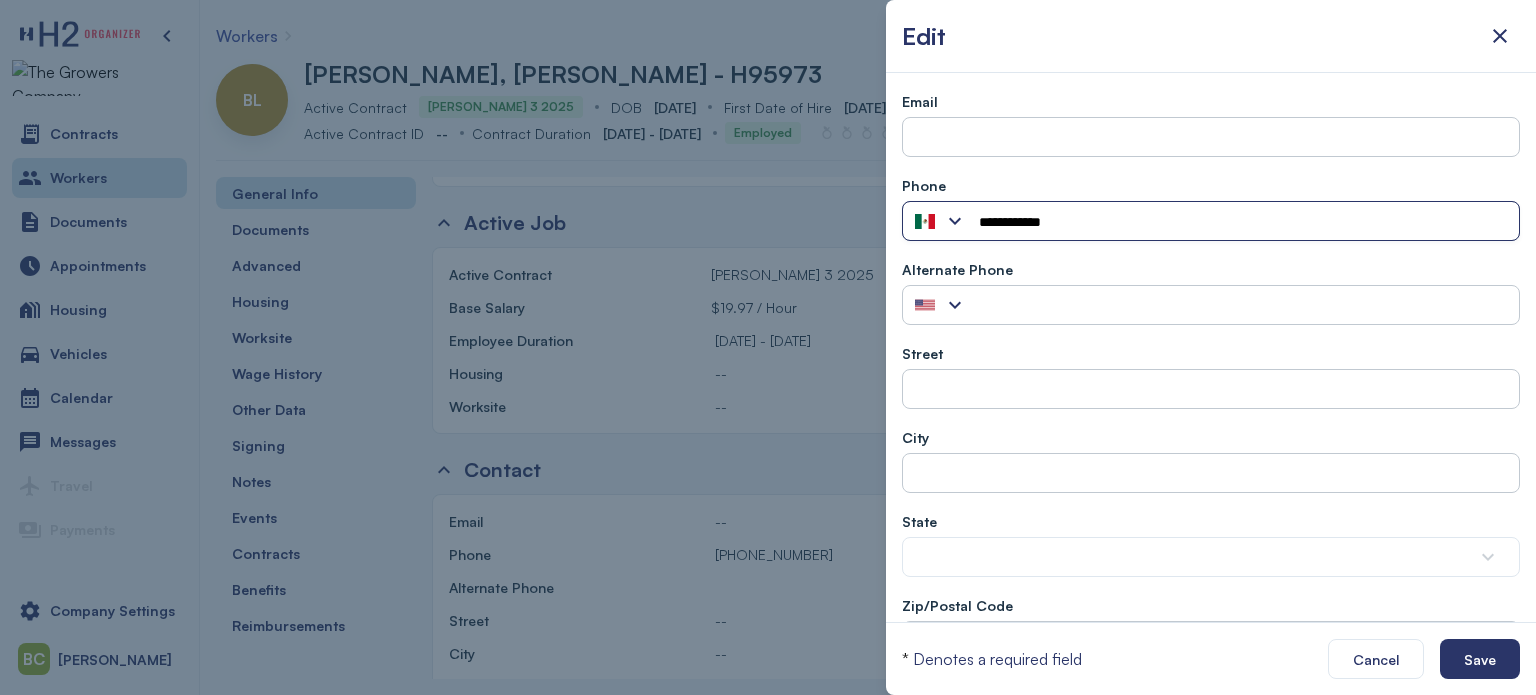 drag, startPoint x: 998, startPoint y: 227, endPoint x: 963, endPoint y: 227, distance: 35 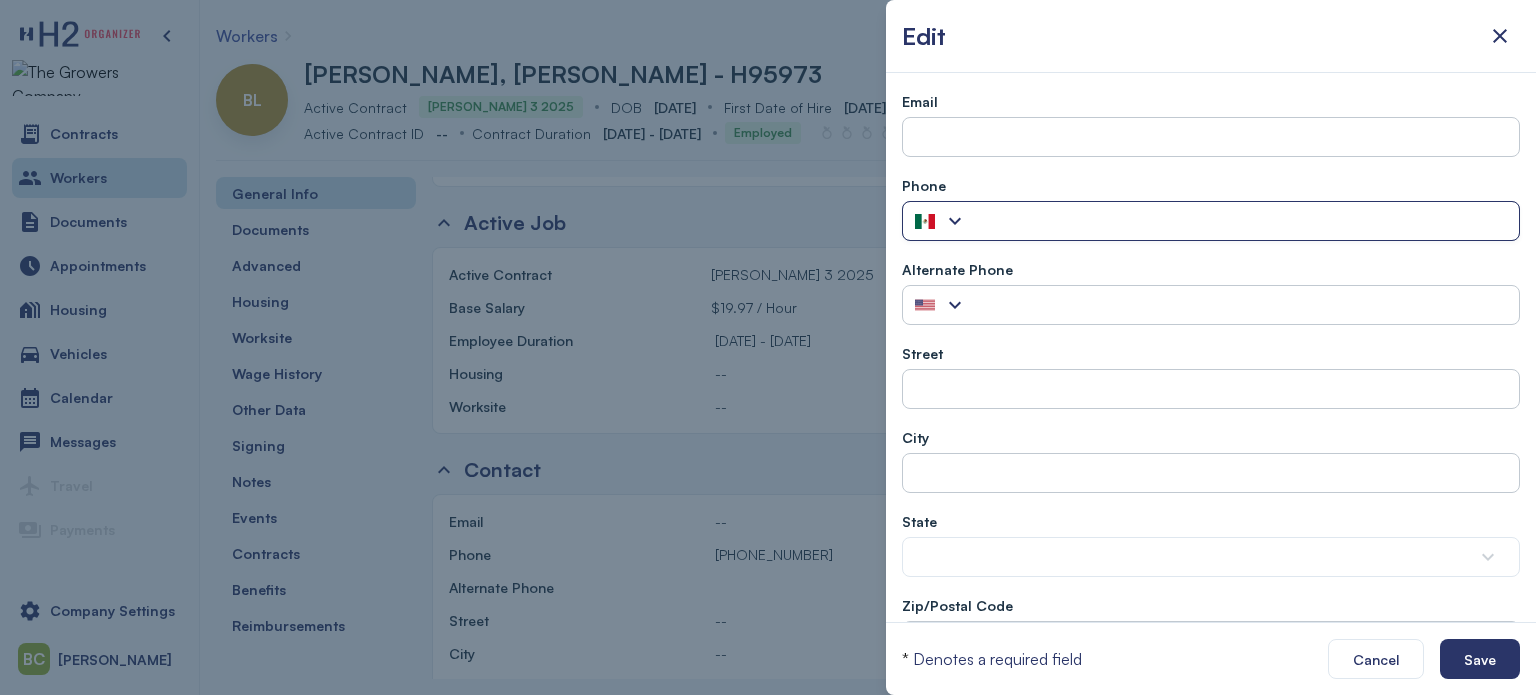 click at bounding box center [955, 221] 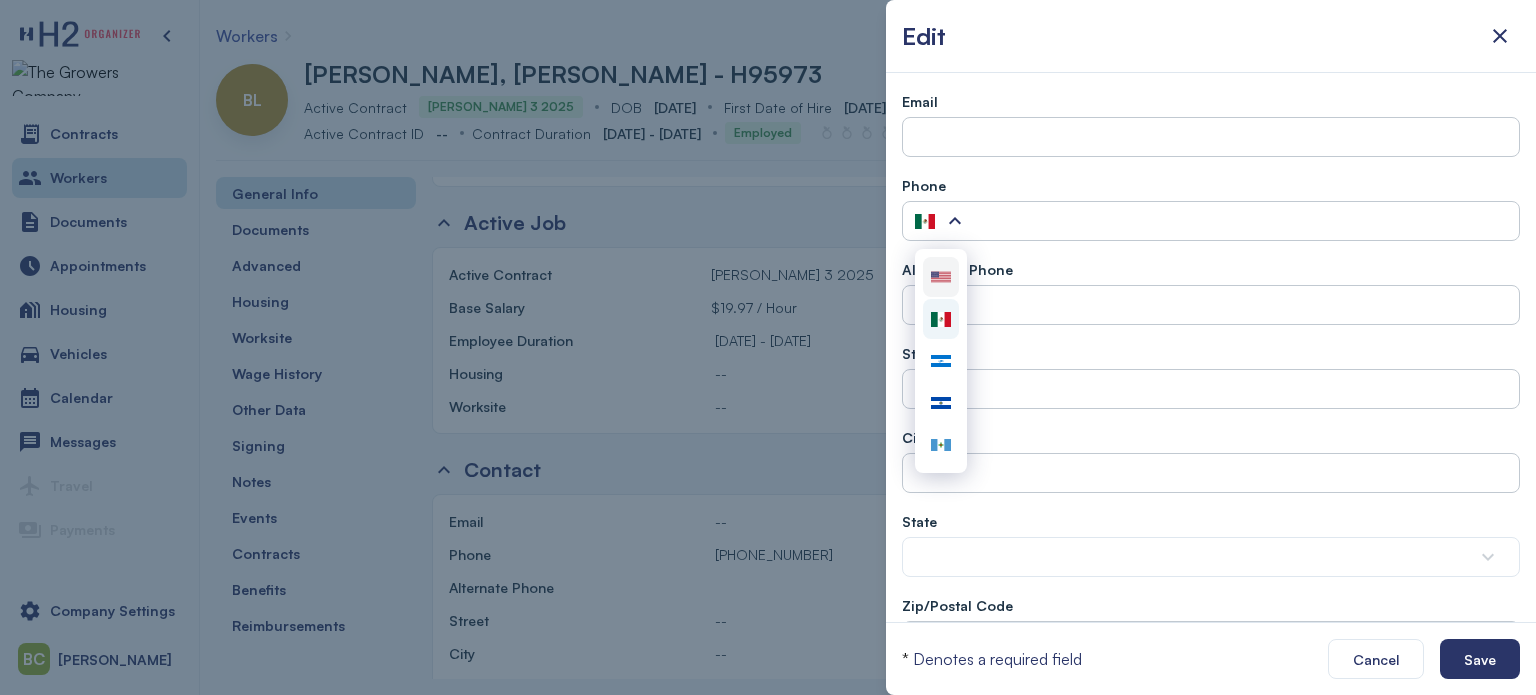 click at bounding box center (941, 277) 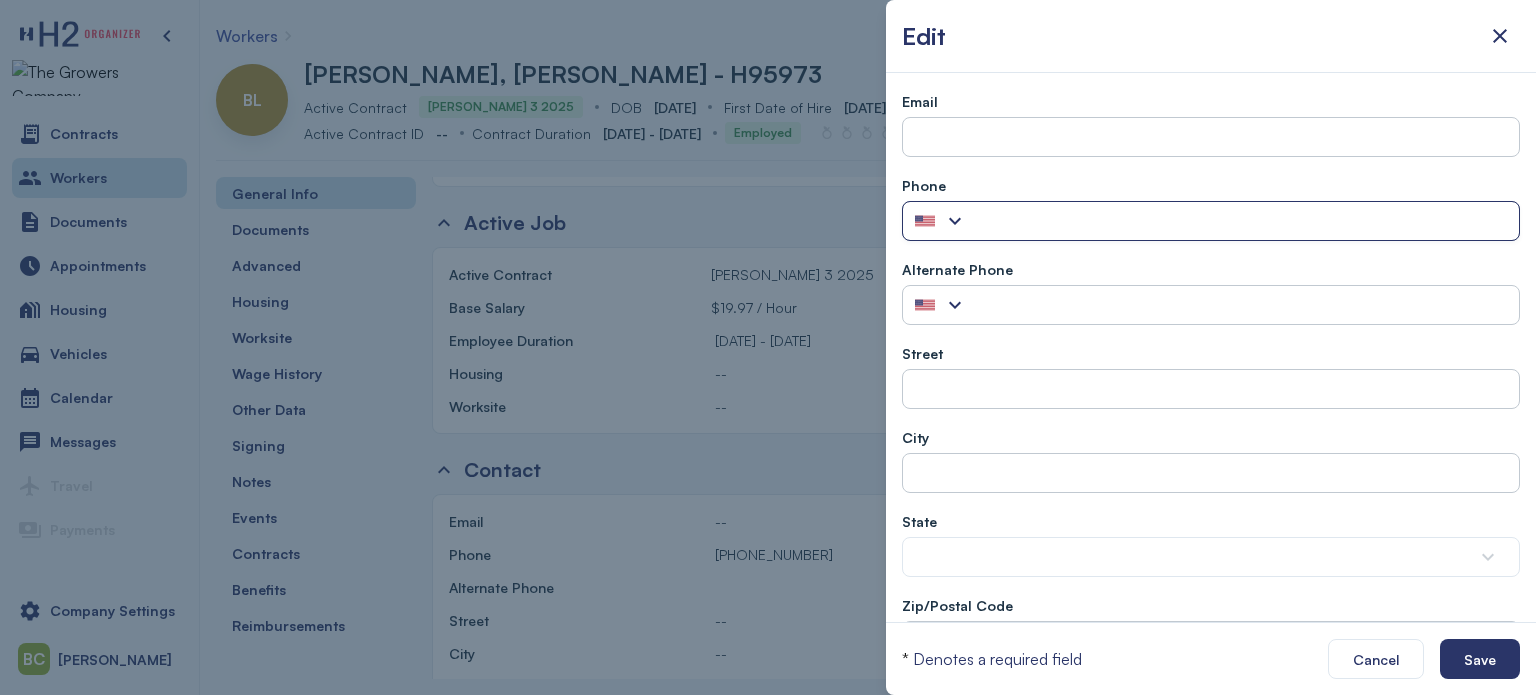 click at bounding box center [1243, 222] 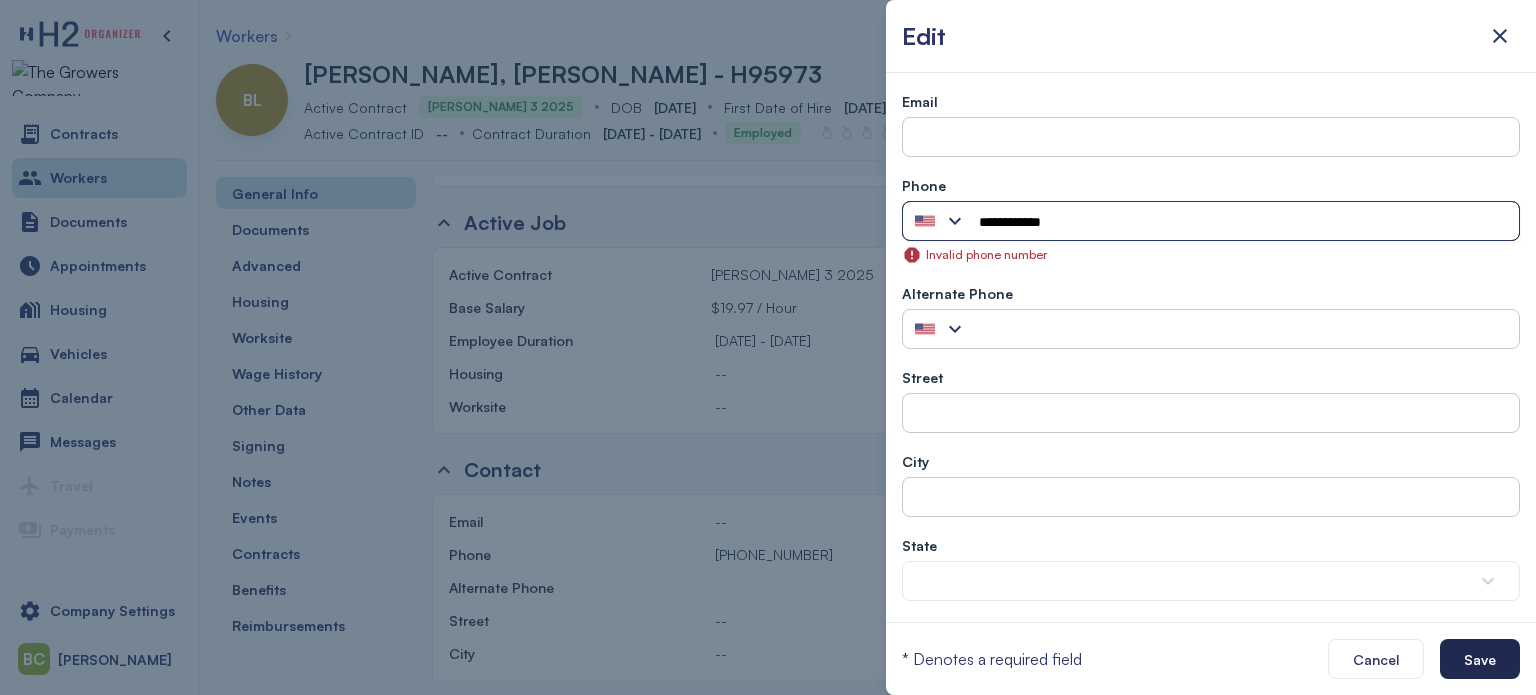 type on "**********" 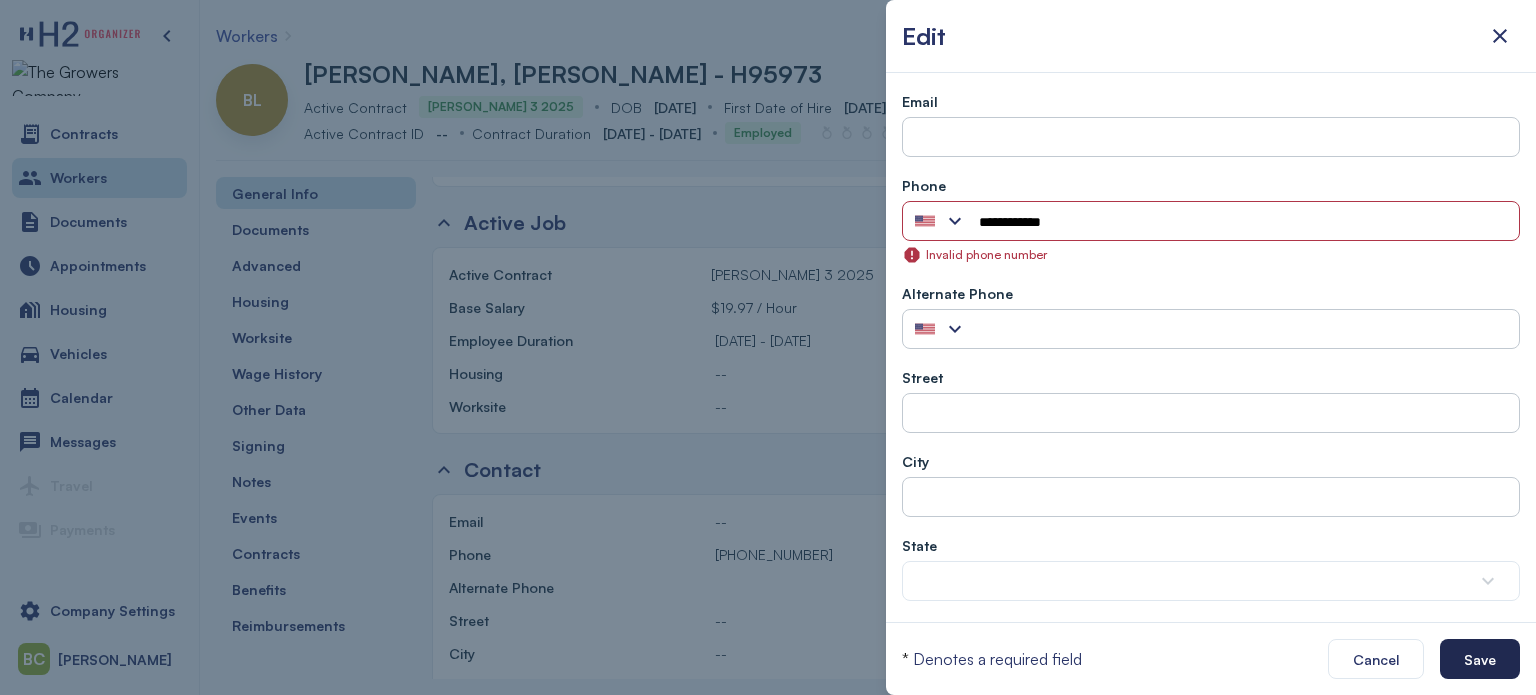 click on "Save" at bounding box center (1480, 659) 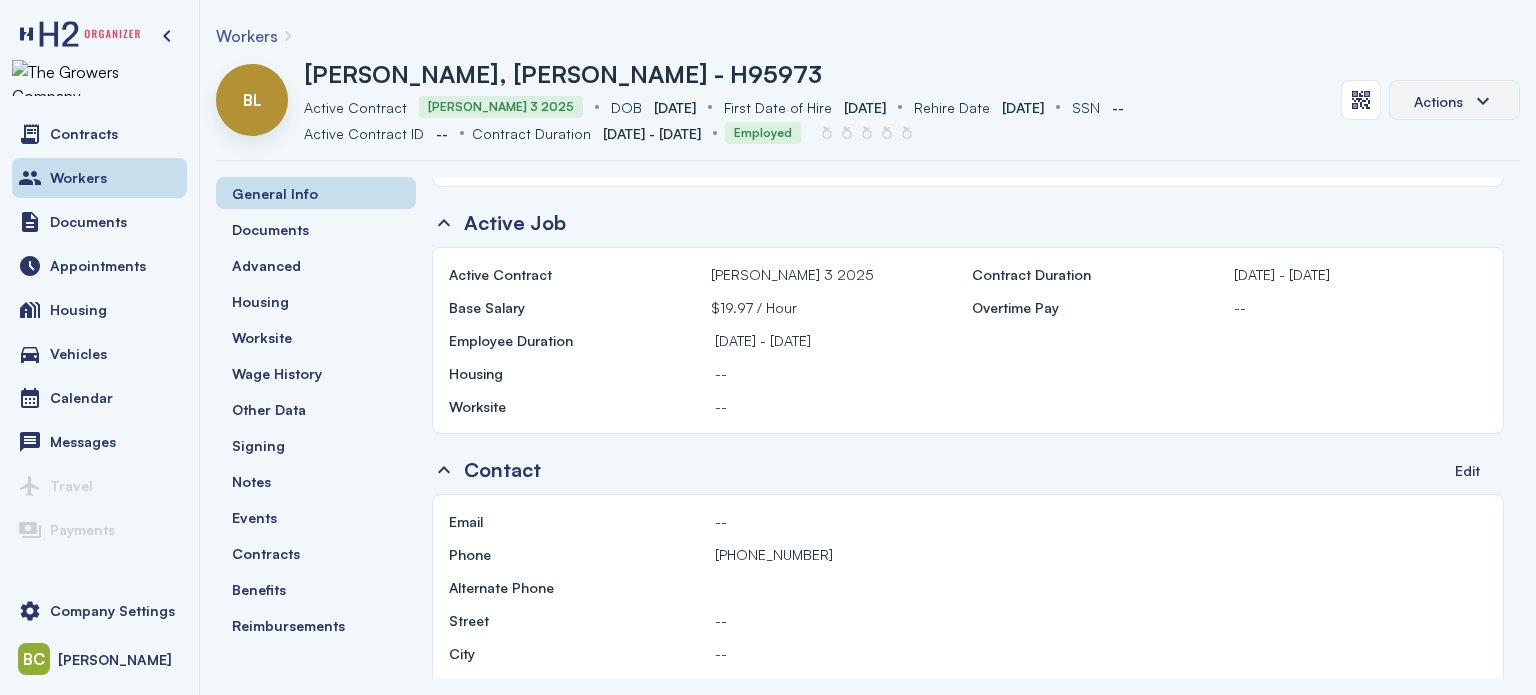 click on "Actions" at bounding box center (1454, 100) 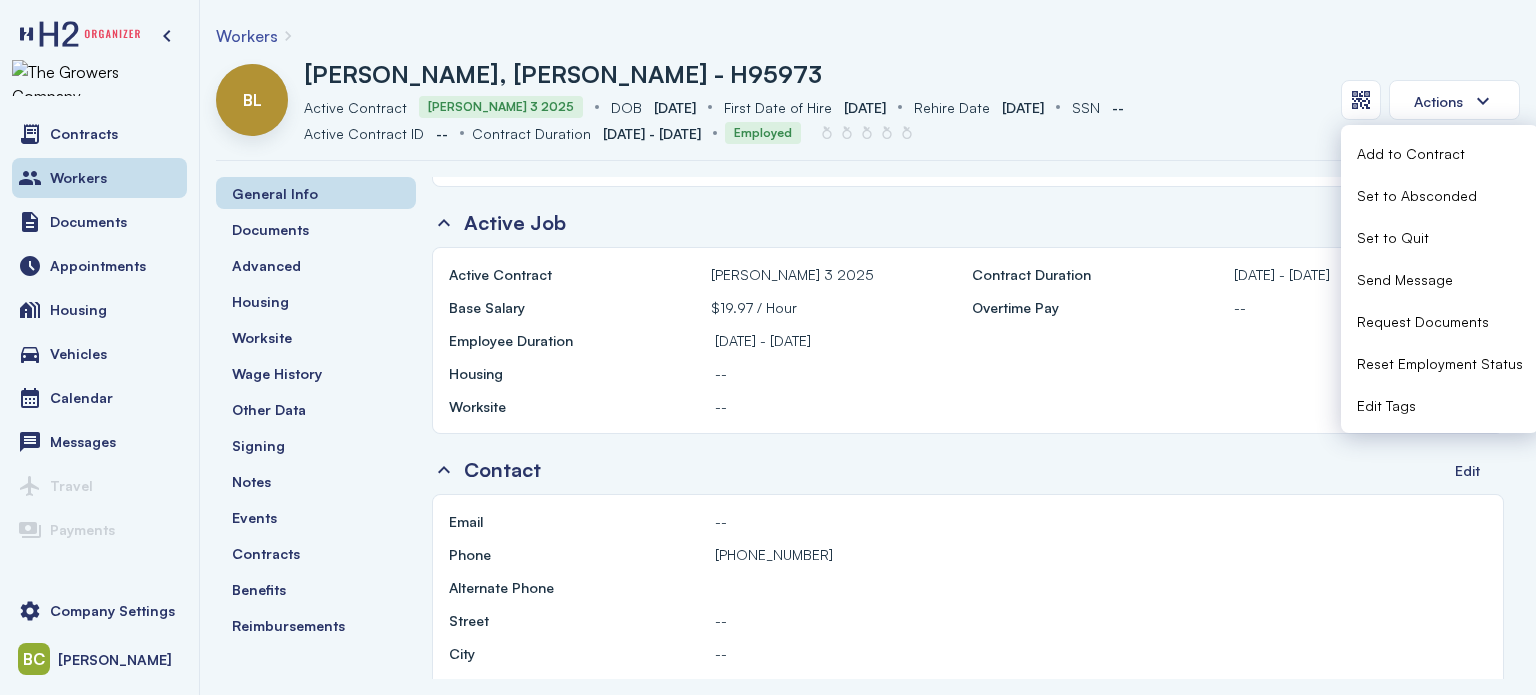 click on "Request Documents" at bounding box center [1423, 321] 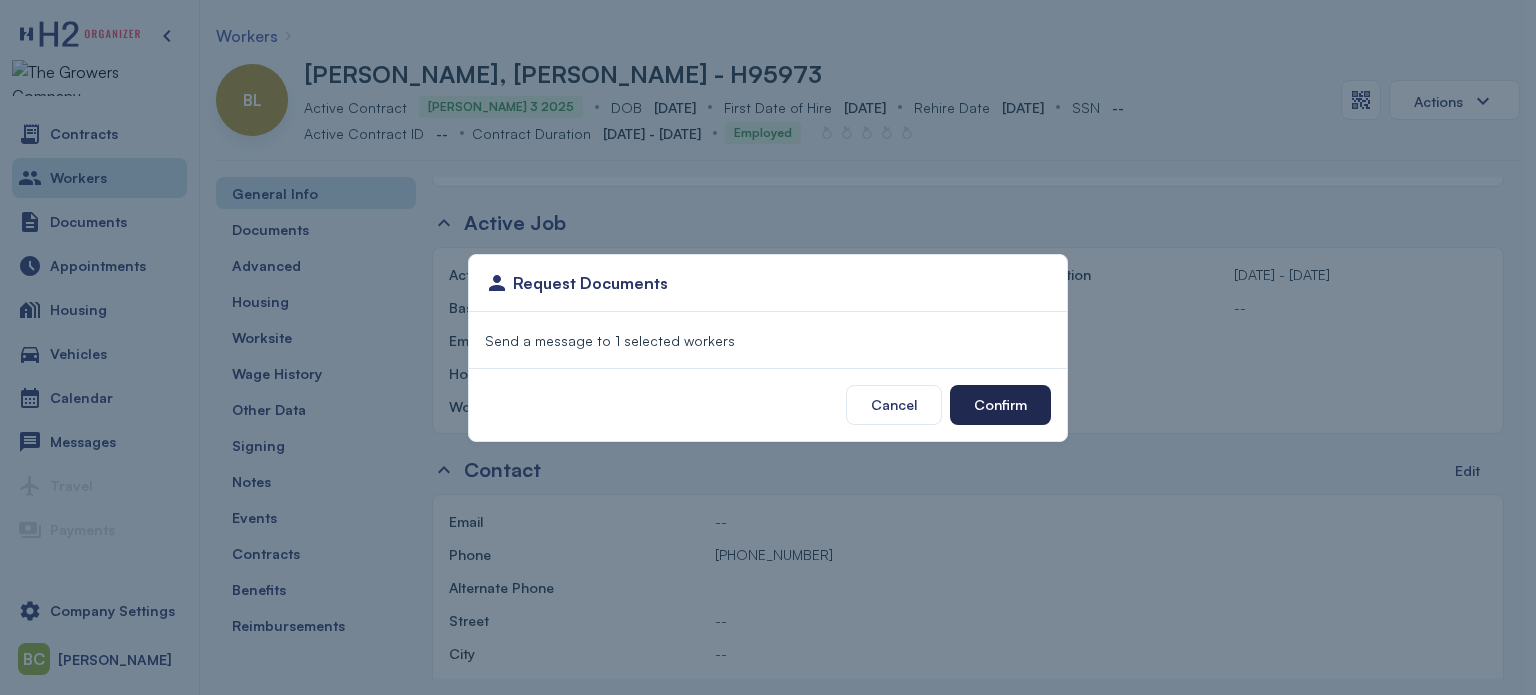 click on "Confirm" at bounding box center [1000, 405] 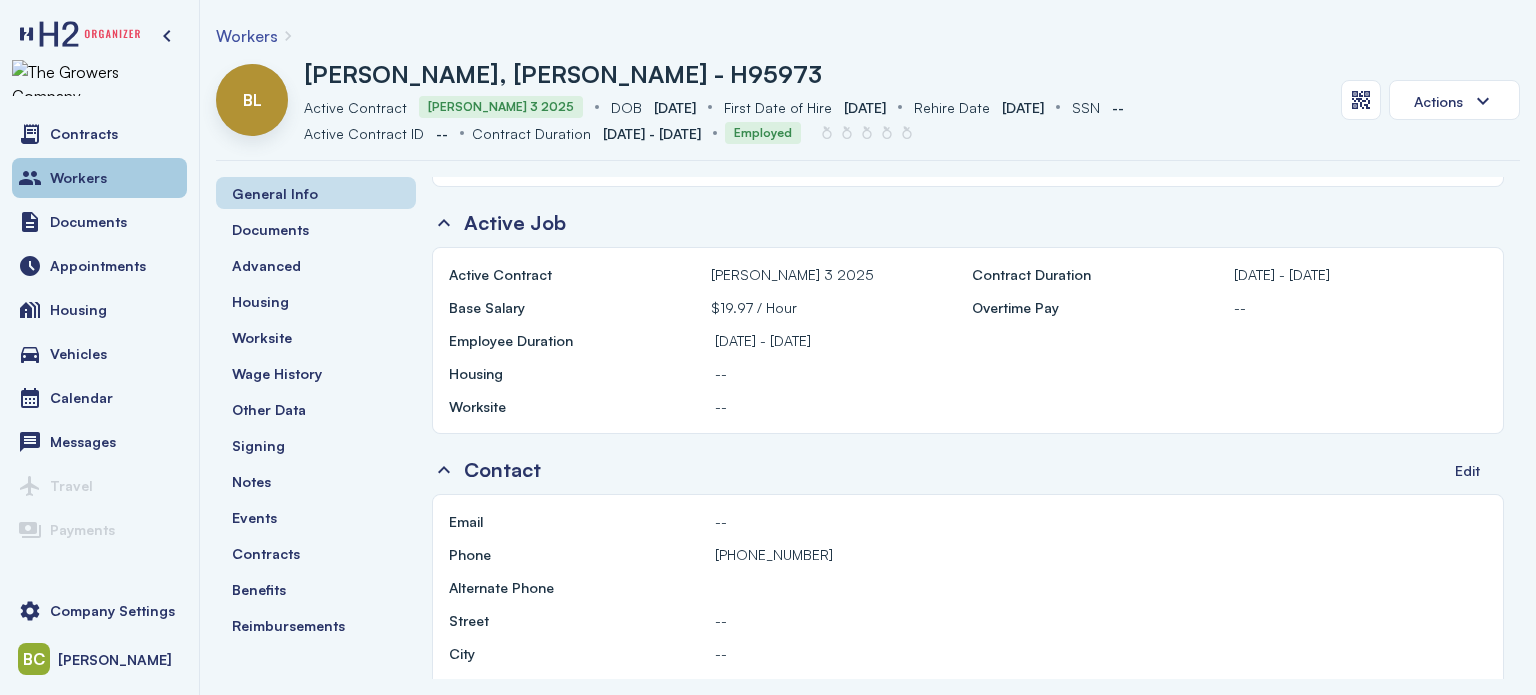 click on "Workers" at bounding box center [99, 178] 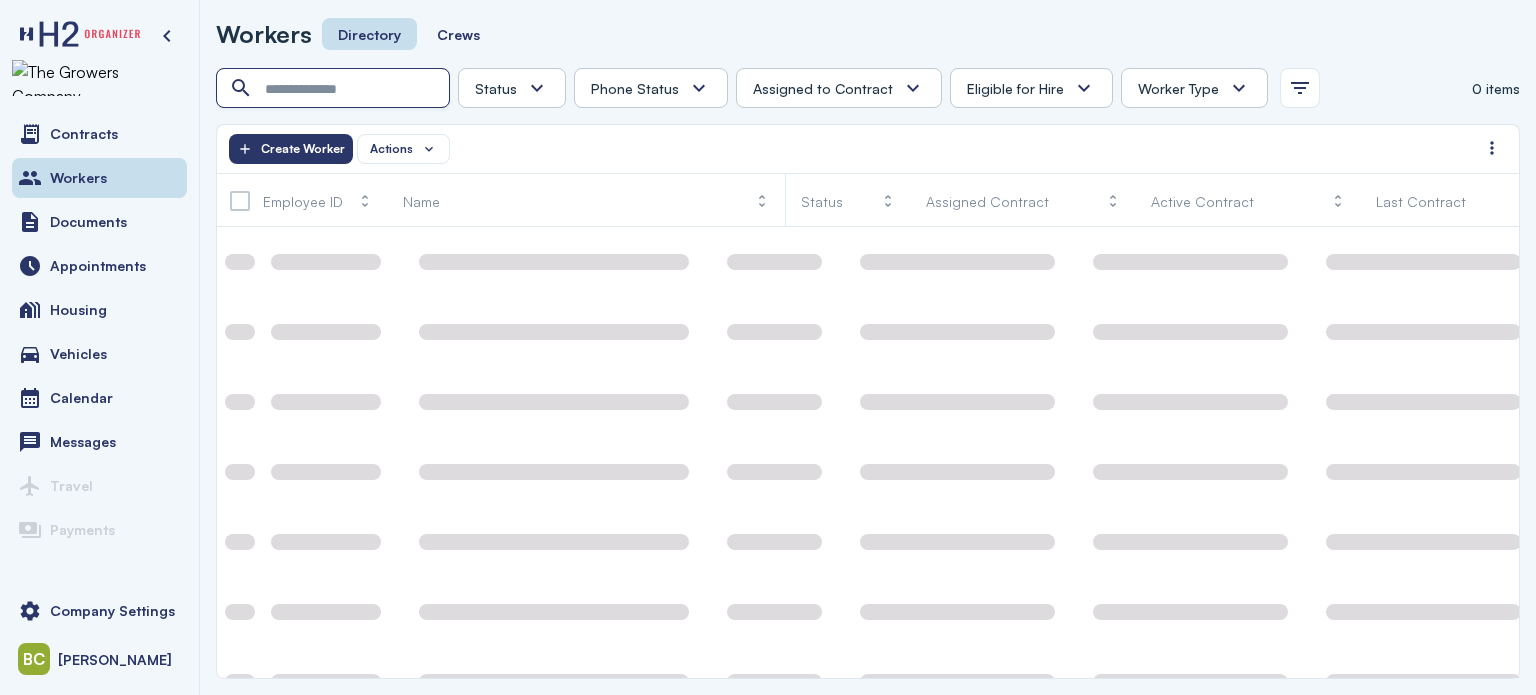 click at bounding box center [335, 89] 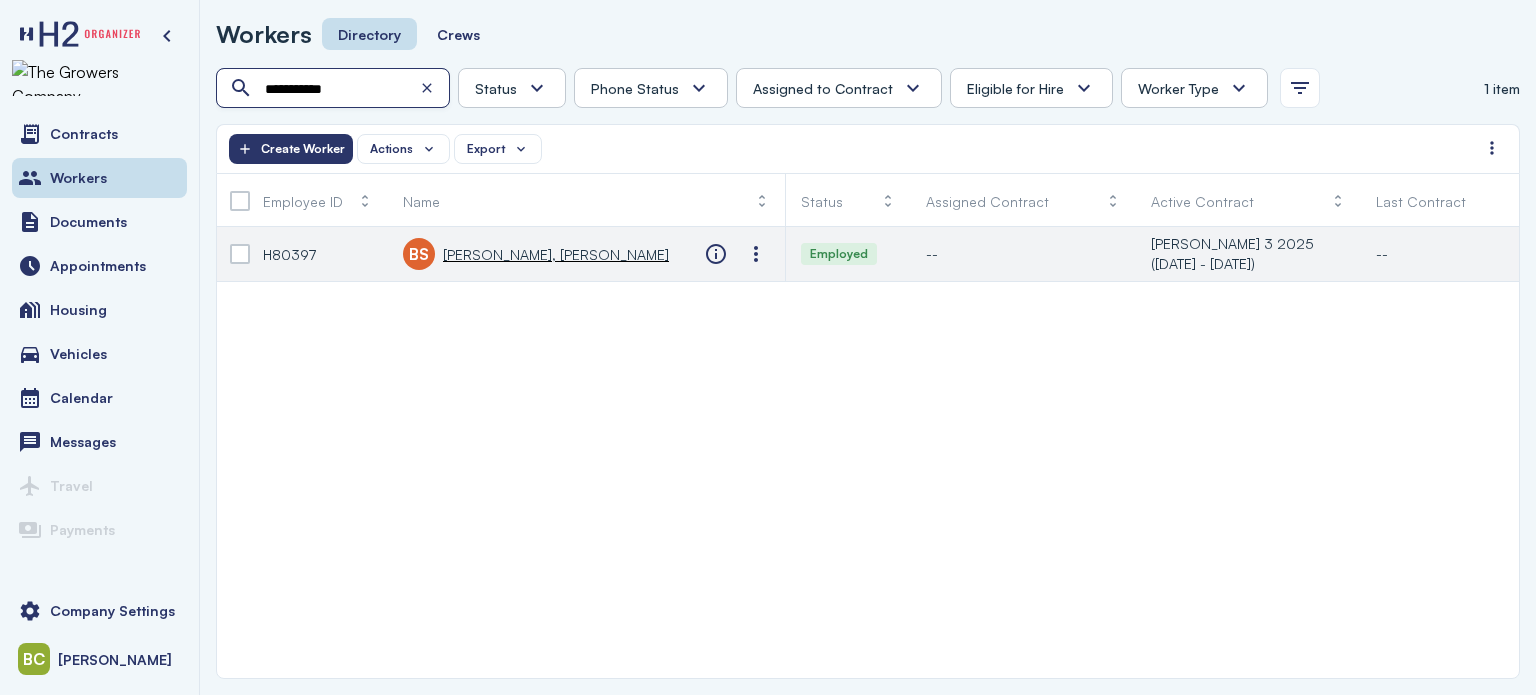 type on "**********" 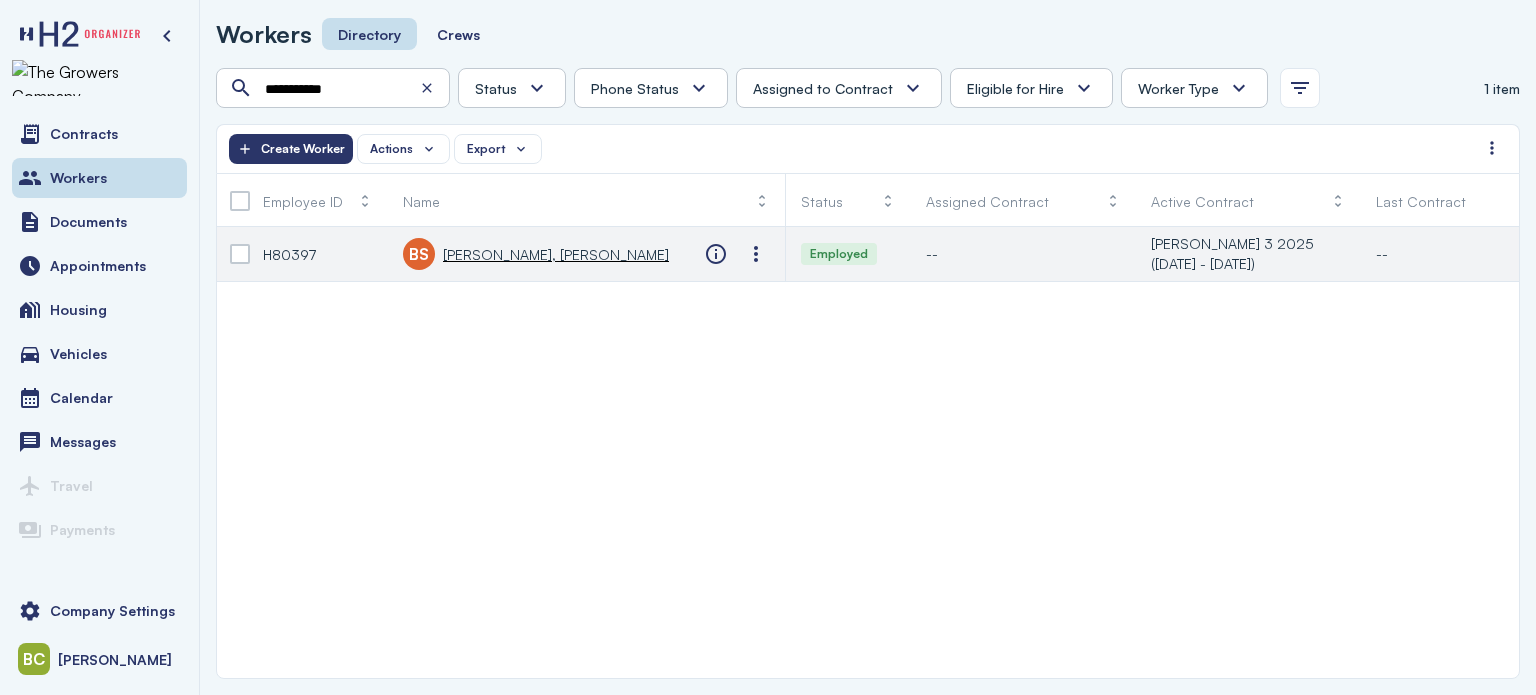 click on "[PERSON_NAME], [PERSON_NAME]" 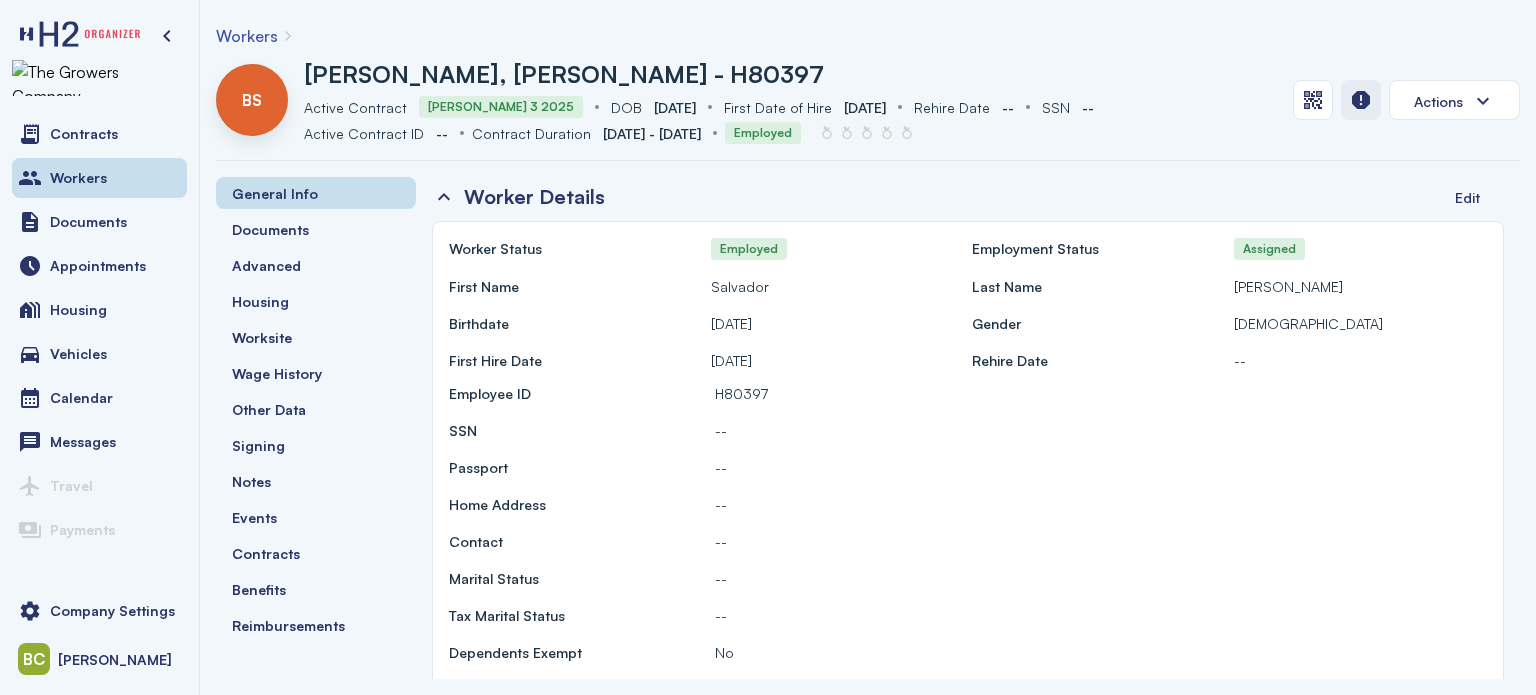 click at bounding box center (1361, 100) 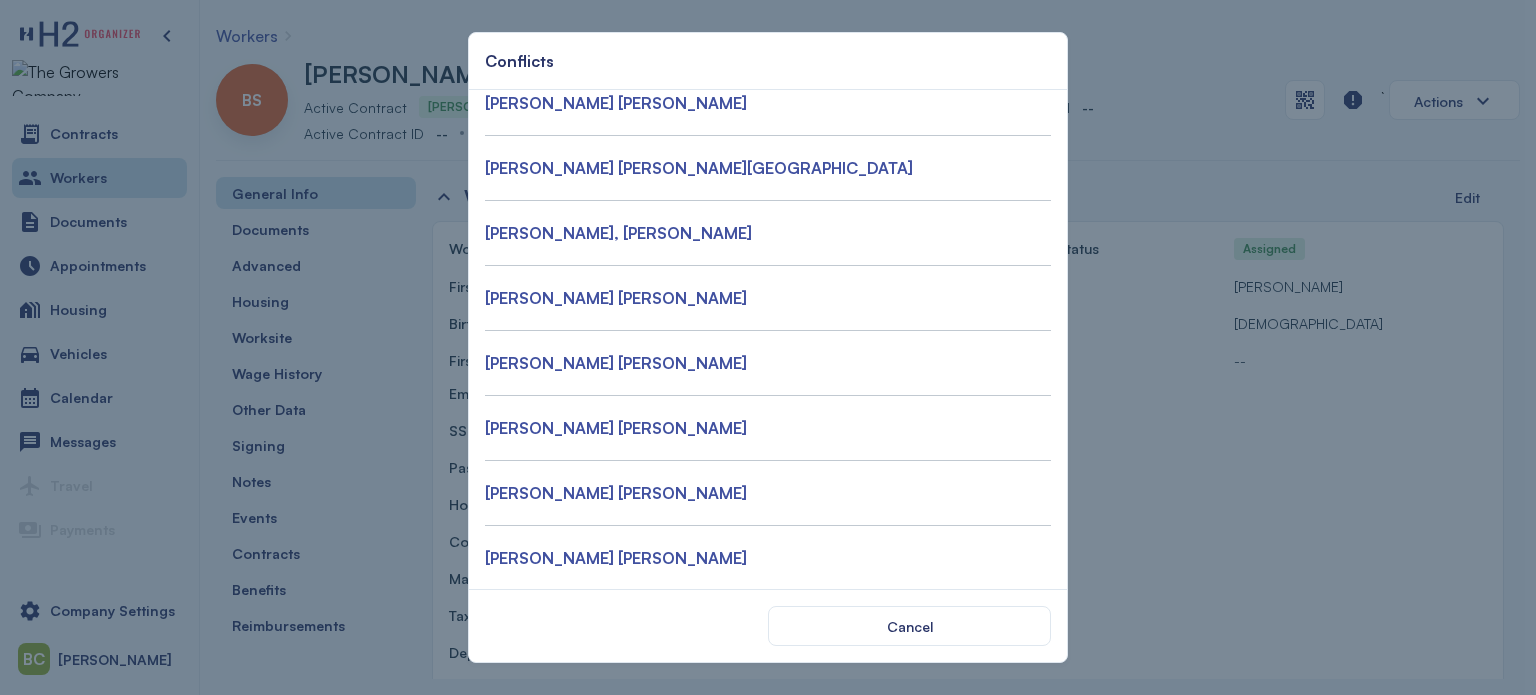 scroll, scrollTop: 3800, scrollLeft: 0, axis: vertical 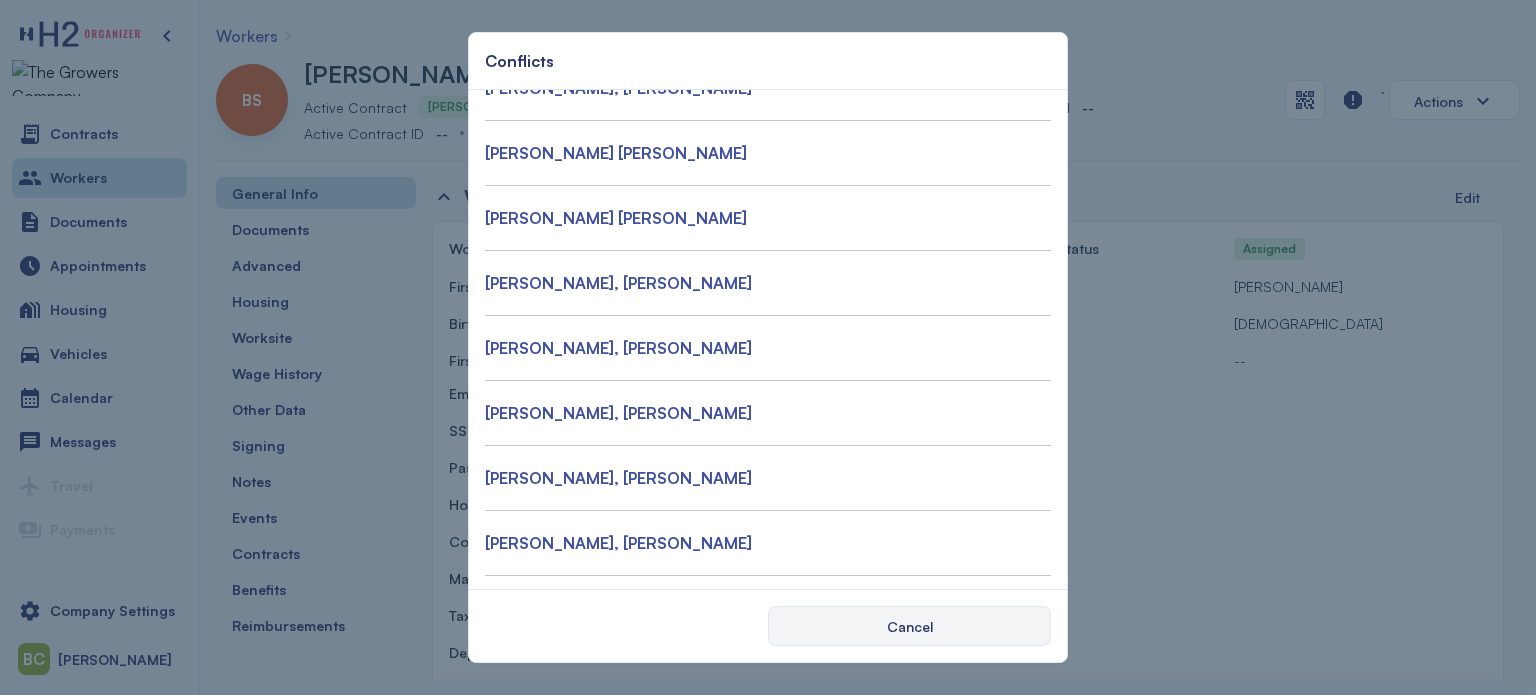 click on "Cancel" at bounding box center (909, 626) 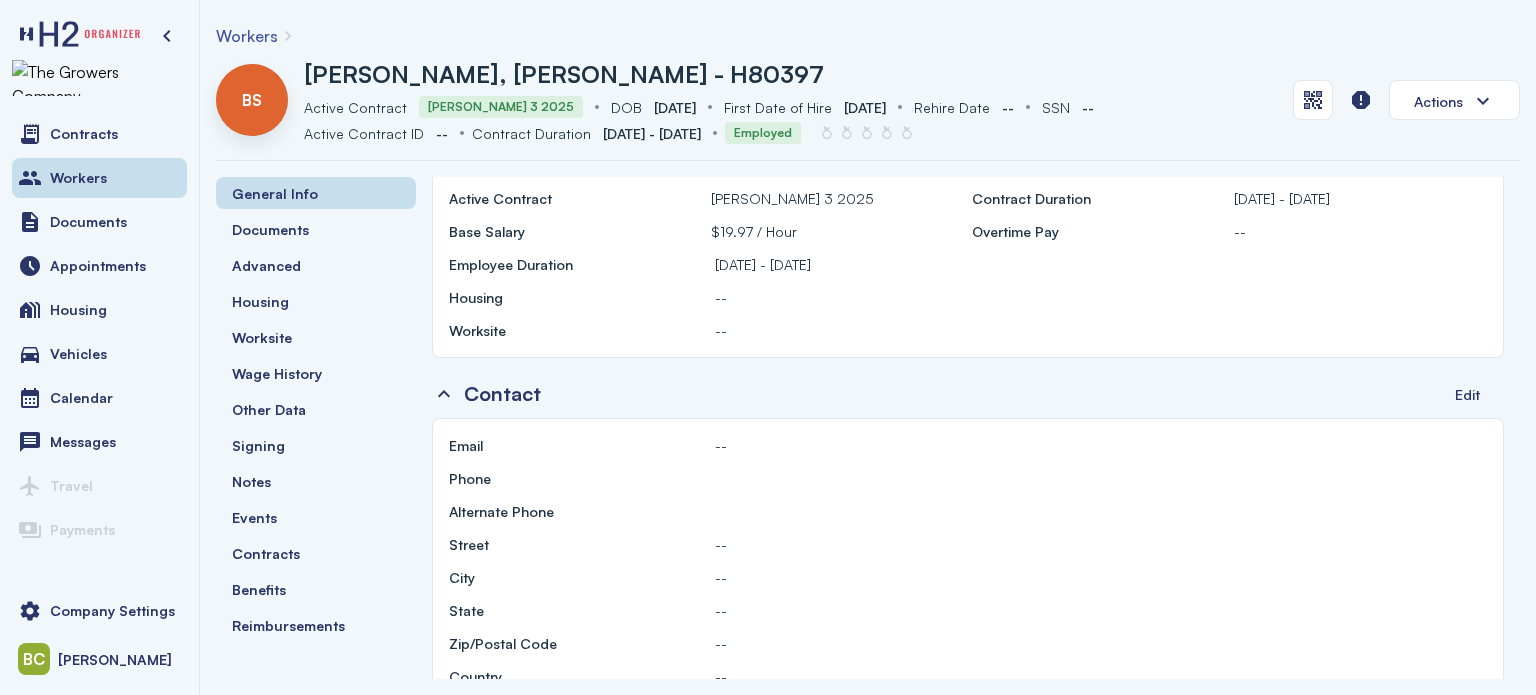scroll, scrollTop: 1000, scrollLeft: 0, axis: vertical 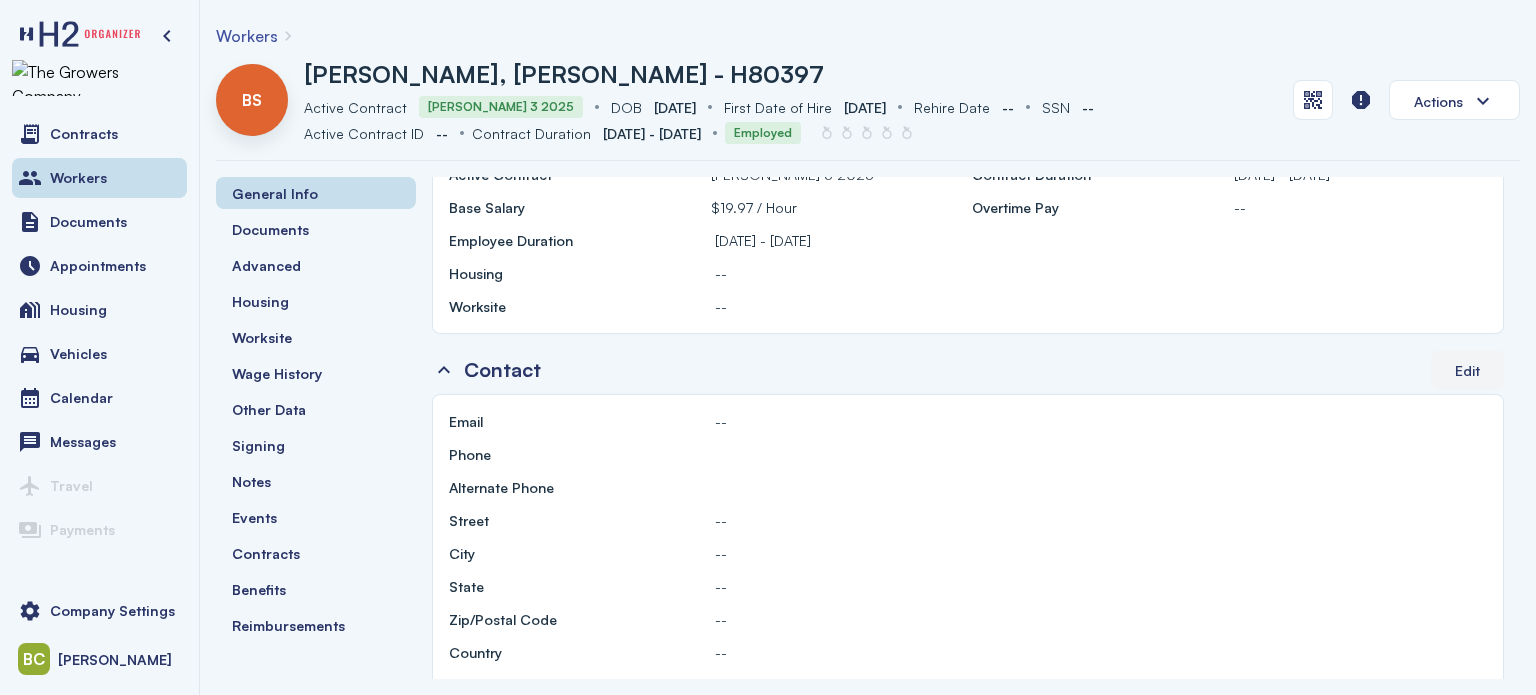 click on "Edit" at bounding box center [1467, 370] 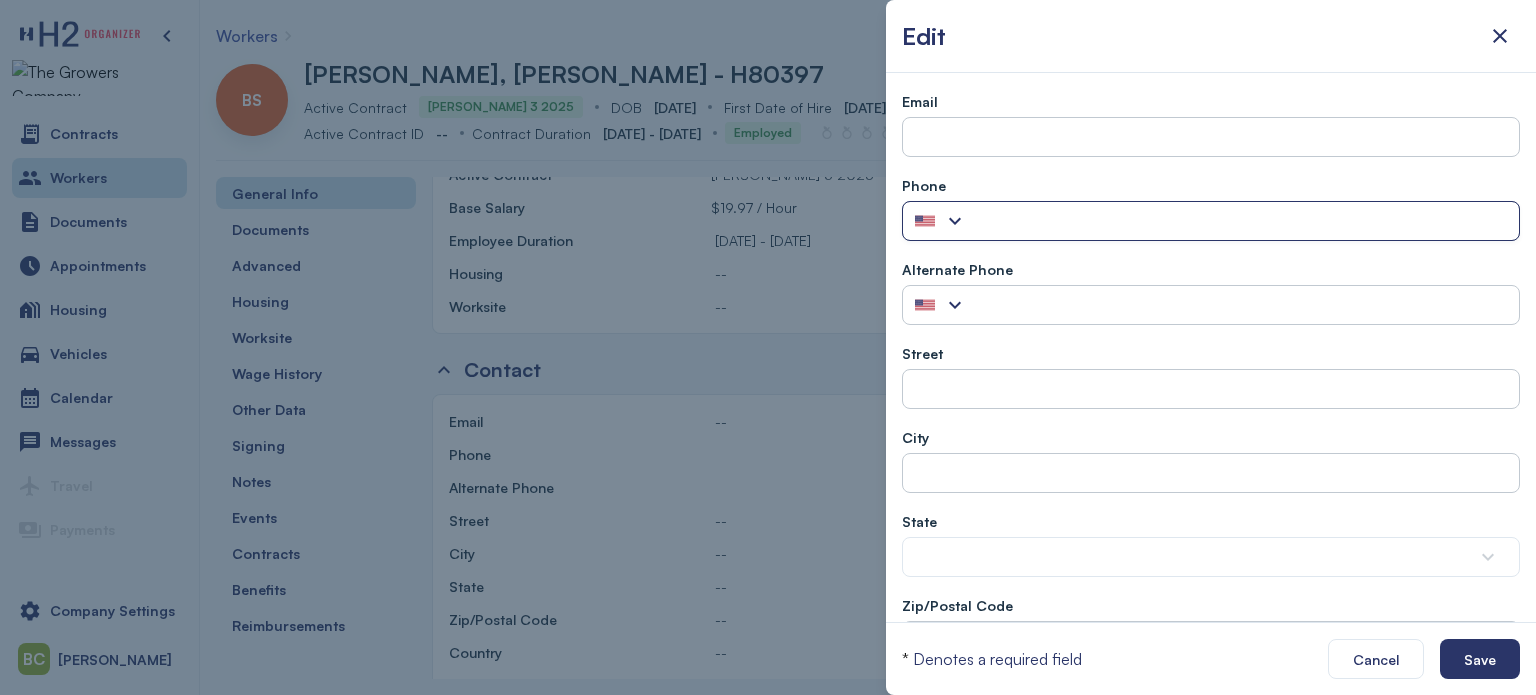 click at bounding box center [1243, 222] 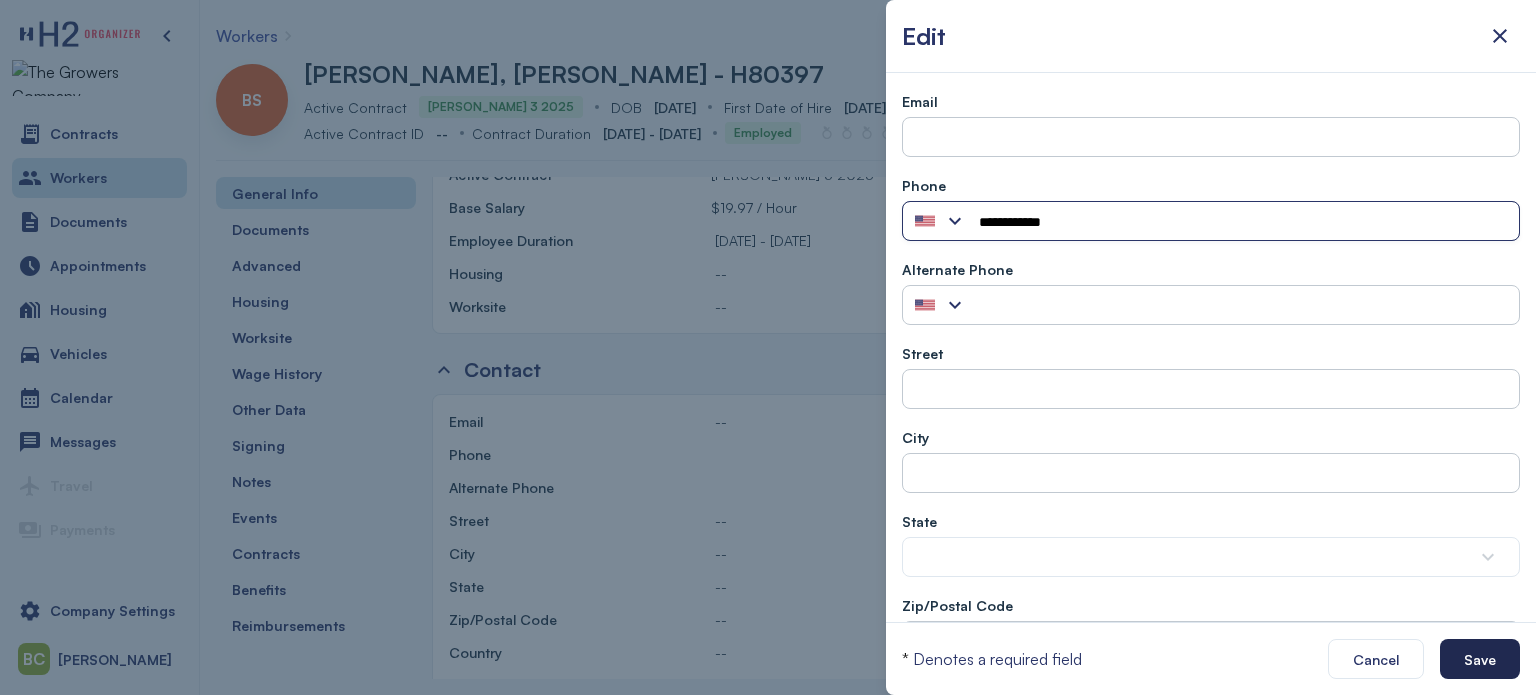 type on "**********" 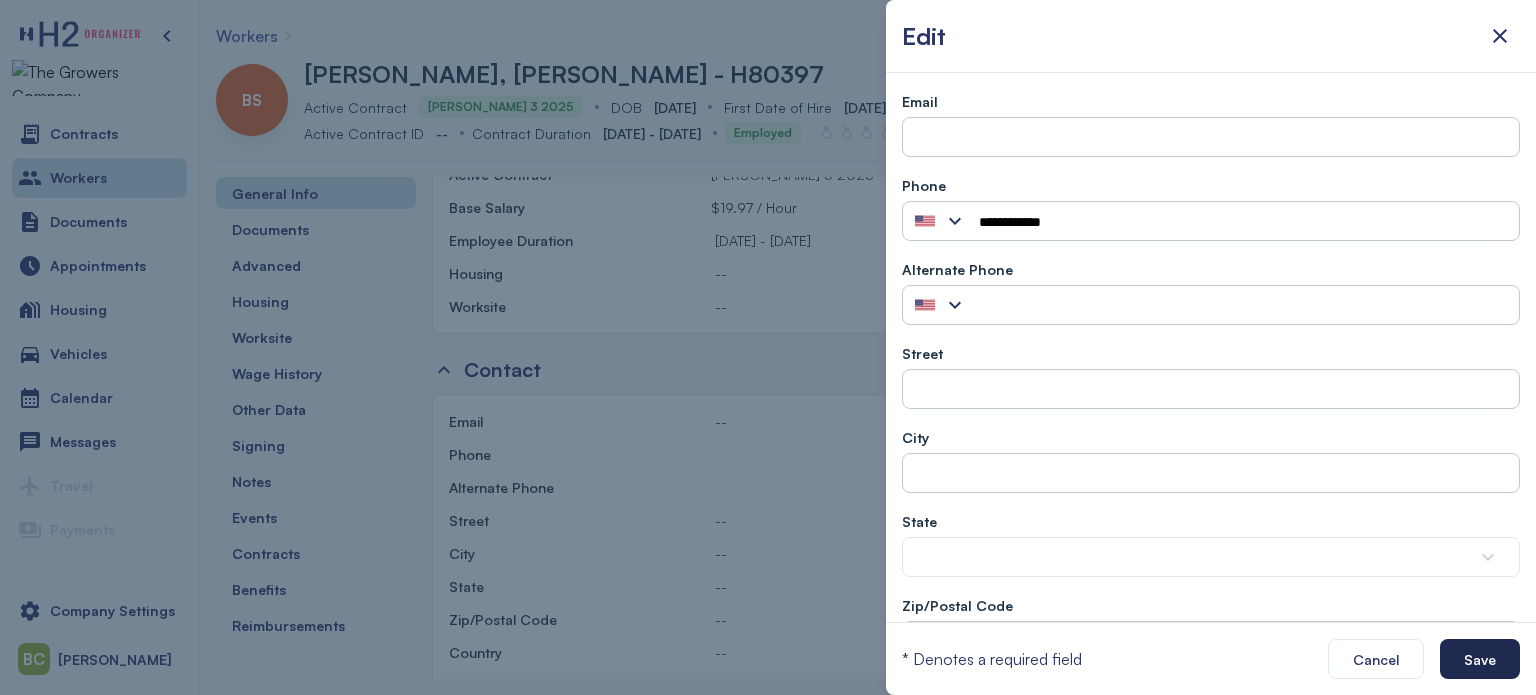 click on "Save" at bounding box center [1480, 659] 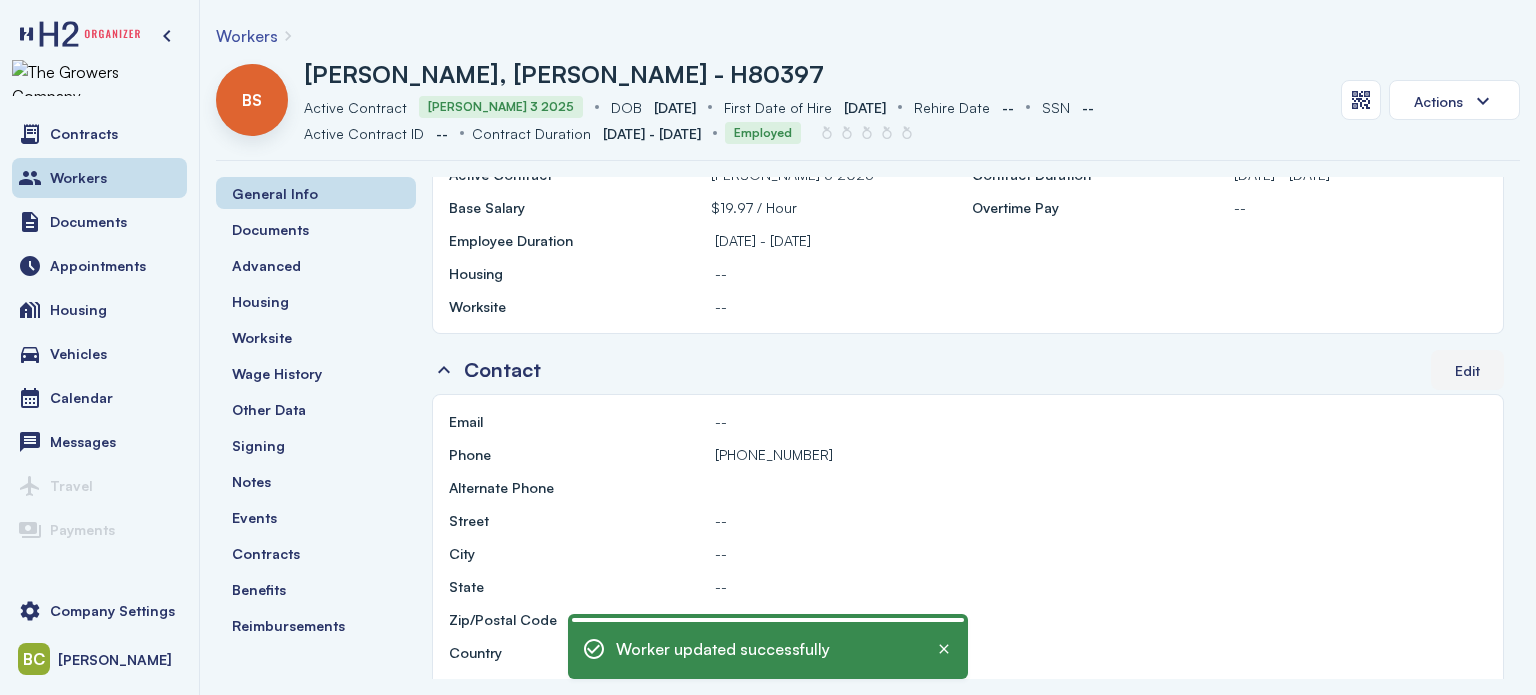 click on "Edit" at bounding box center [1467, 370] 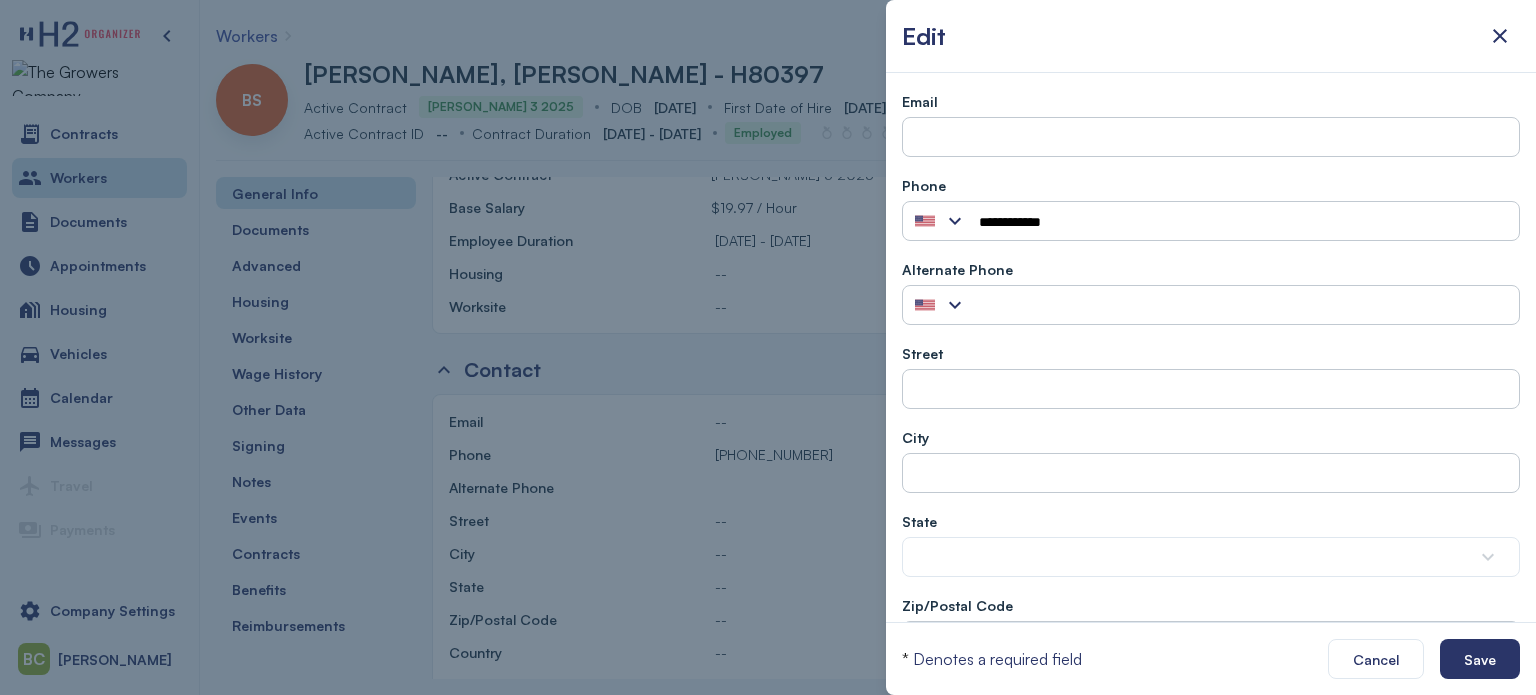 click on "*   Denotes a required field     Cancel         Save" at bounding box center [1211, 658] 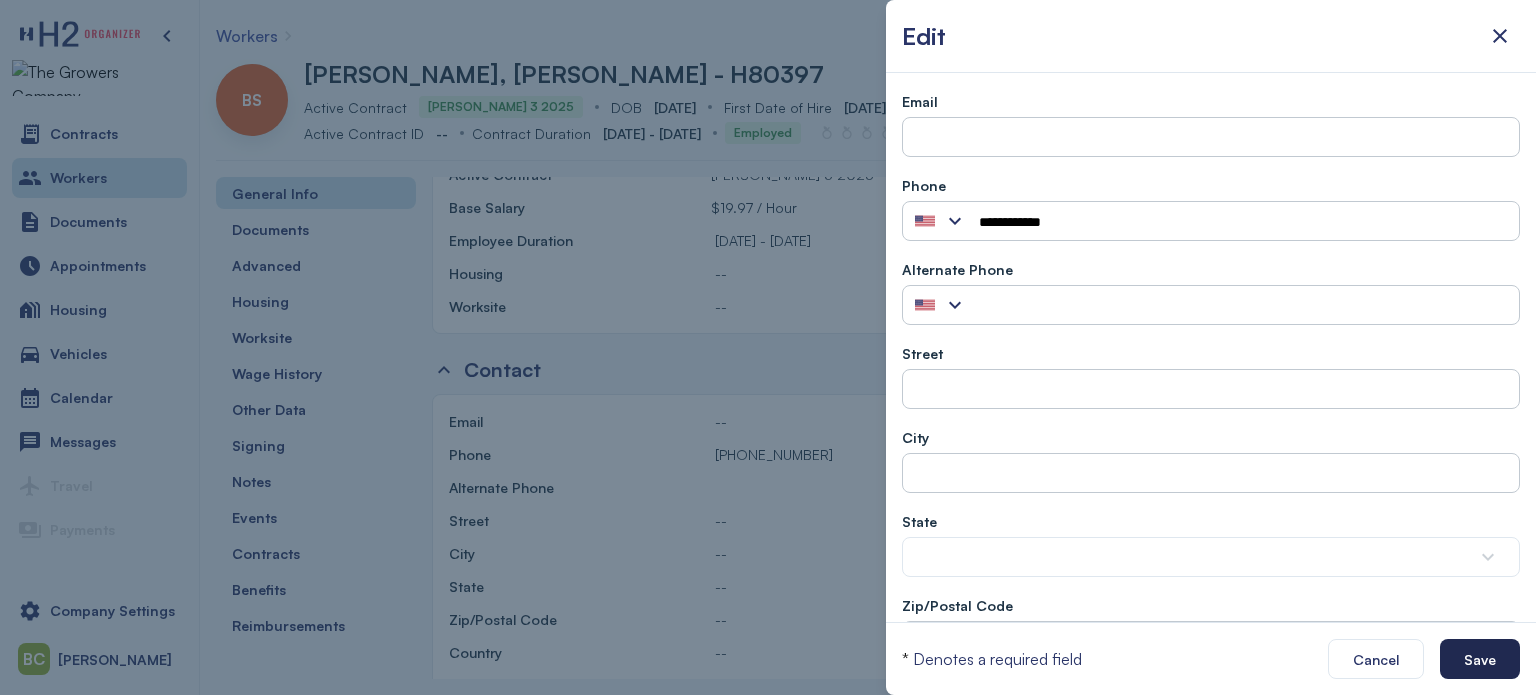 click on "Save" at bounding box center (1480, 659) 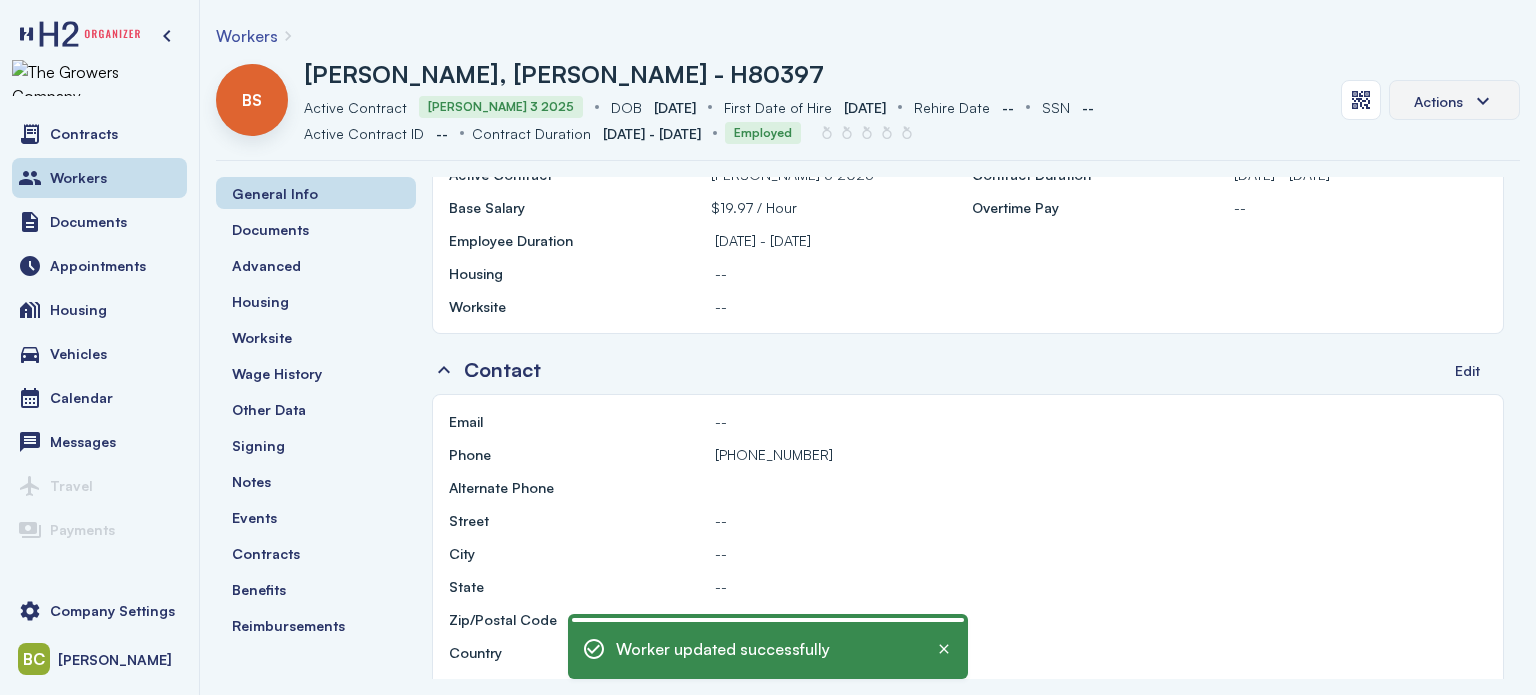 click on "Actions" at bounding box center [1438, 101] 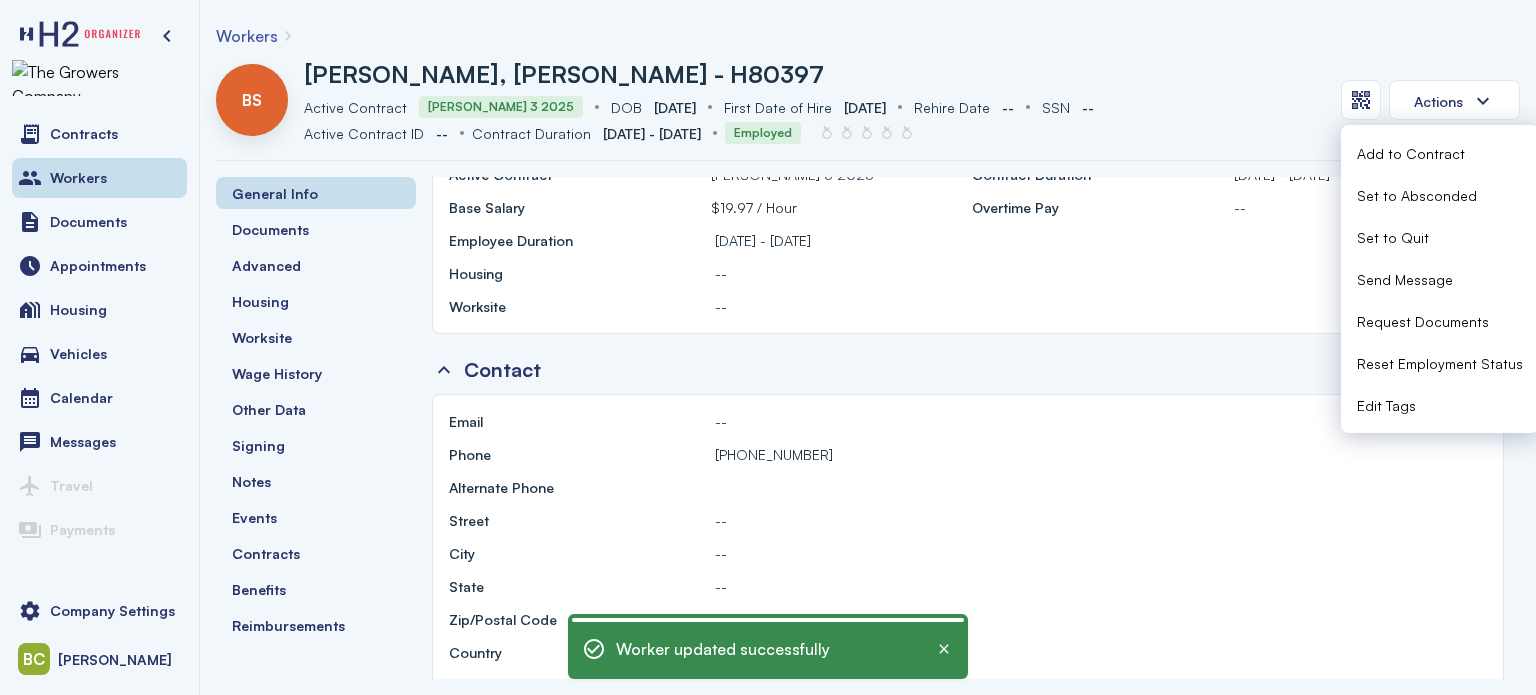 click on "Request Documents" at bounding box center [1423, 321] 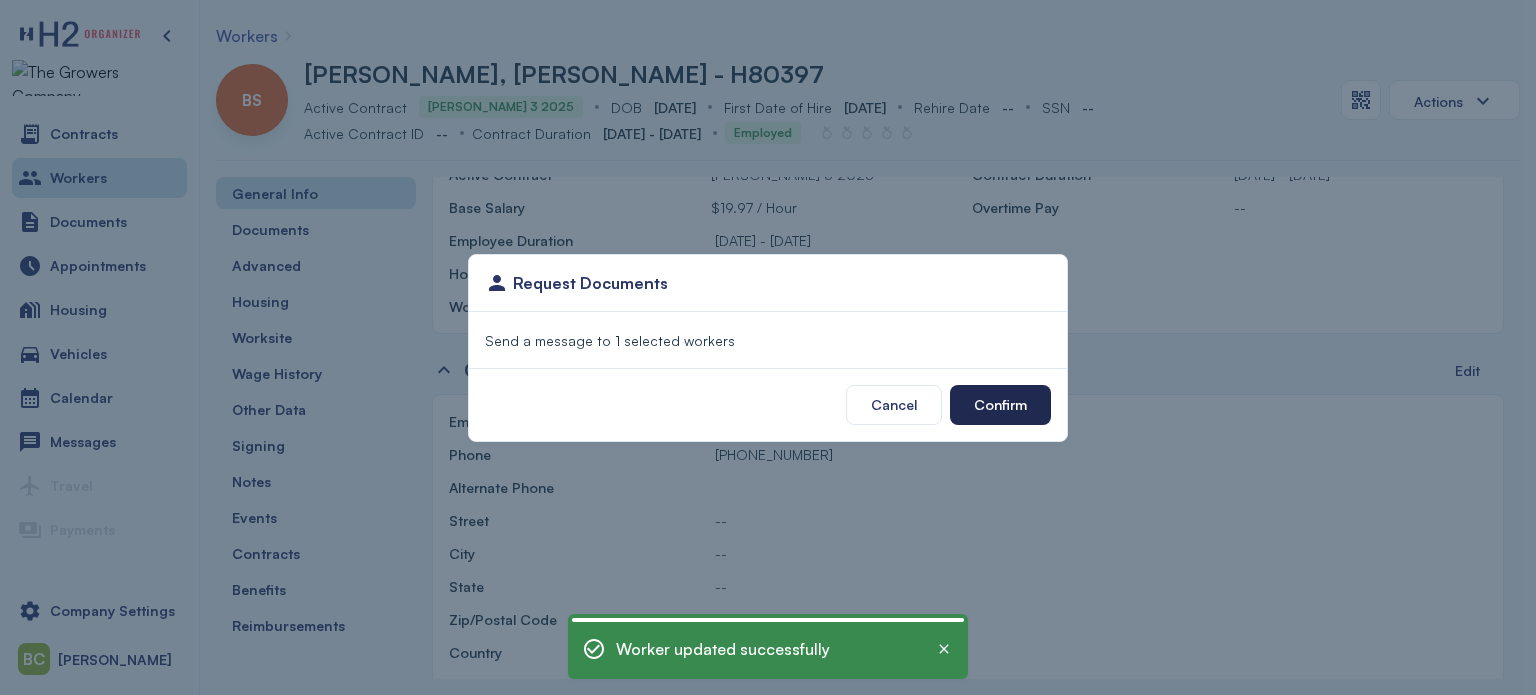 click on "Confirm" at bounding box center (1000, 405) 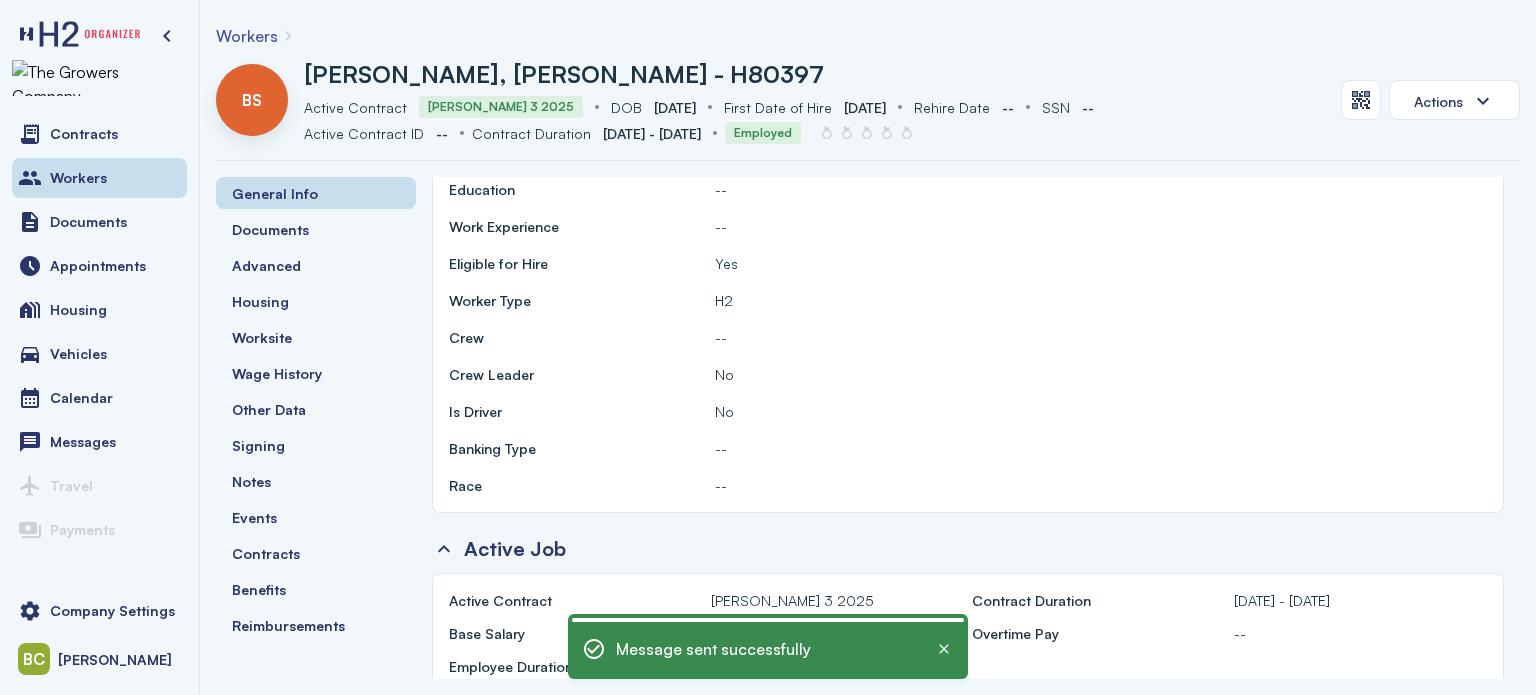 scroll, scrollTop: 500, scrollLeft: 0, axis: vertical 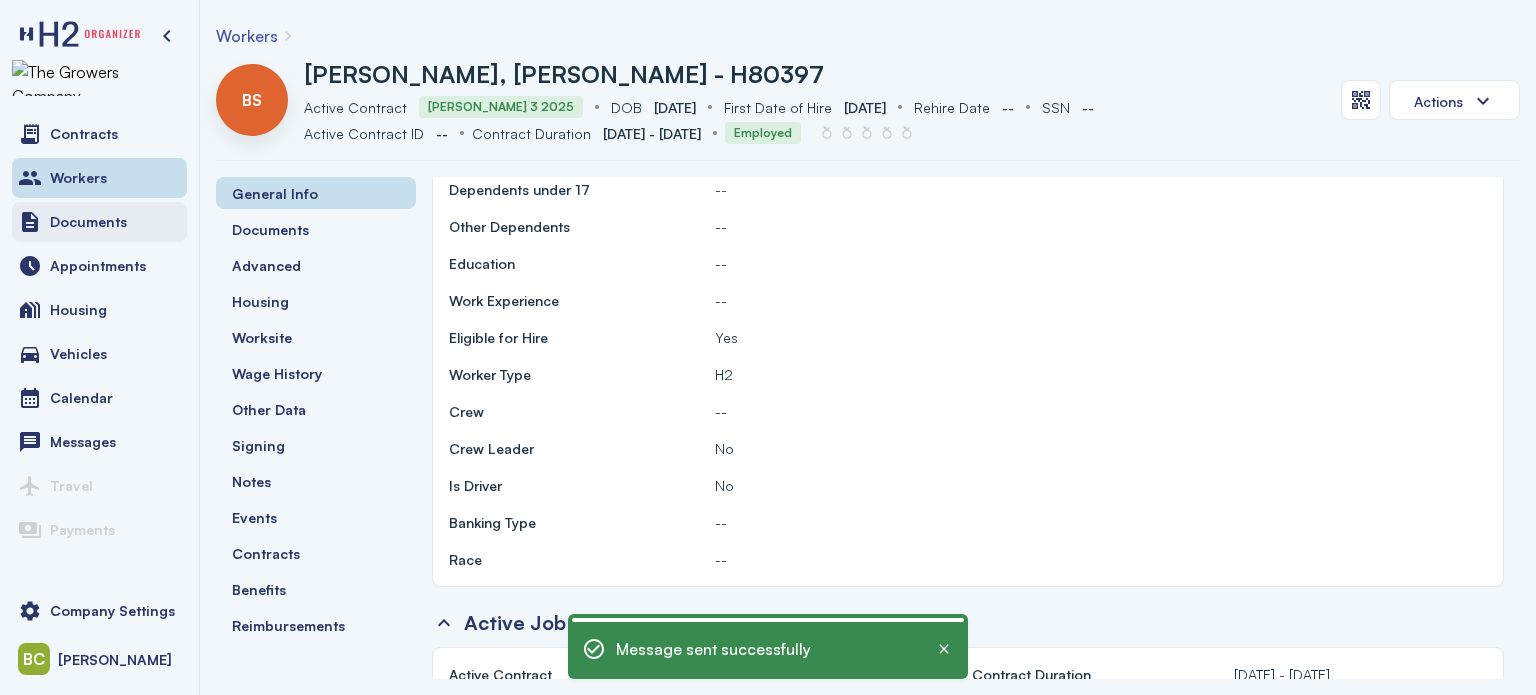 click on "Documents" at bounding box center (88, 222) 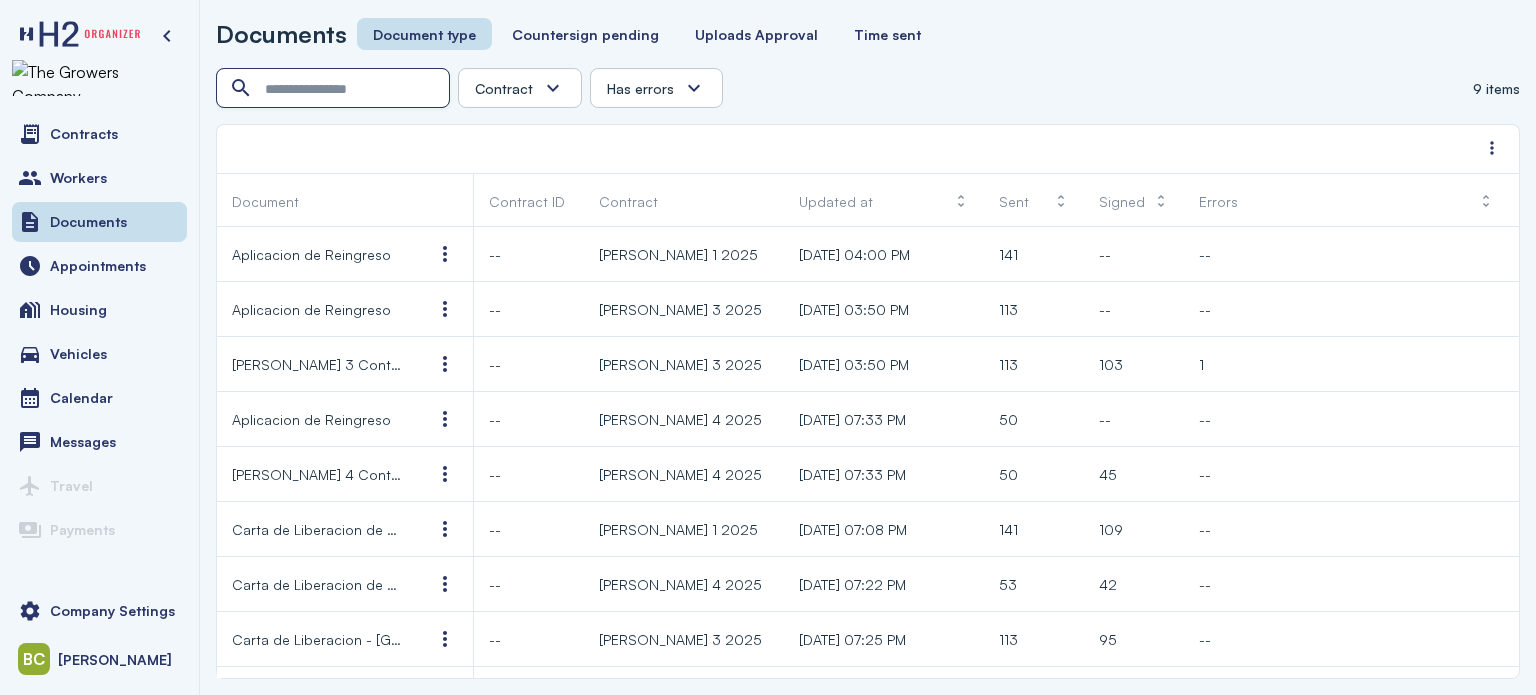 click at bounding box center (335, 89) 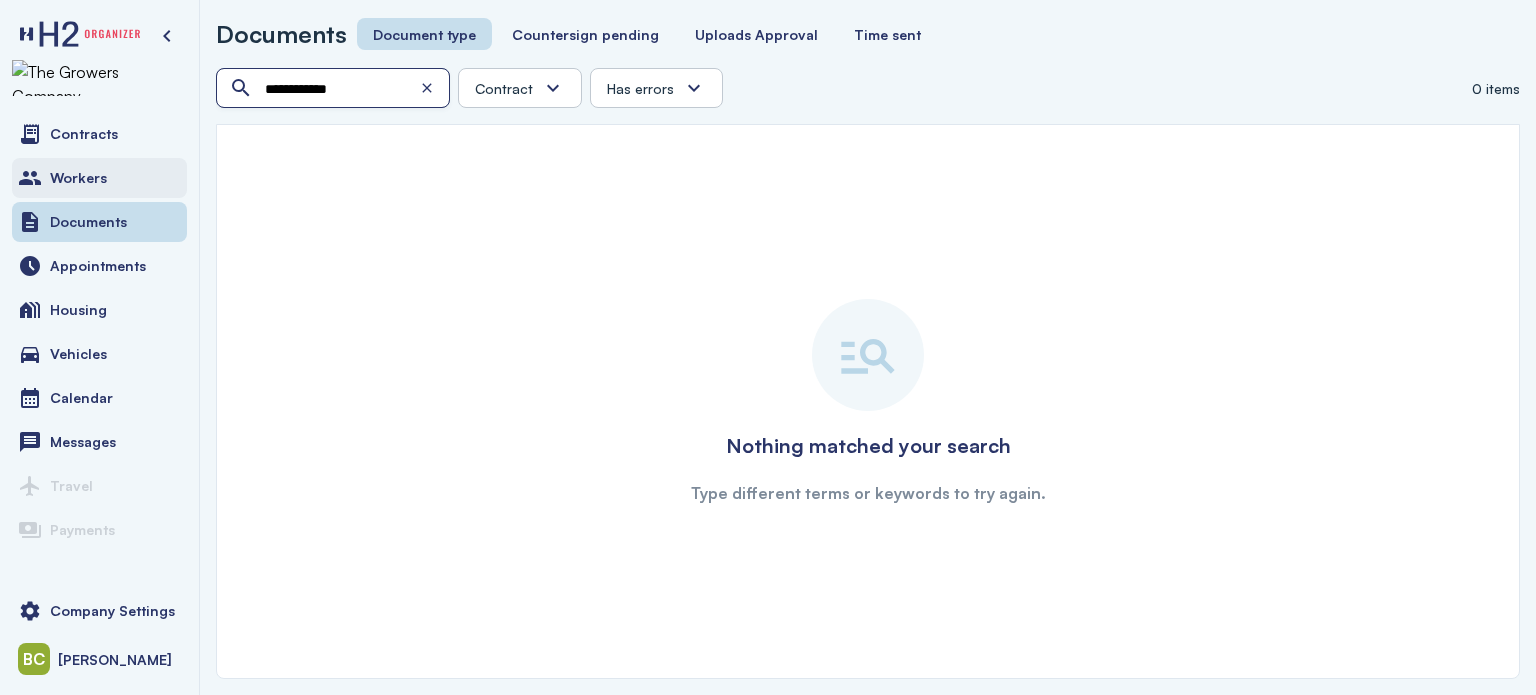 type on "**********" 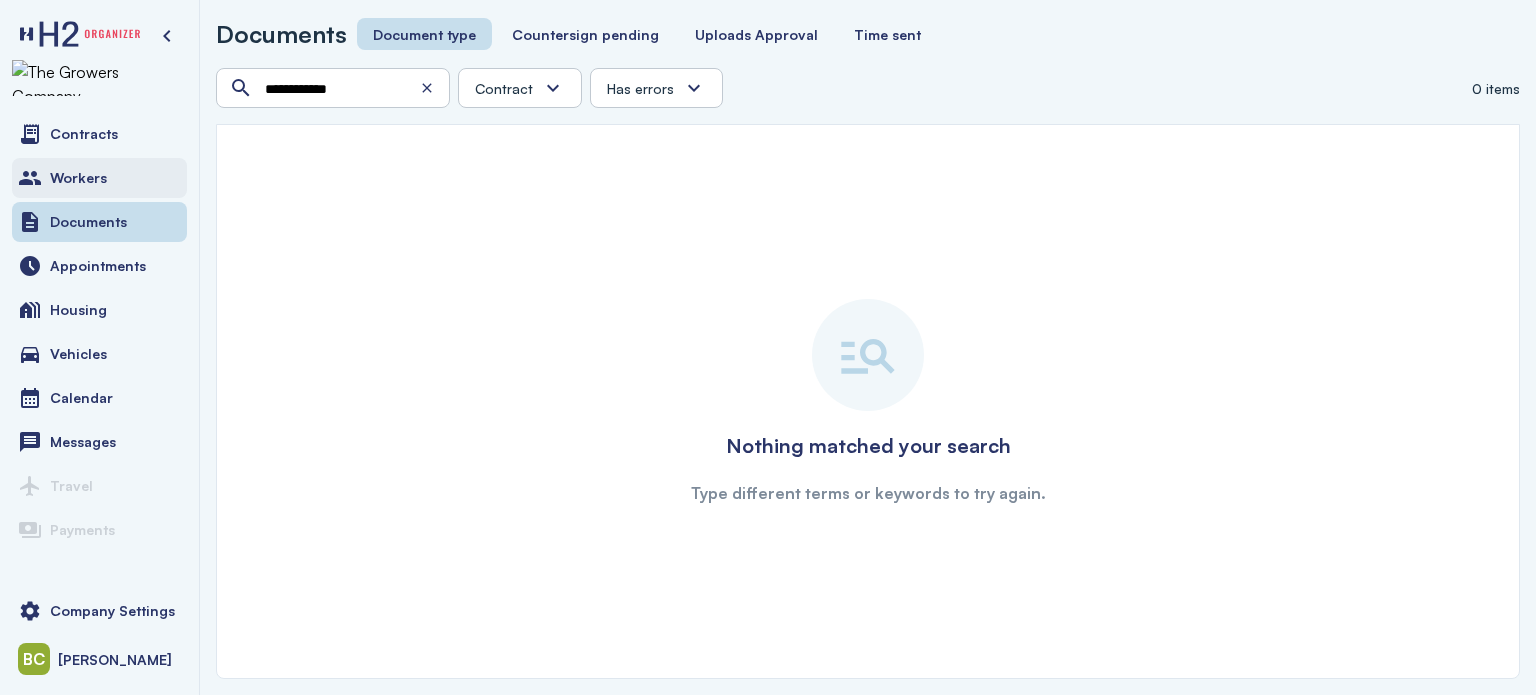 click on "Workers" at bounding box center (99, 178) 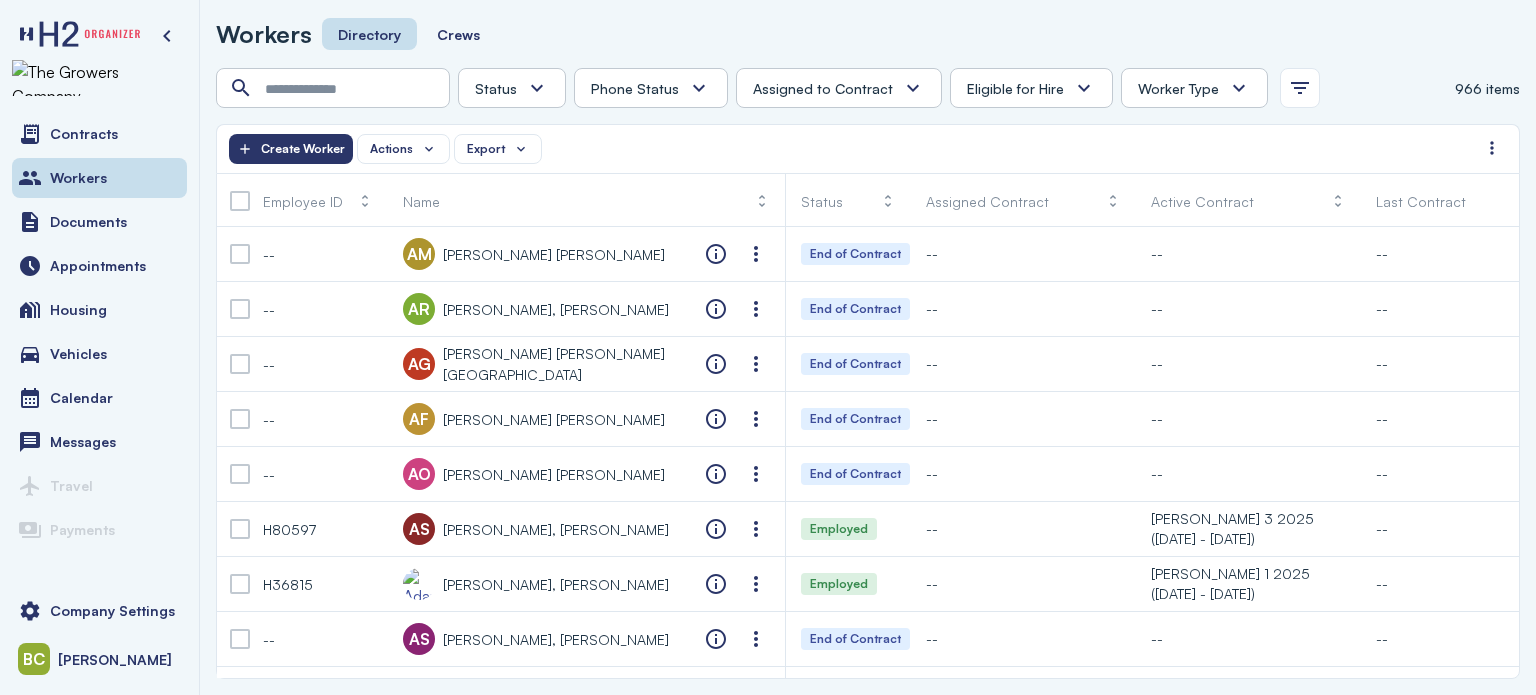 click on "Workers   Directory Crews" at bounding box center (868, 42) 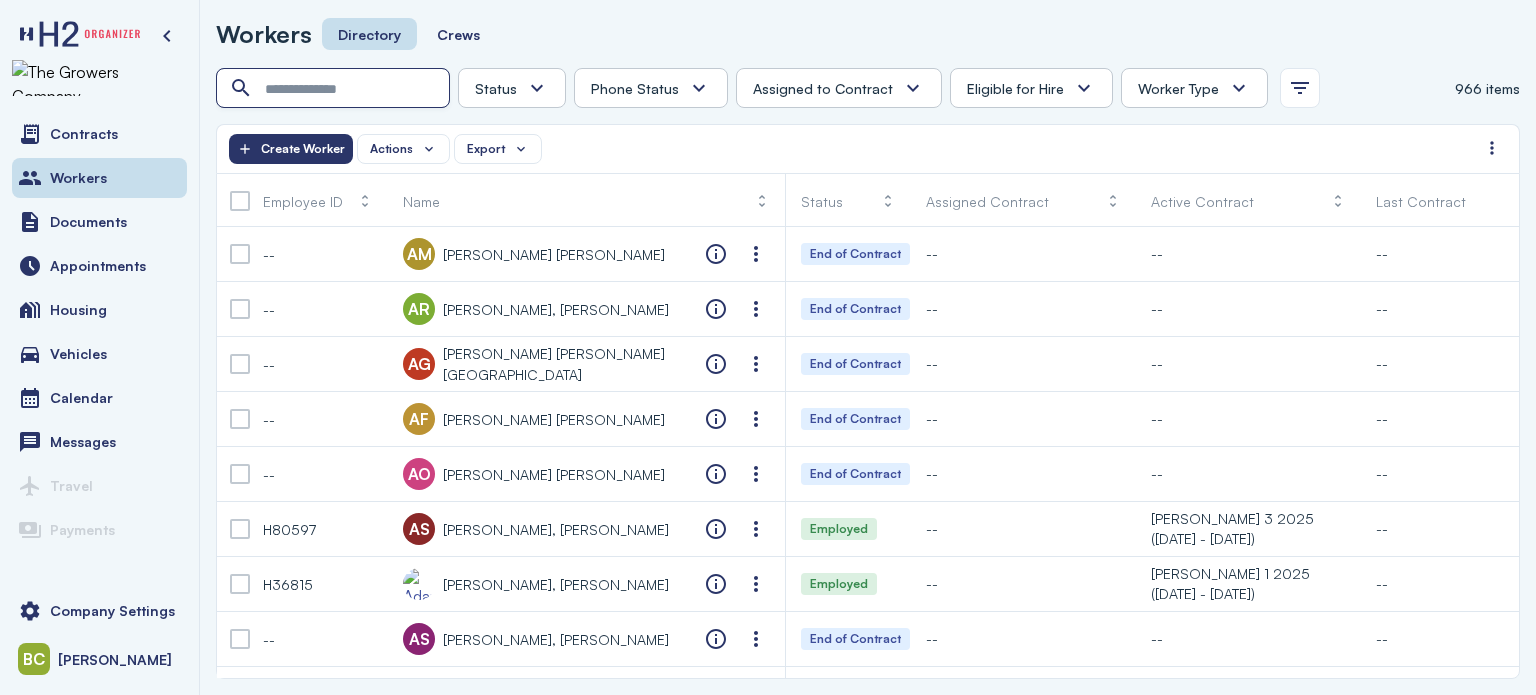 click at bounding box center [335, 89] 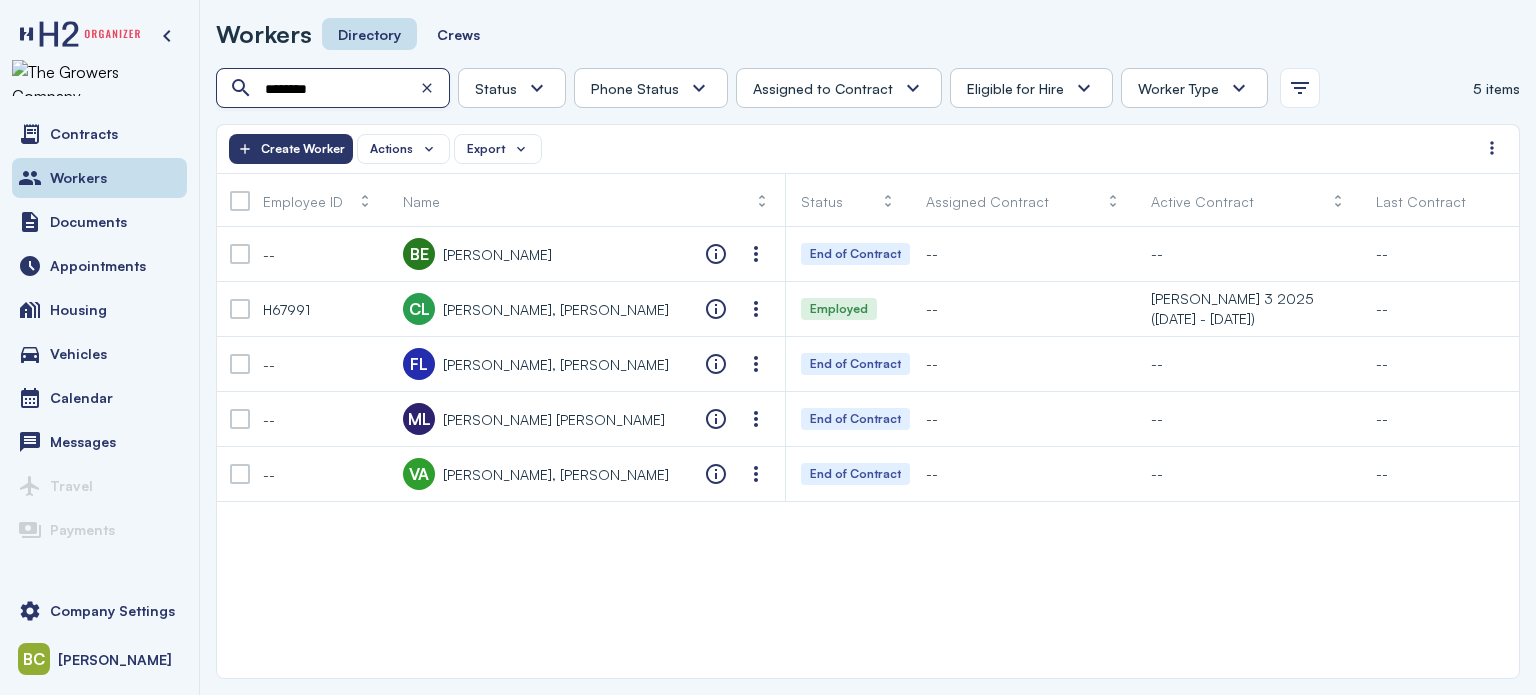 click on "*******" at bounding box center [335, 89] 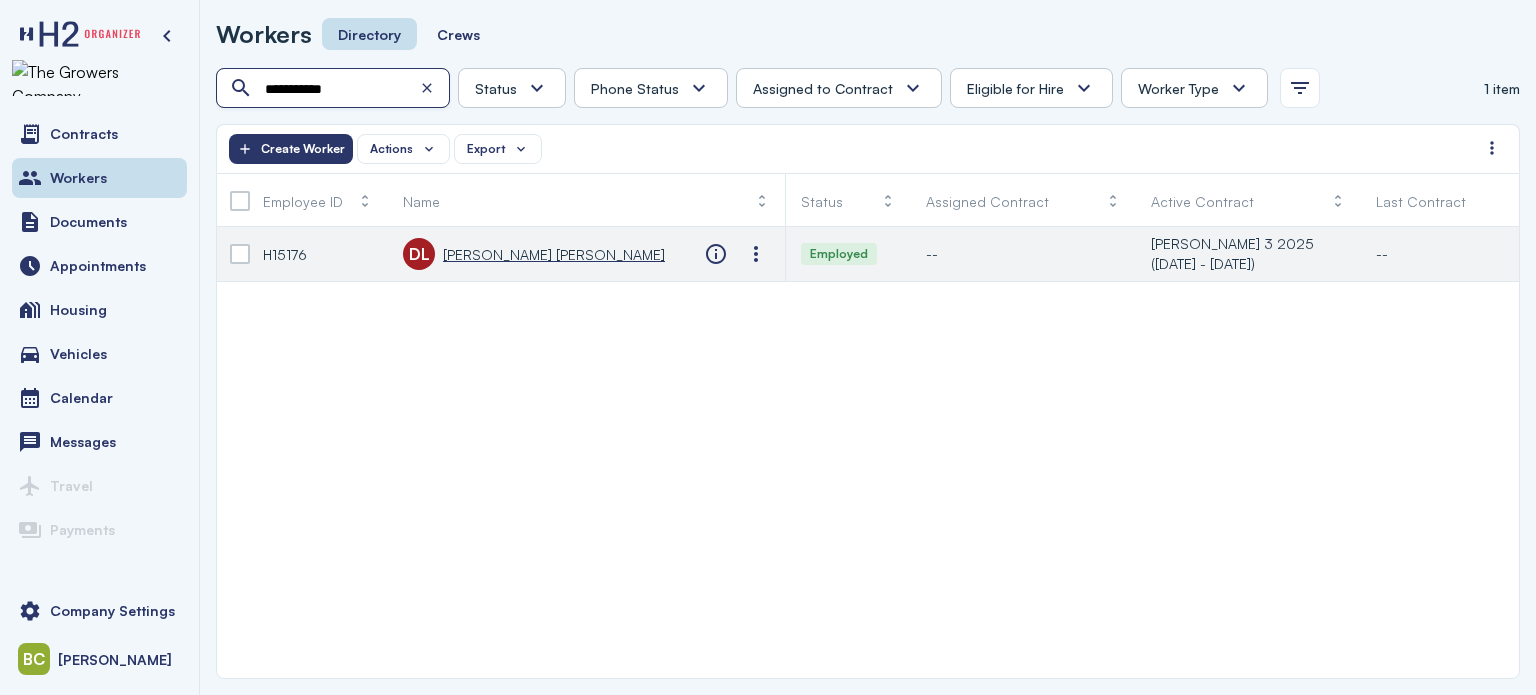 type on "**********" 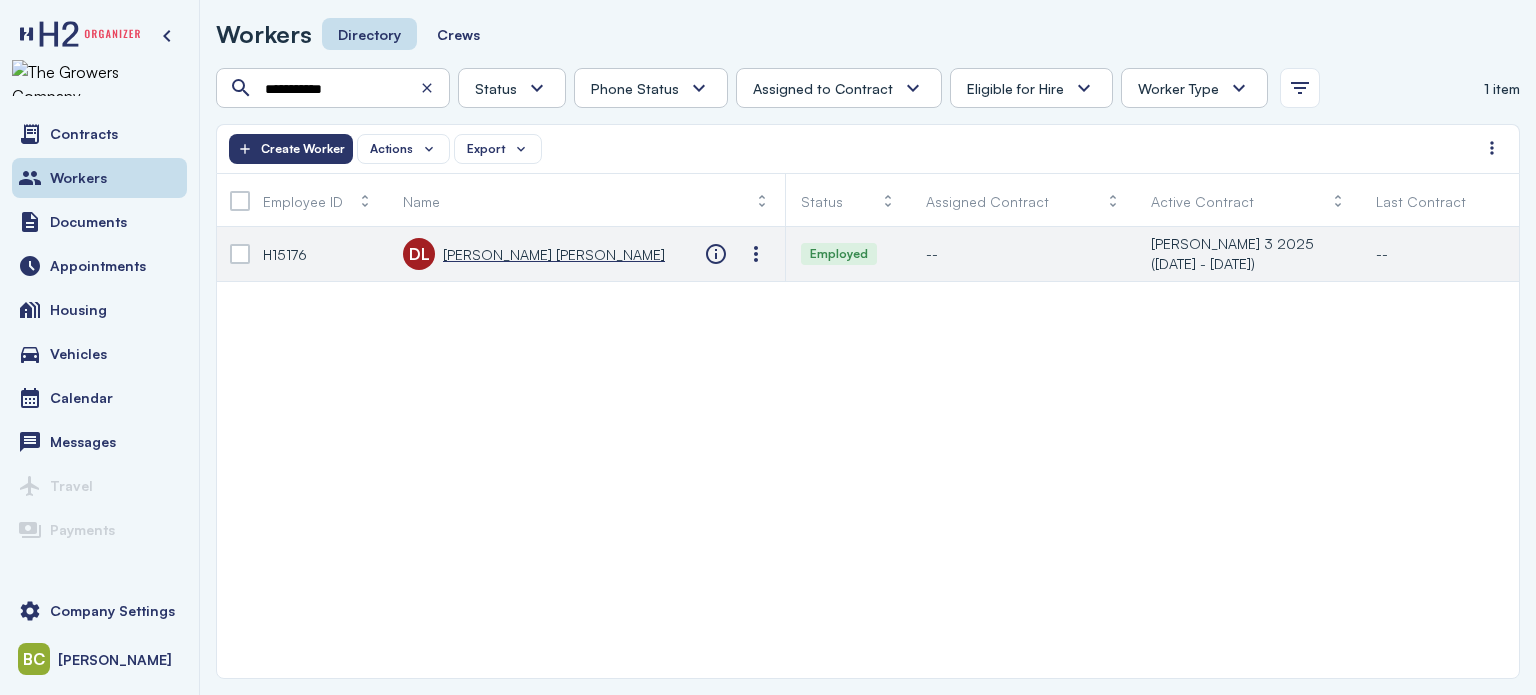 click on "[PERSON_NAME] [PERSON_NAME]" at bounding box center [554, 254] 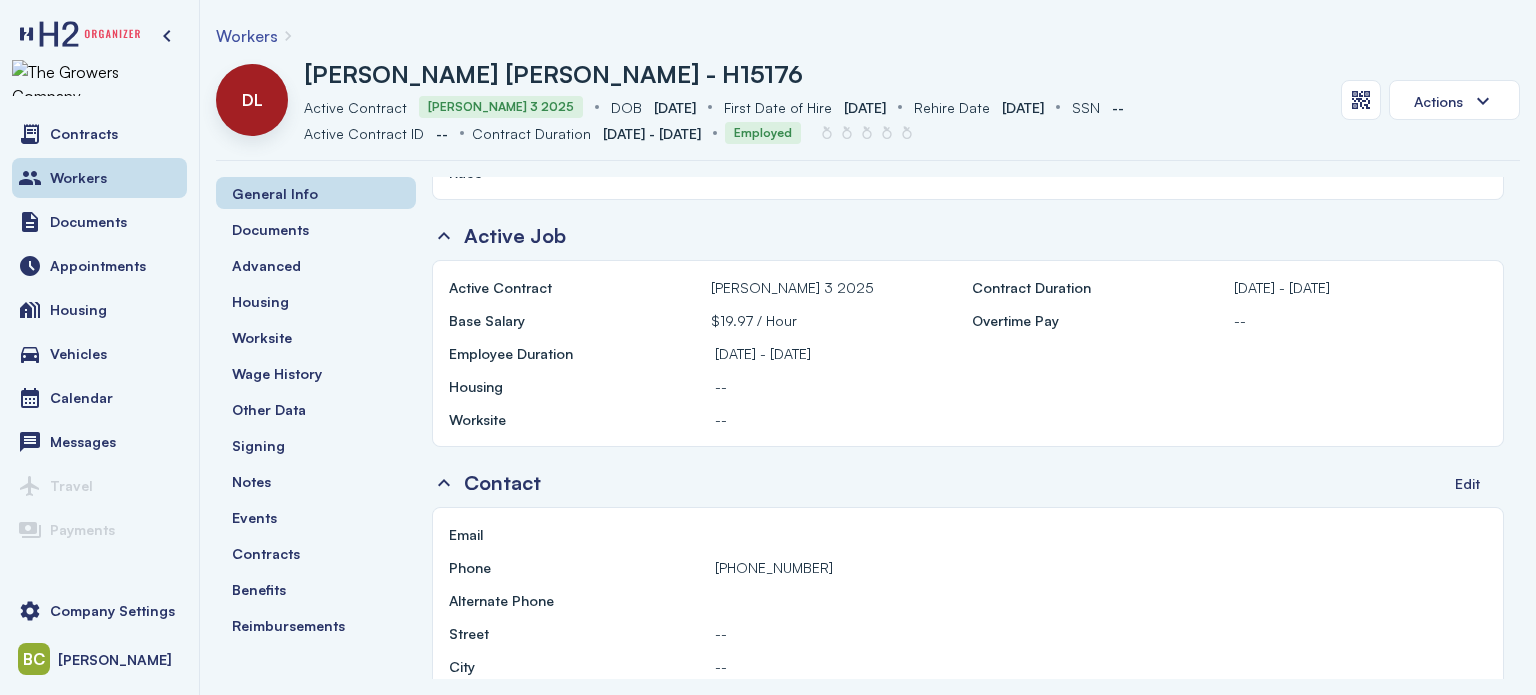 scroll, scrollTop: 700, scrollLeft: 0, axis: vertical 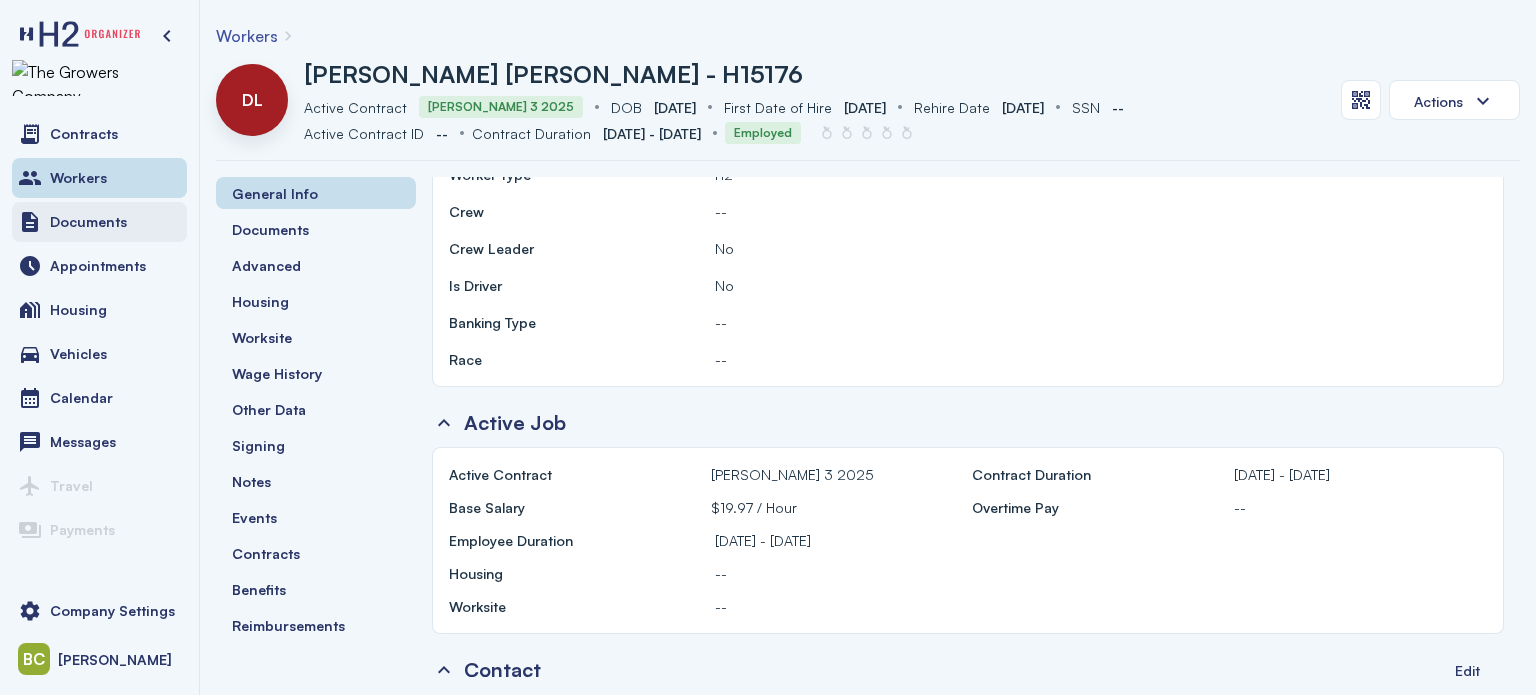 click on "Documents" at bounding box center (88, 222) 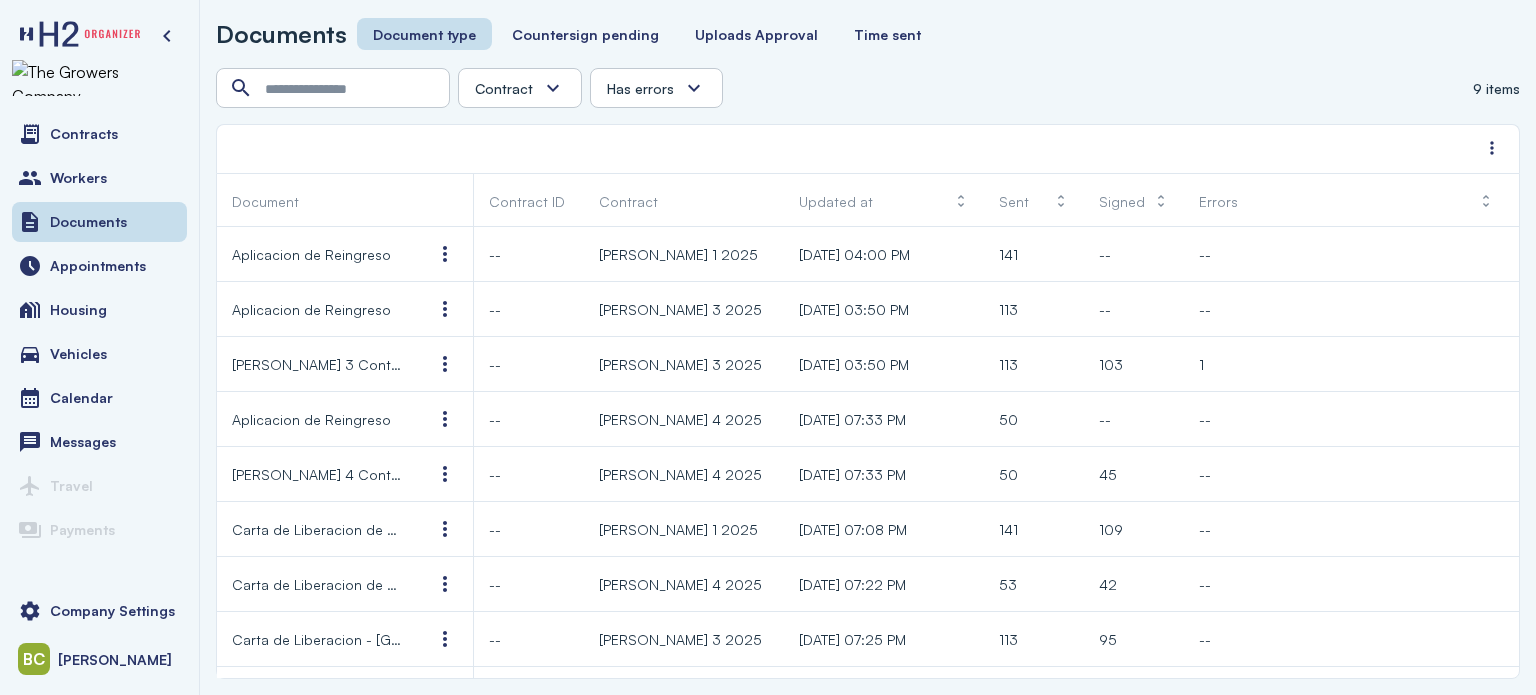 click at bounding box center (433, 88) 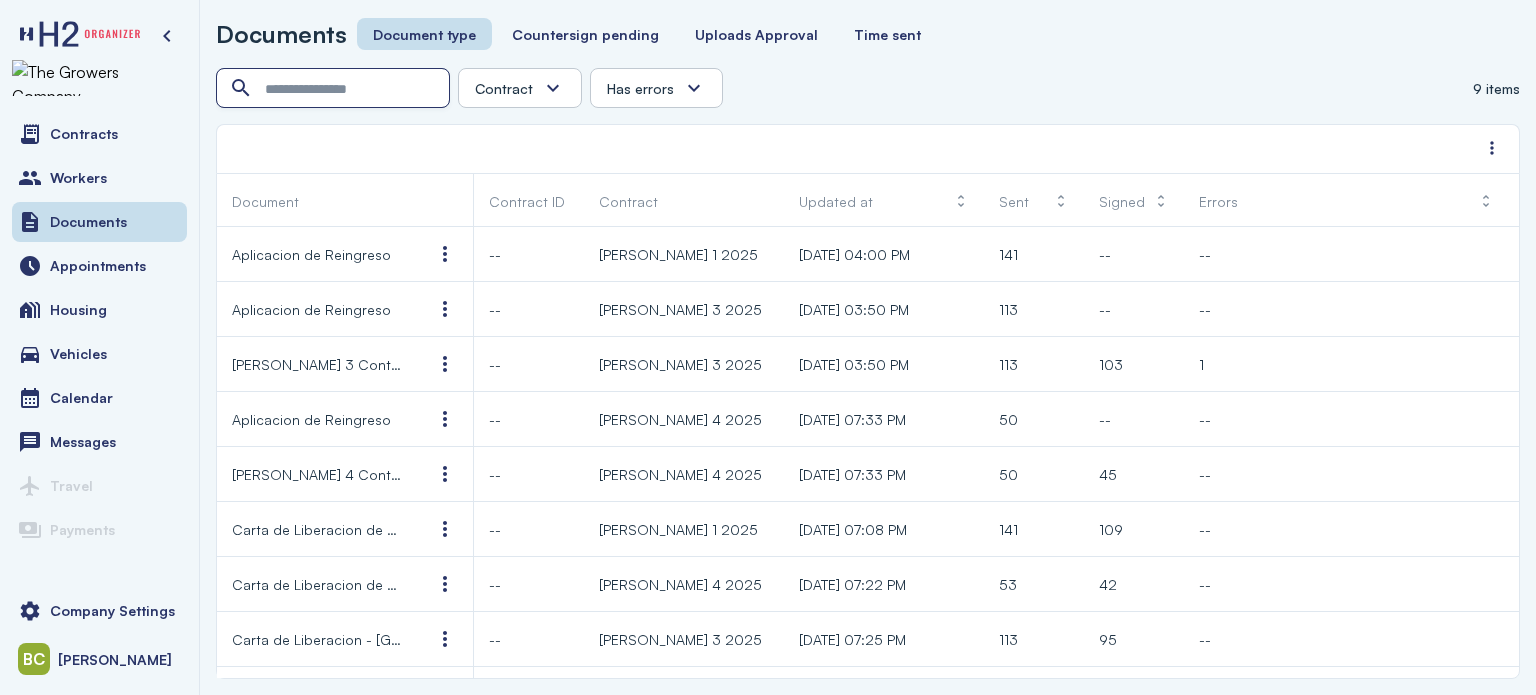 click at bounding box center (335, 89) 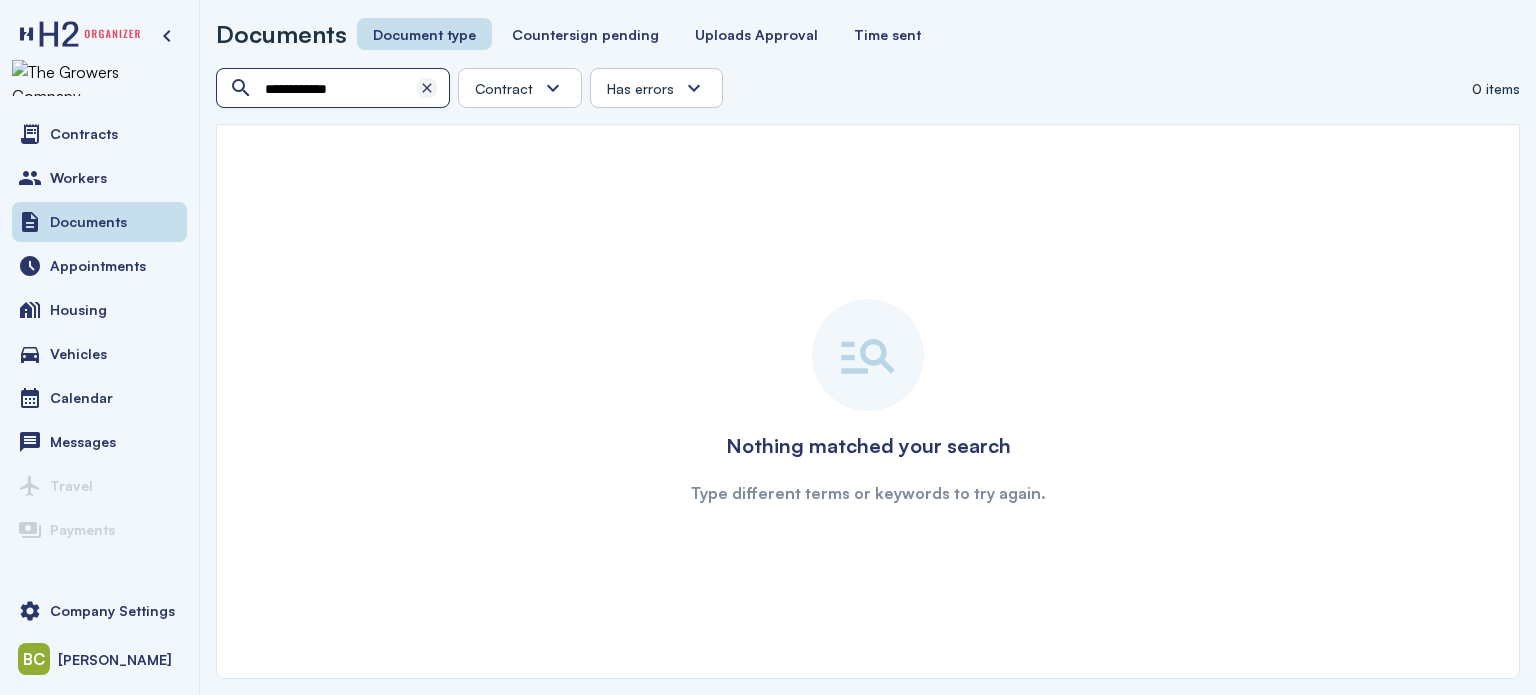 type on "**********" 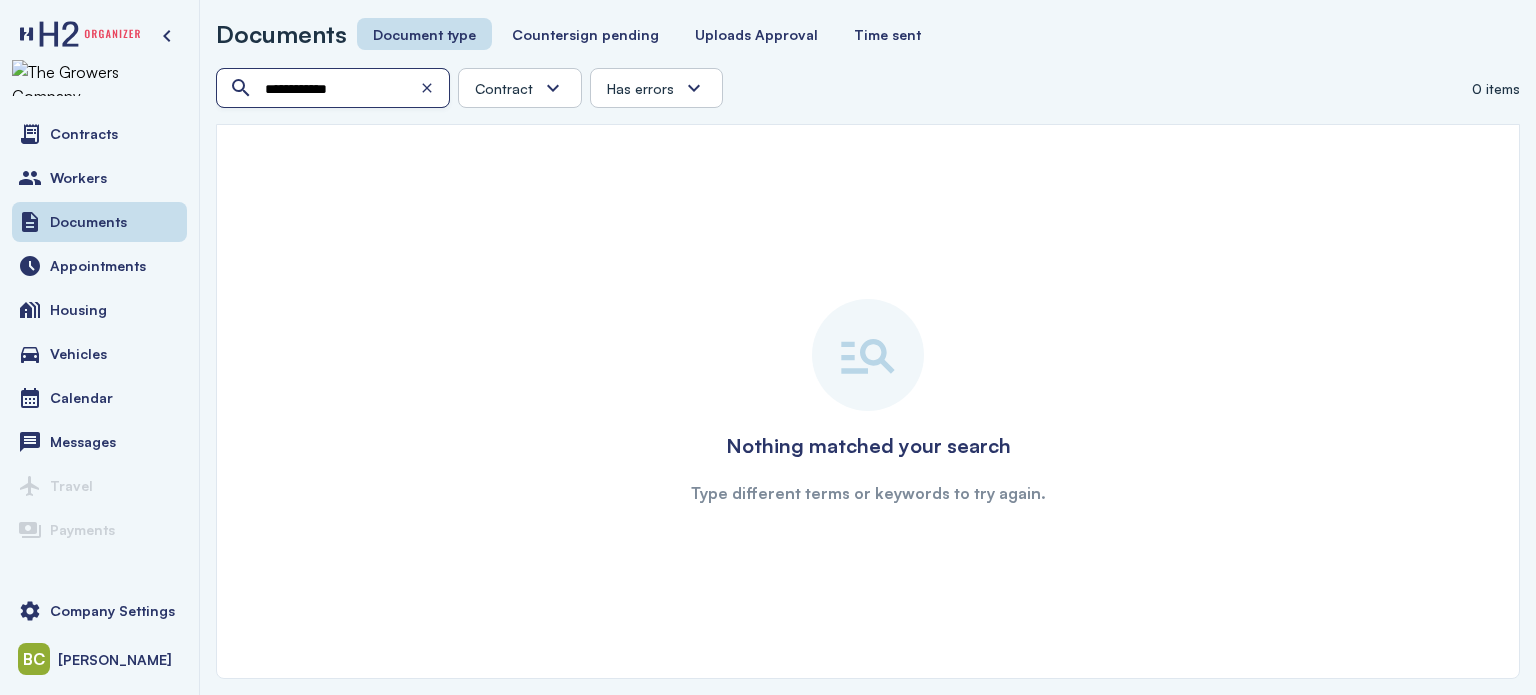 type 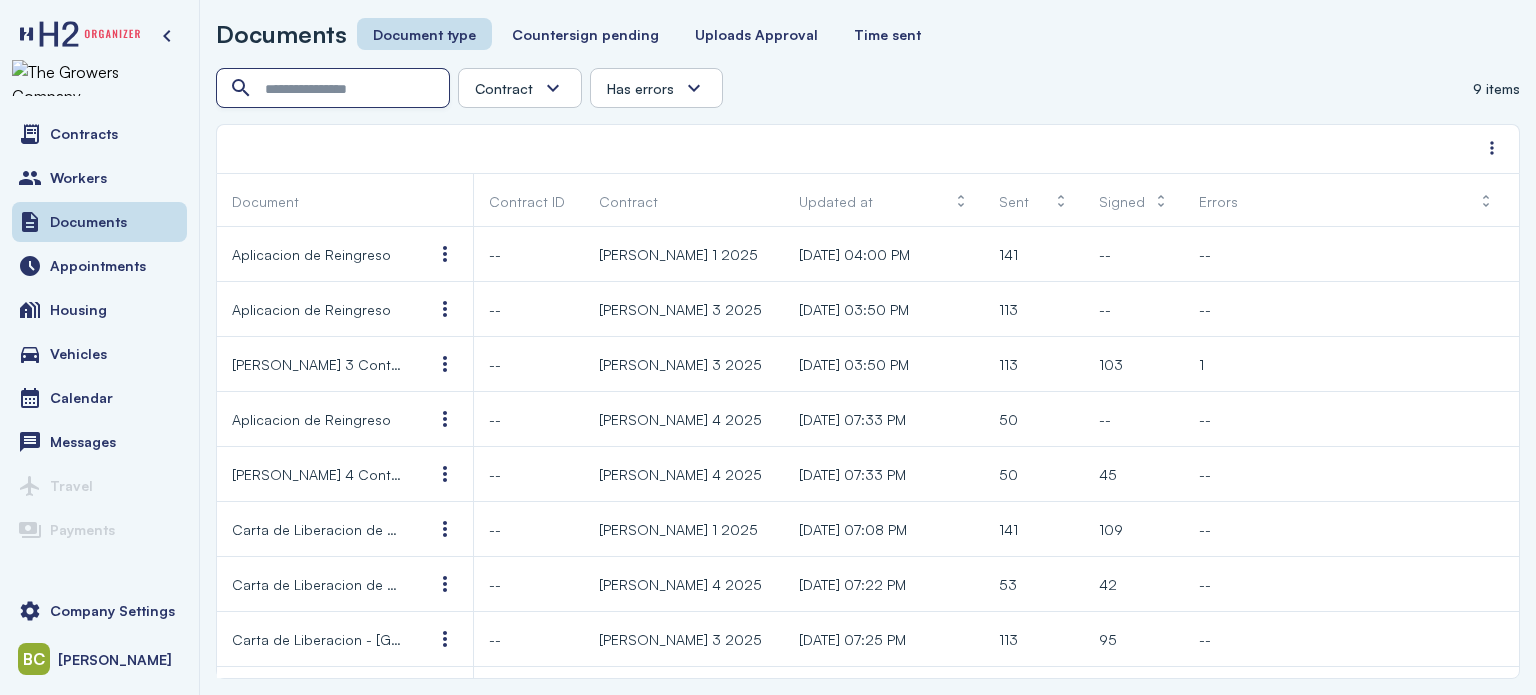 click at bounding box center (335, 89) 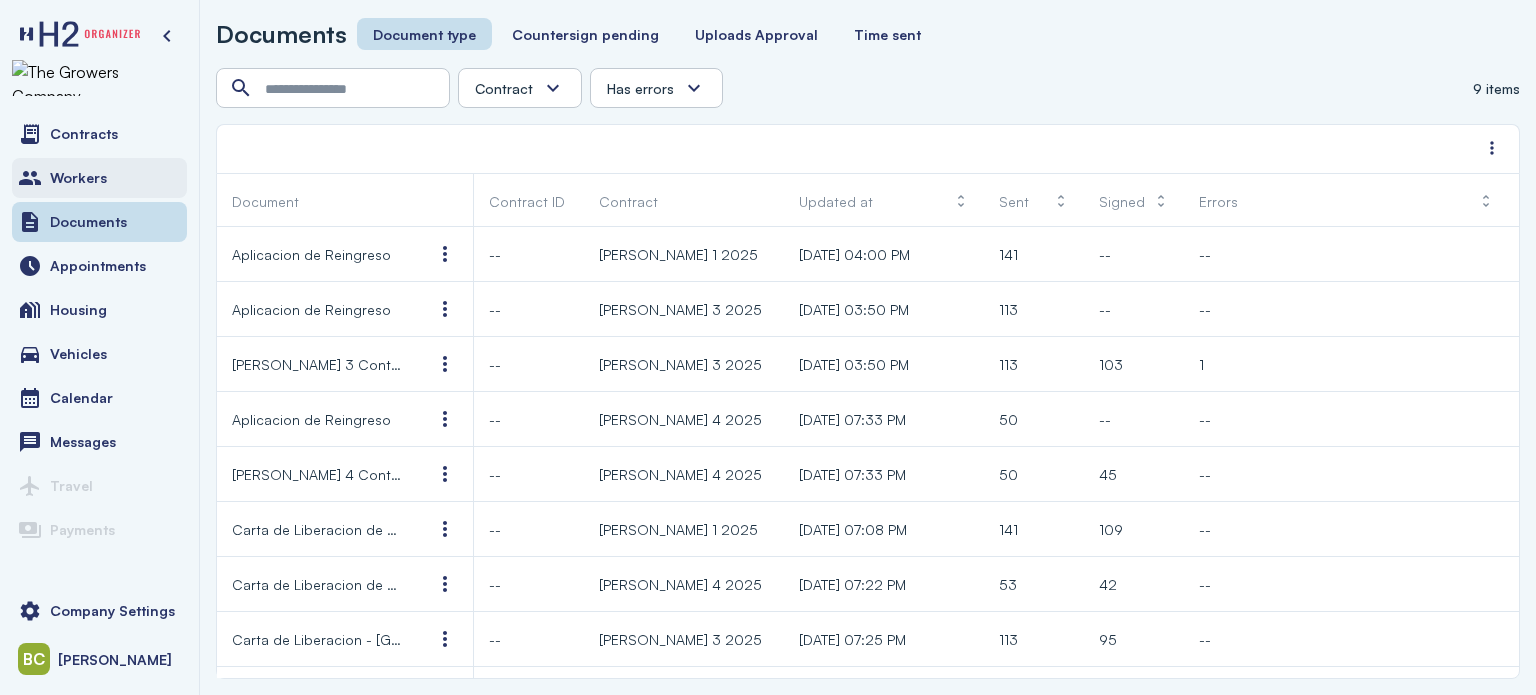 click on "Workers" at bounding box center [99, 178] 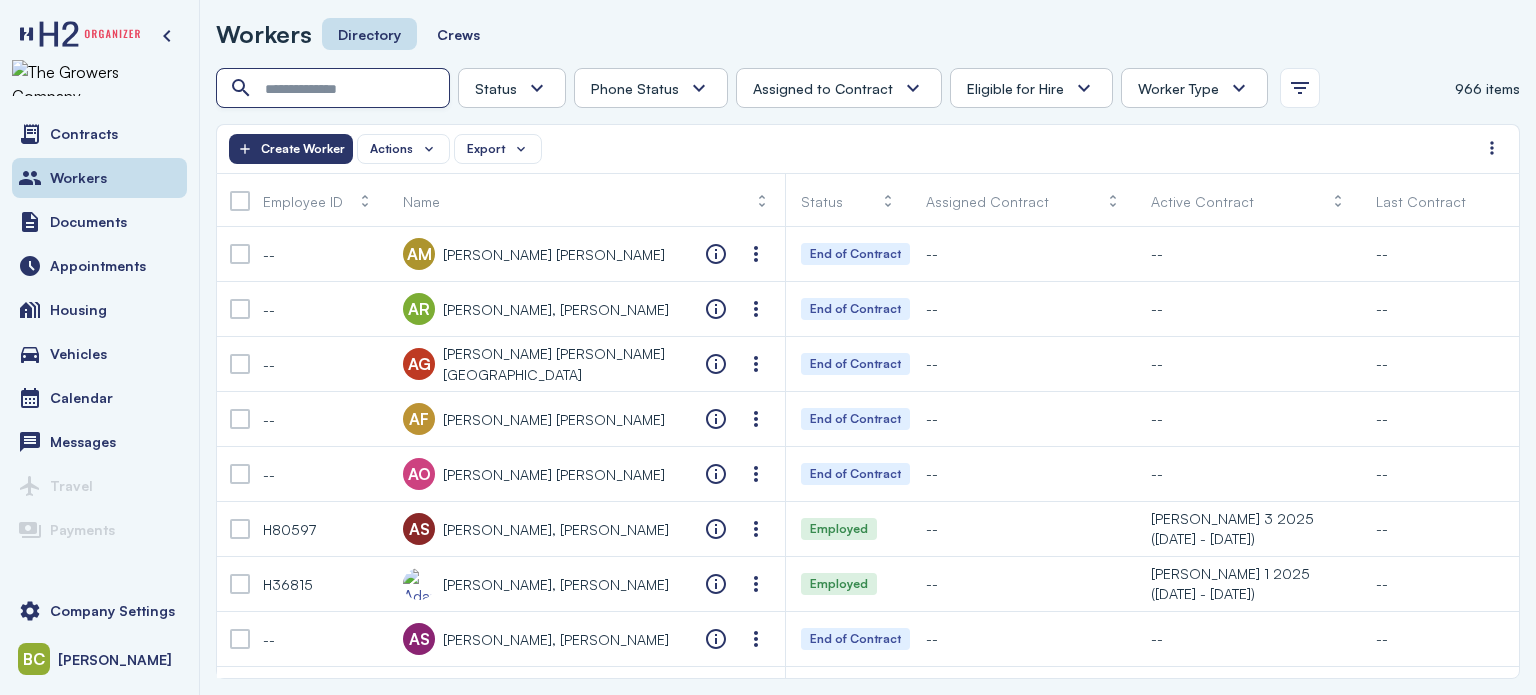 click at bounding box center [335, 89] 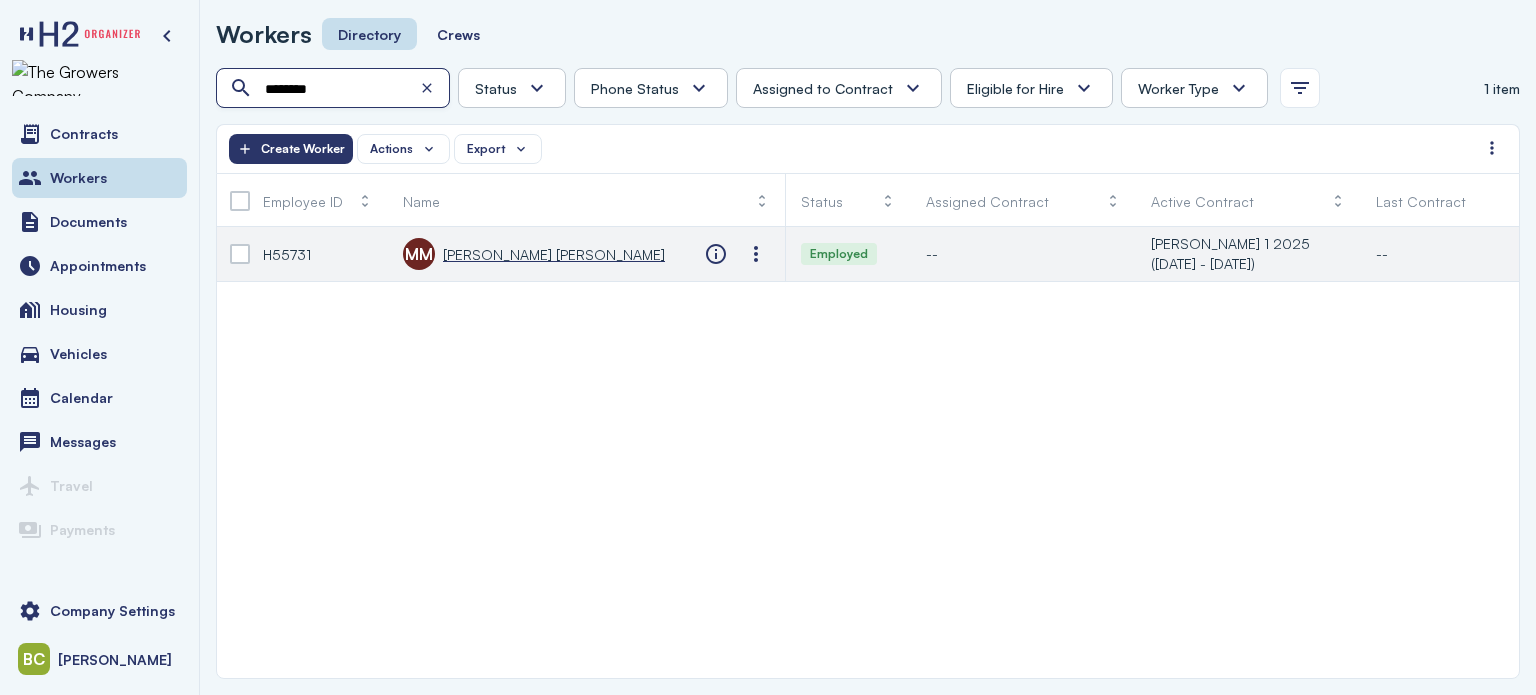 type on "*******" 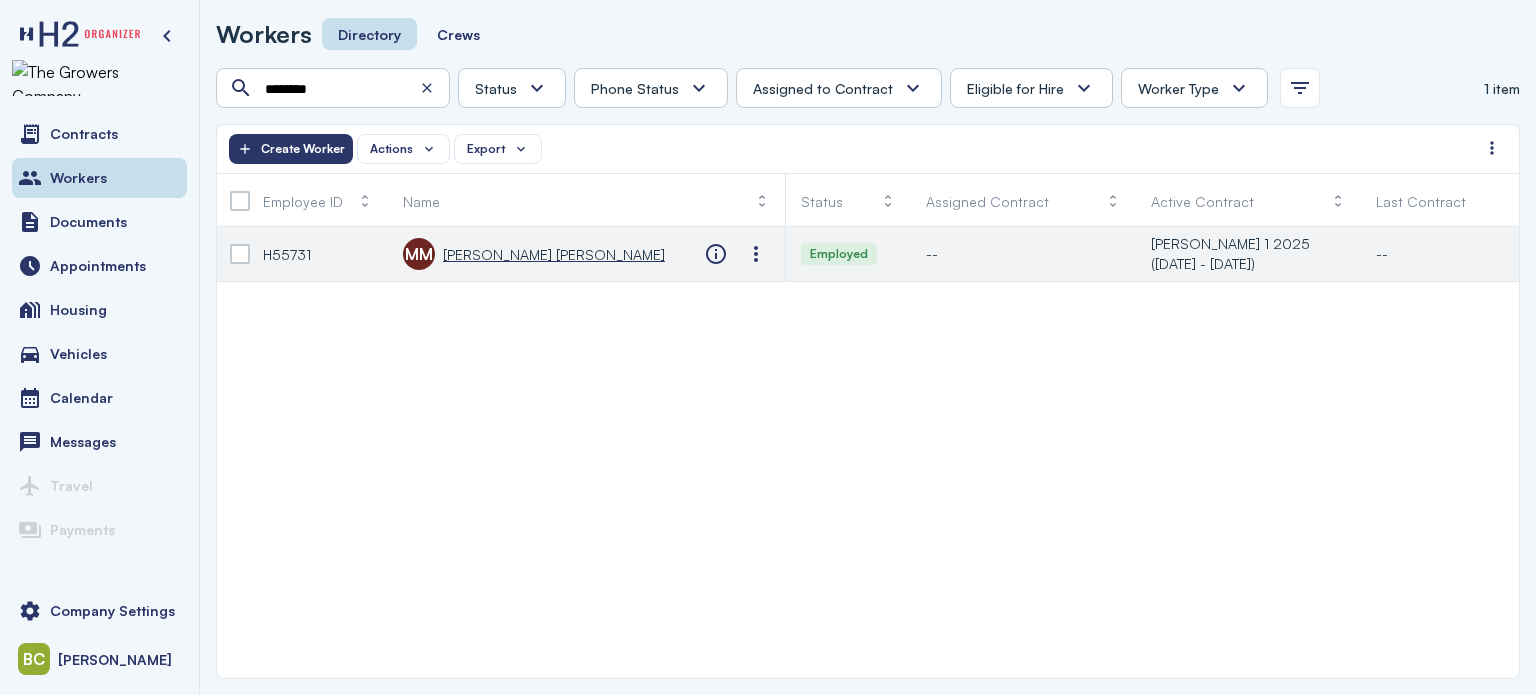 click on "[PERSON_NAME] [PERSON_NAME]" at bounding box center [554, 254] 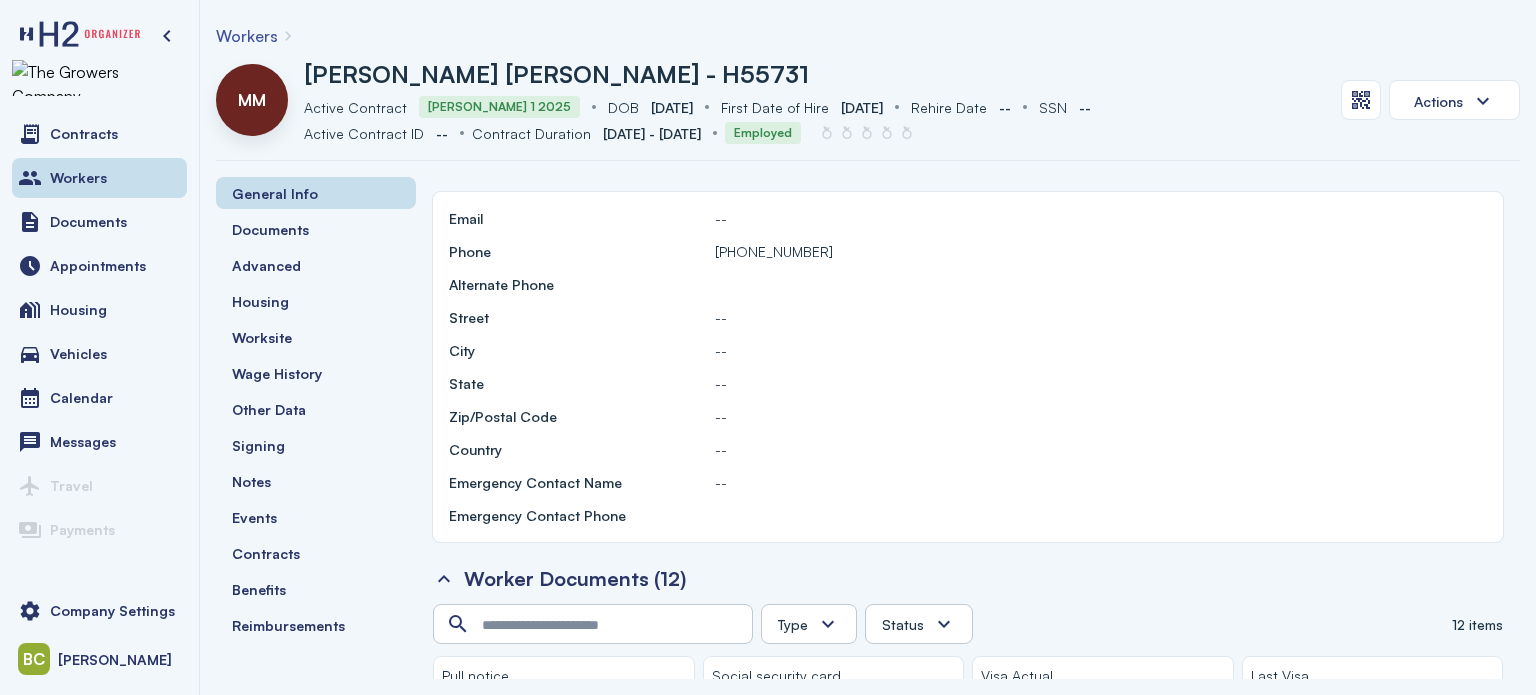 scroll, scrollTop: 1500, scrollLeft: 0, axis: vertical 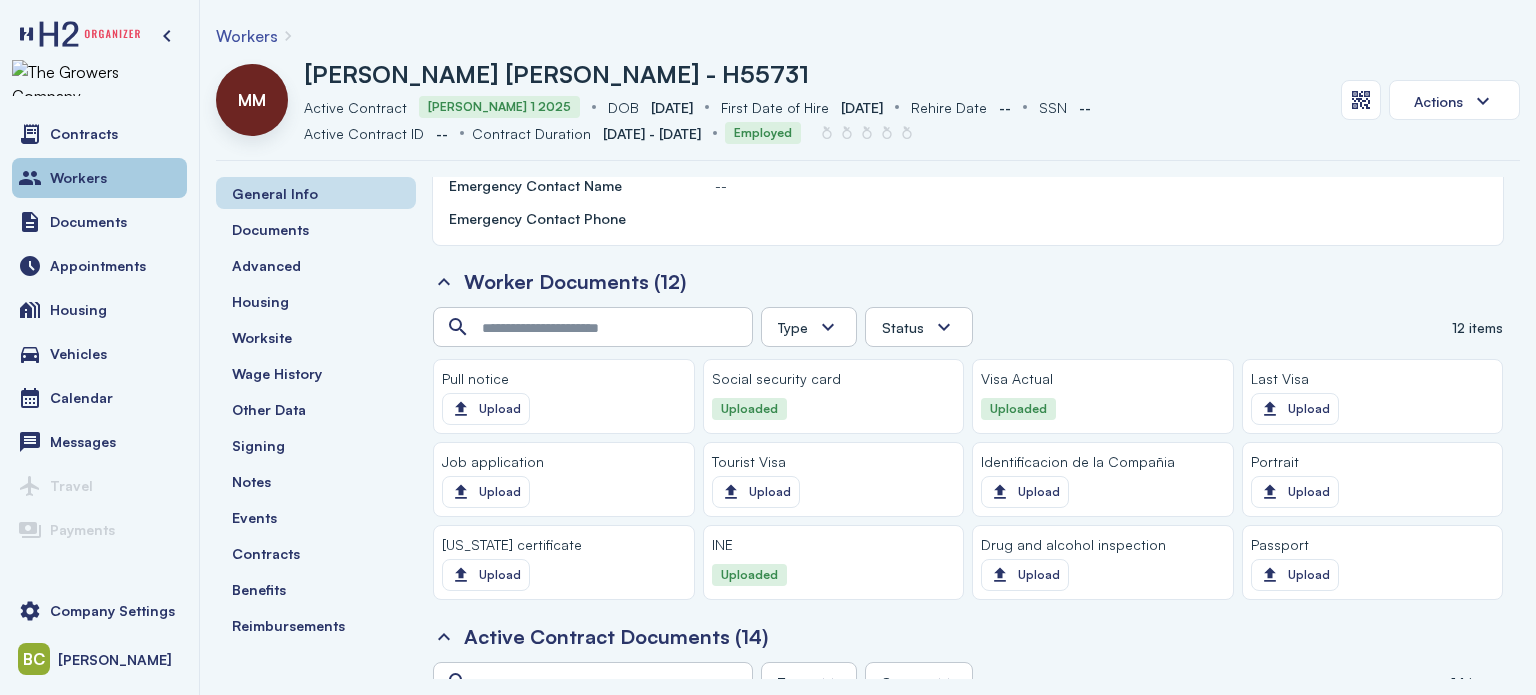 click on "Workers" at bounding box center (78, 178) 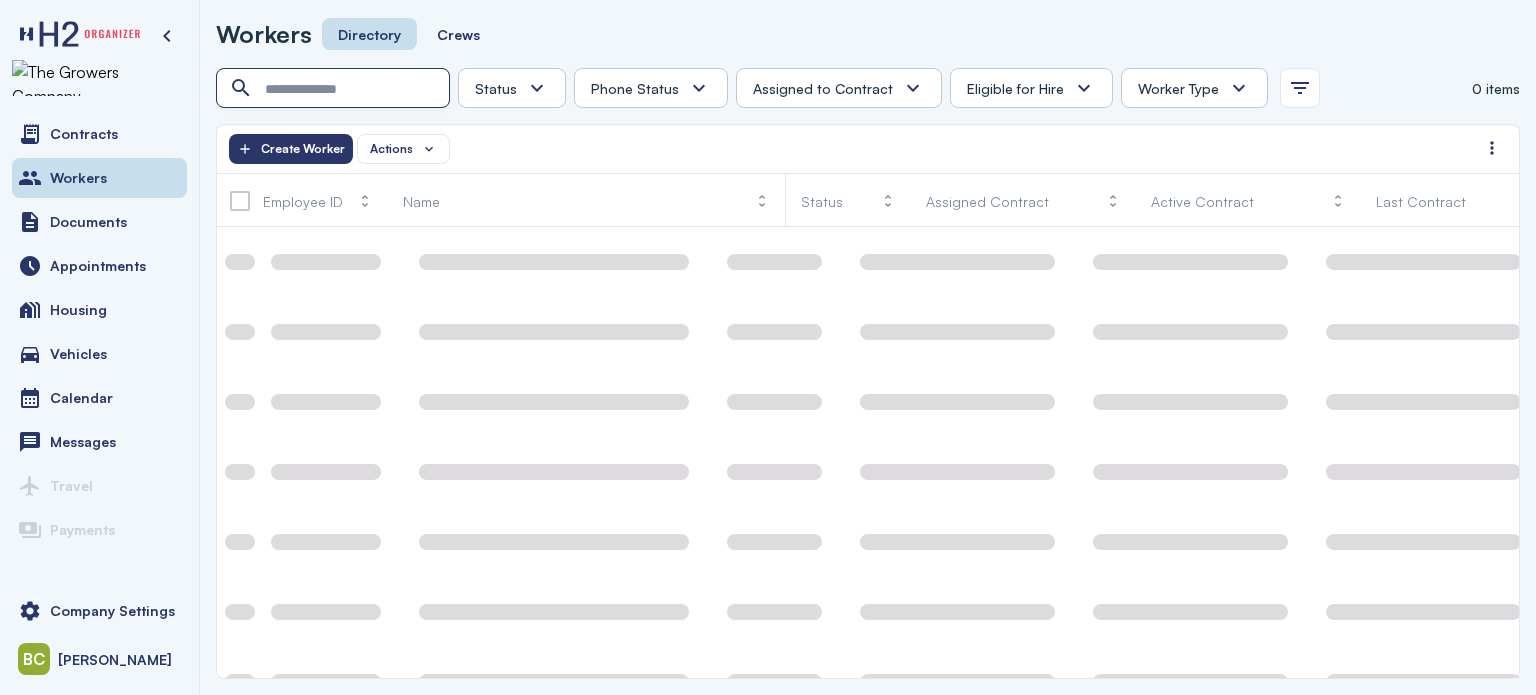 click at bounding box center [335, 89] 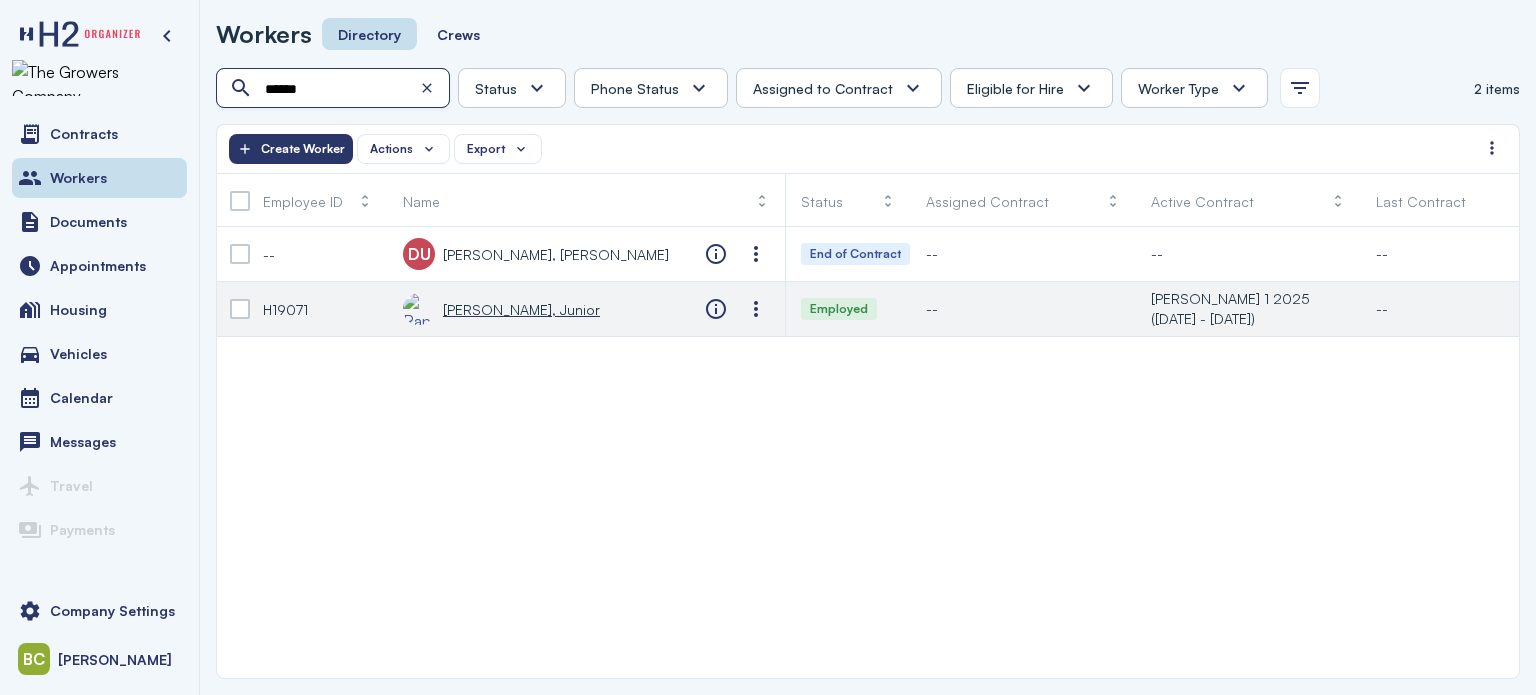 type on "******" 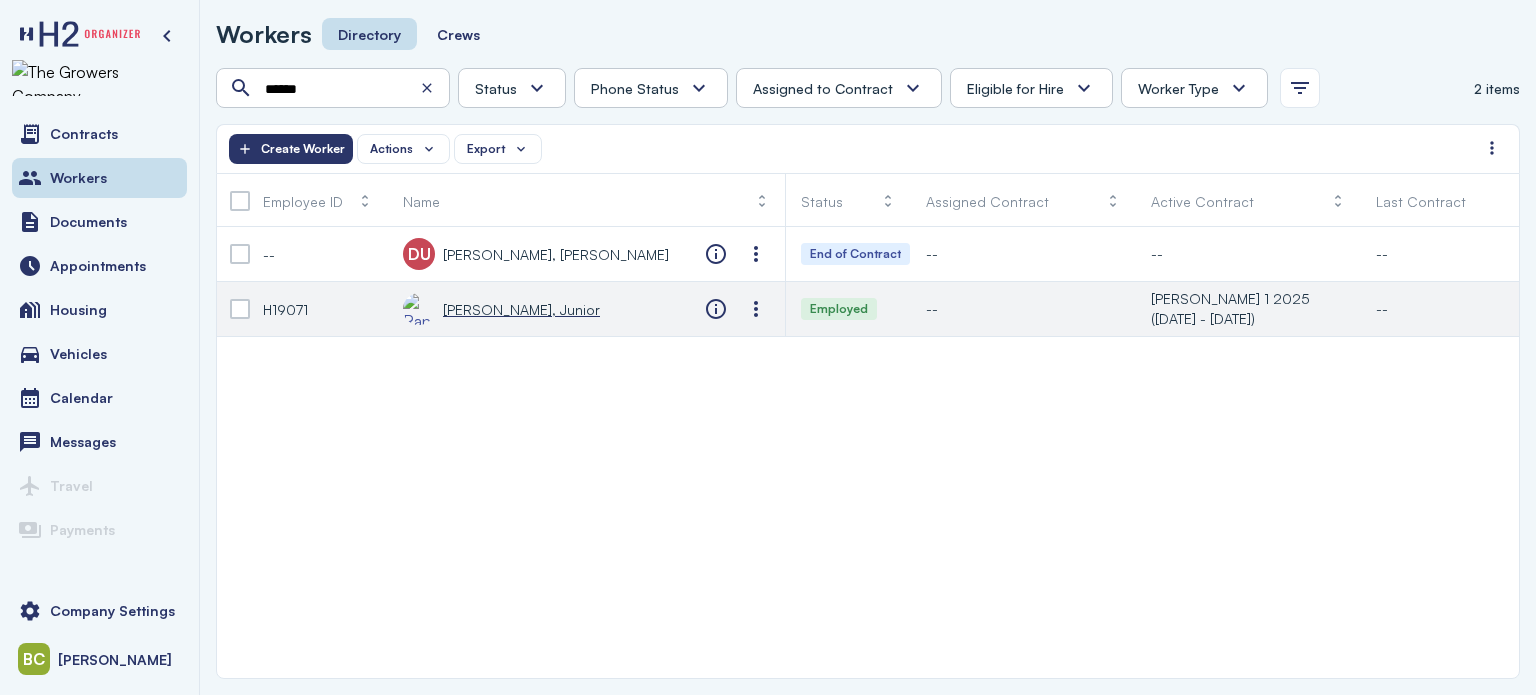 click on "[PERSON_NAME], Junior" at bounding box center [521, 309] 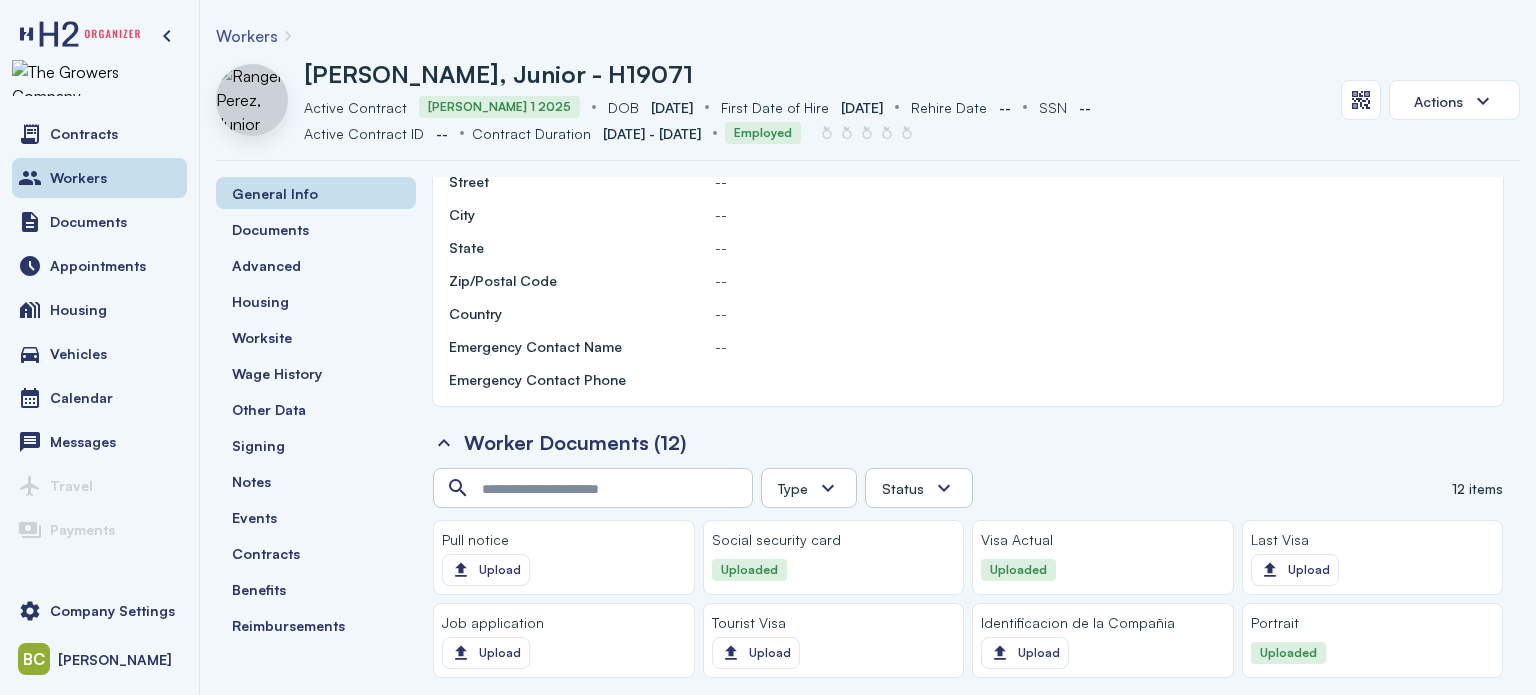 scroll, scrollTop: 1570, scrollLeft: 0, axis: vertical 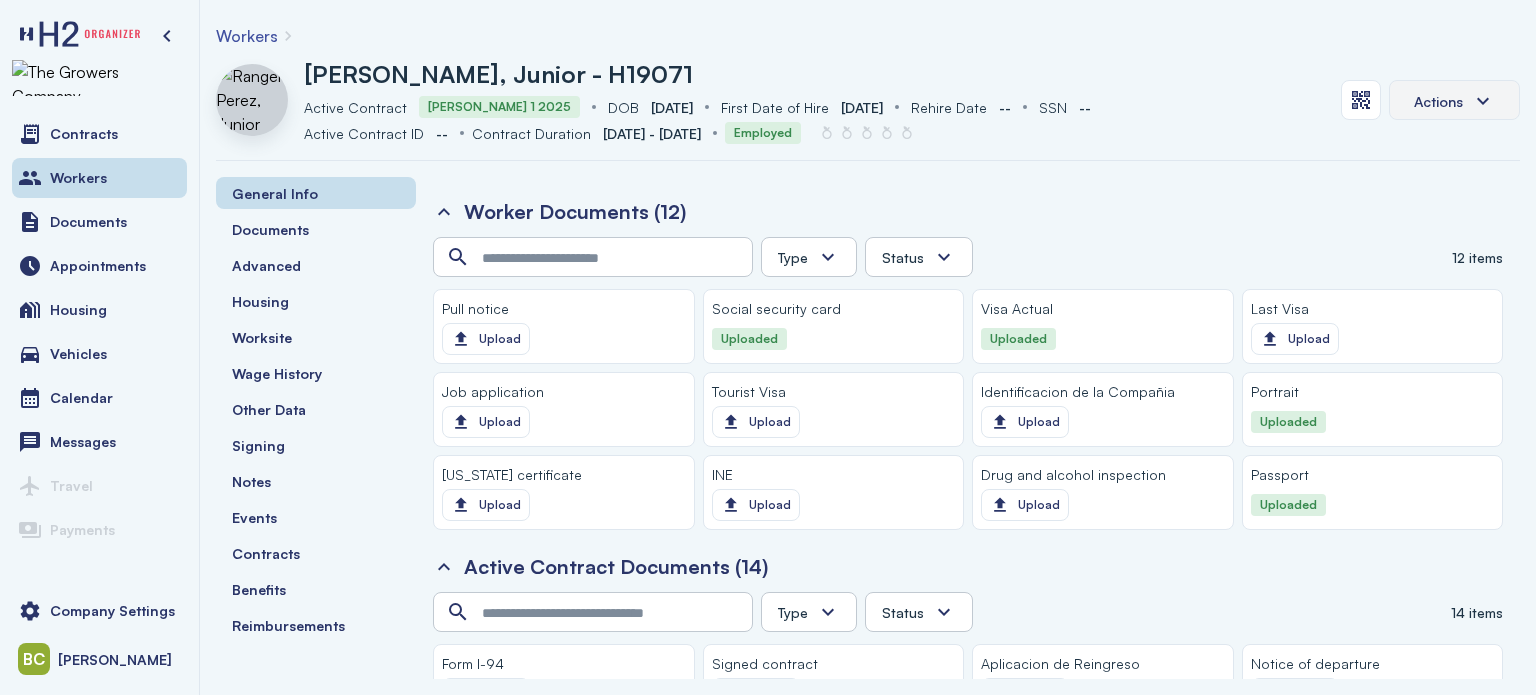 click on "Actions" at bounding box center (1454, 100) 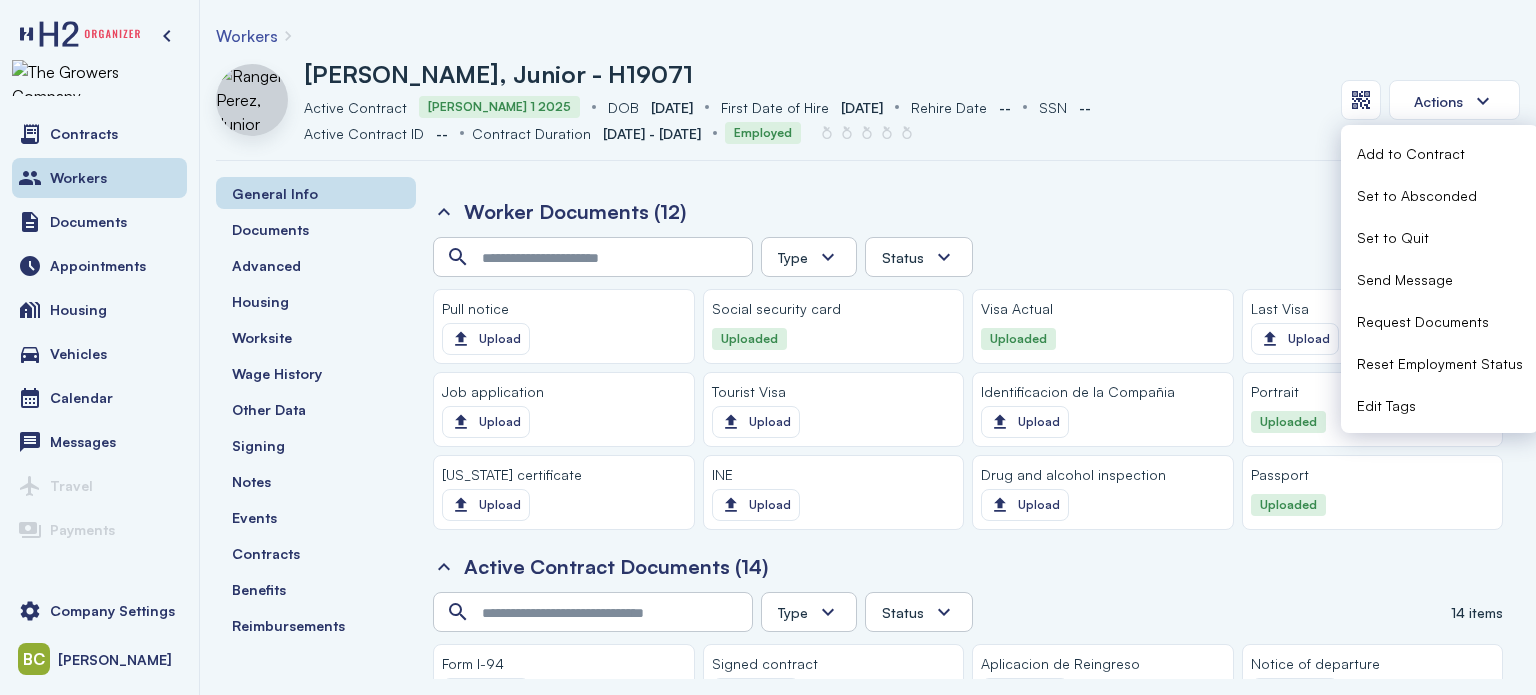 click on "Request Documents" at bounding box center [1423, 321] 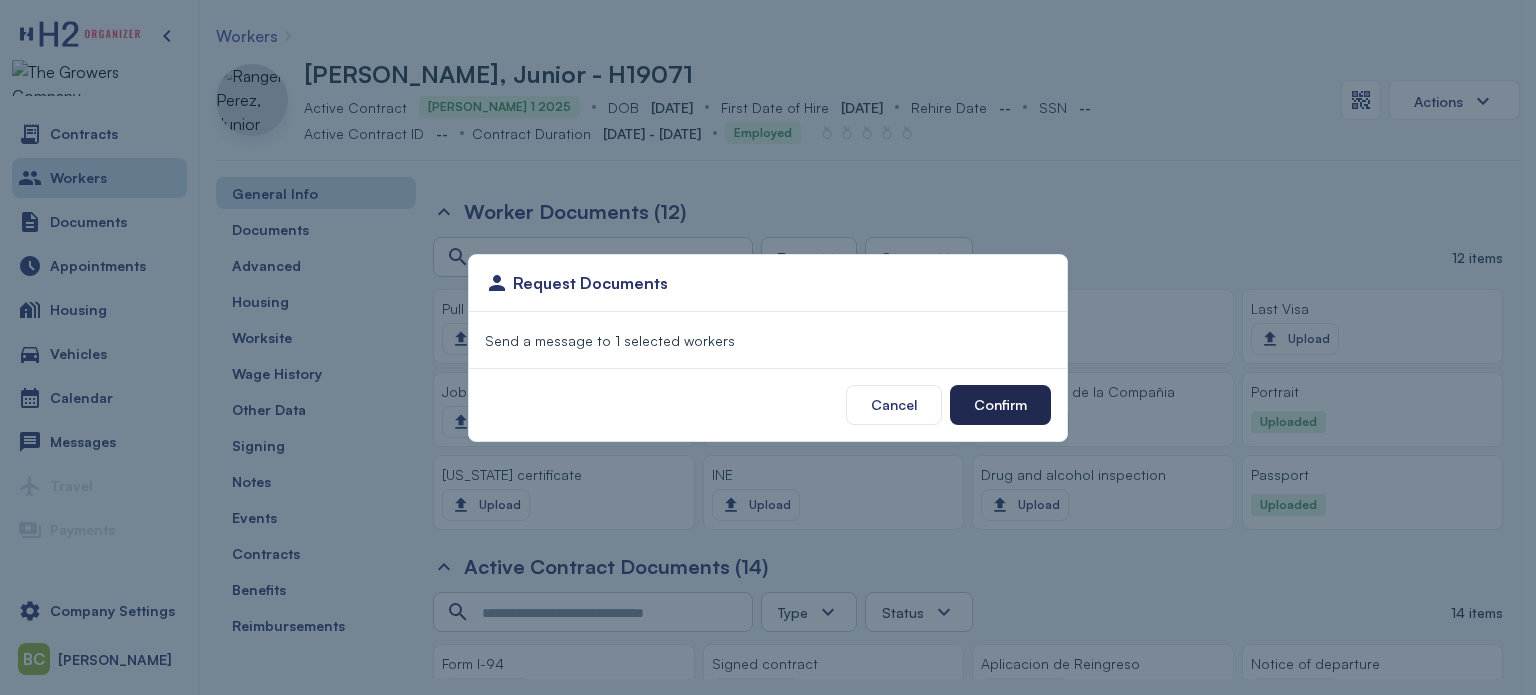 click on "Confirm" at bounding box center (1000, 405) 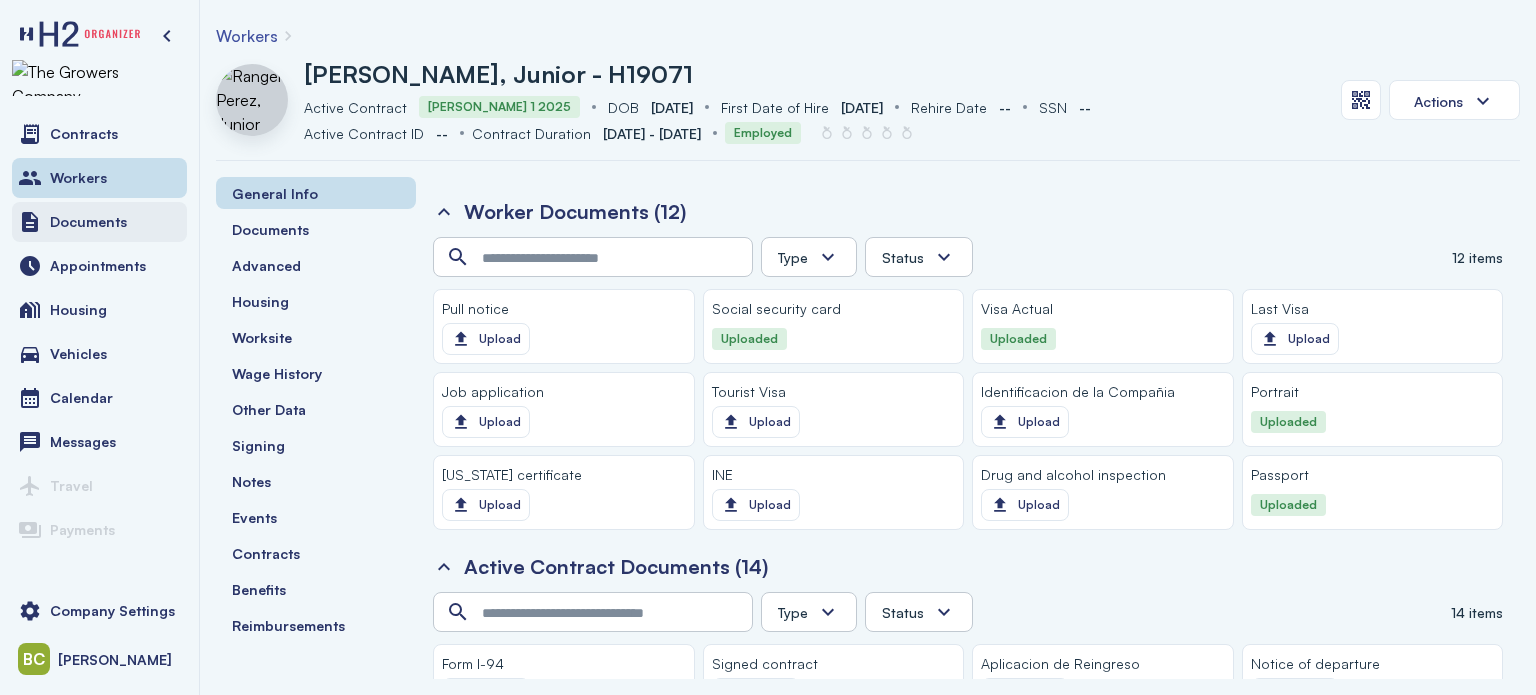 click on "Documents" at bounding box center [99, 222] 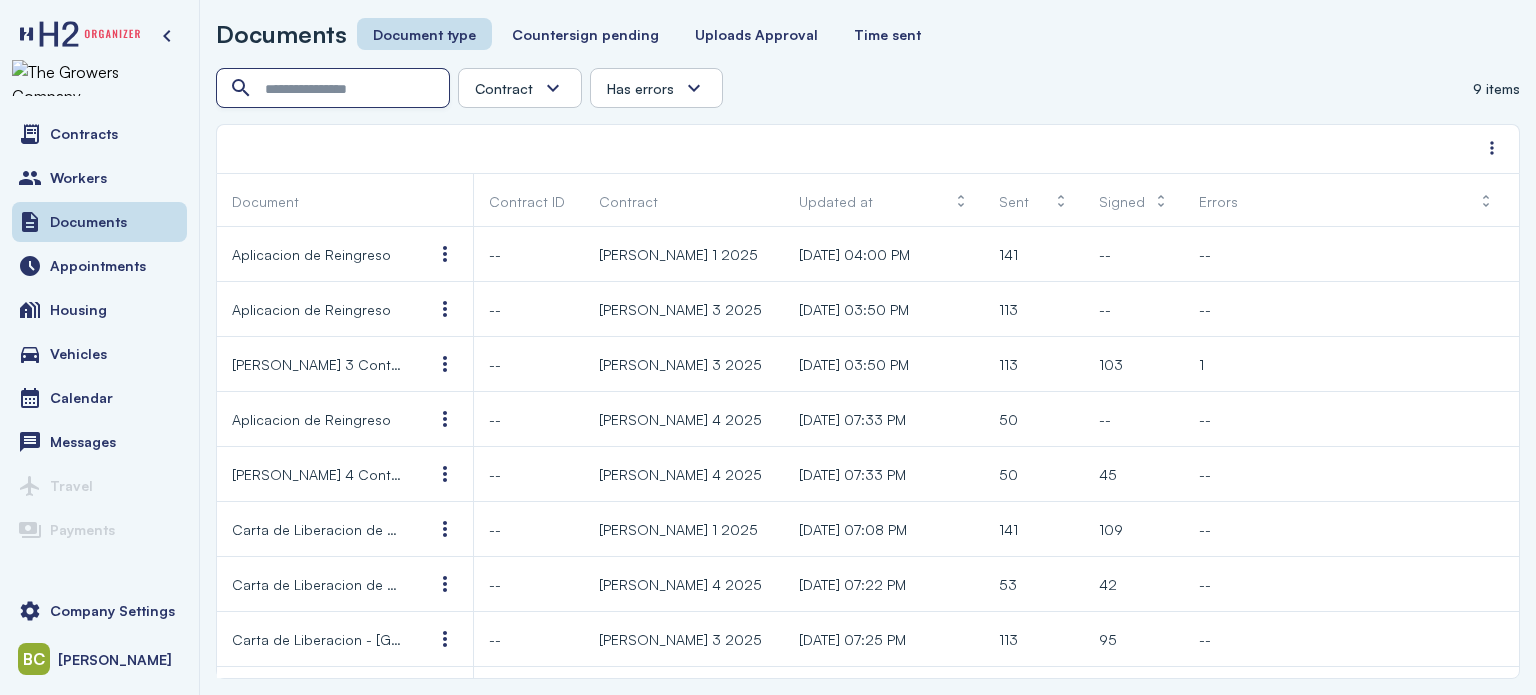 click at bounding box center [335, 89] 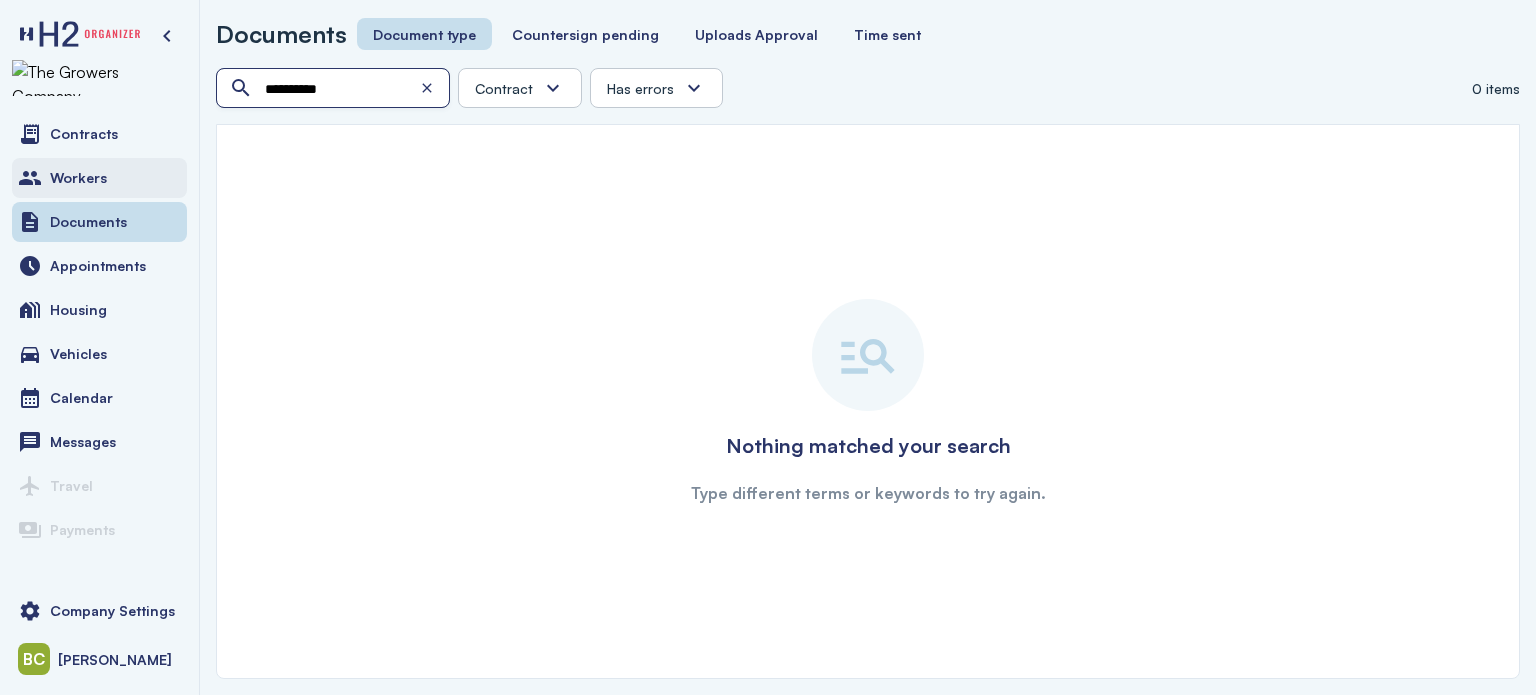 type on "**********" 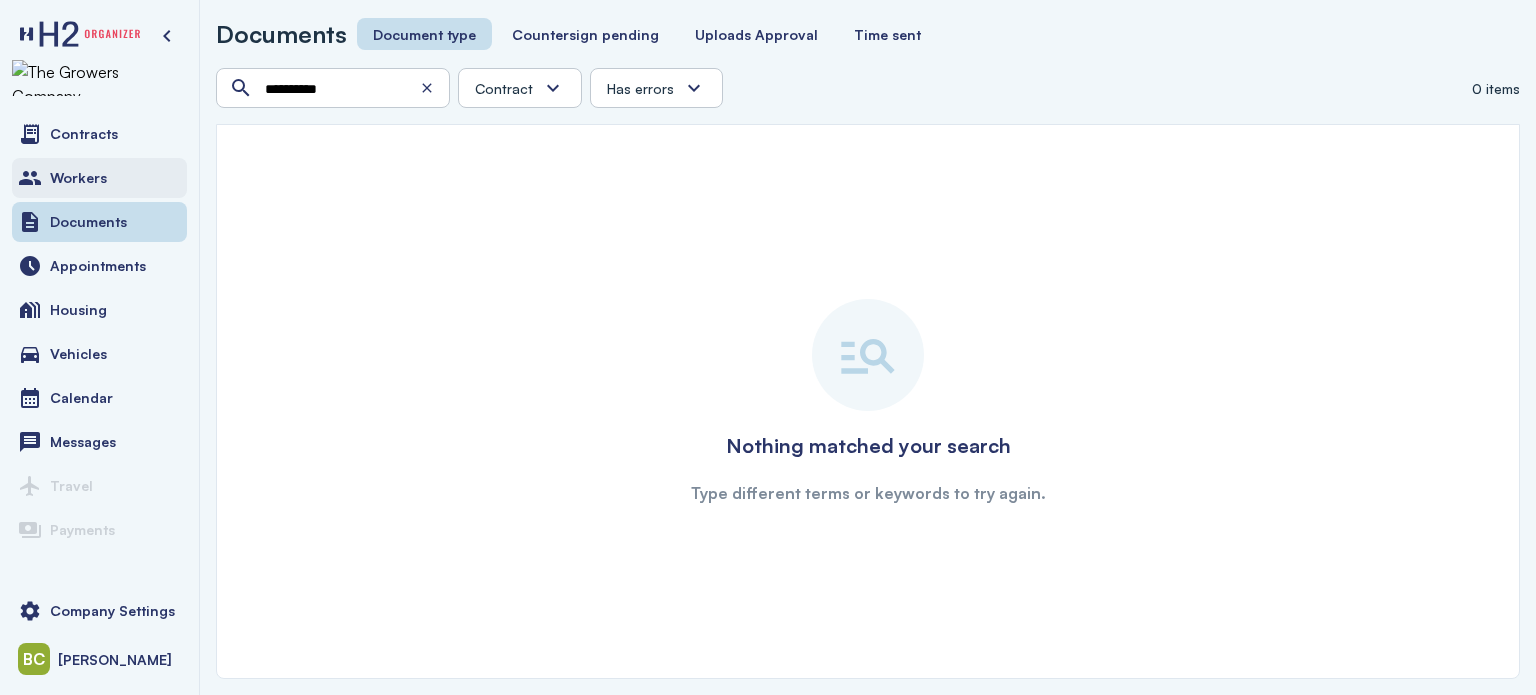 click on "Workers" at bounding box center [99, 178] 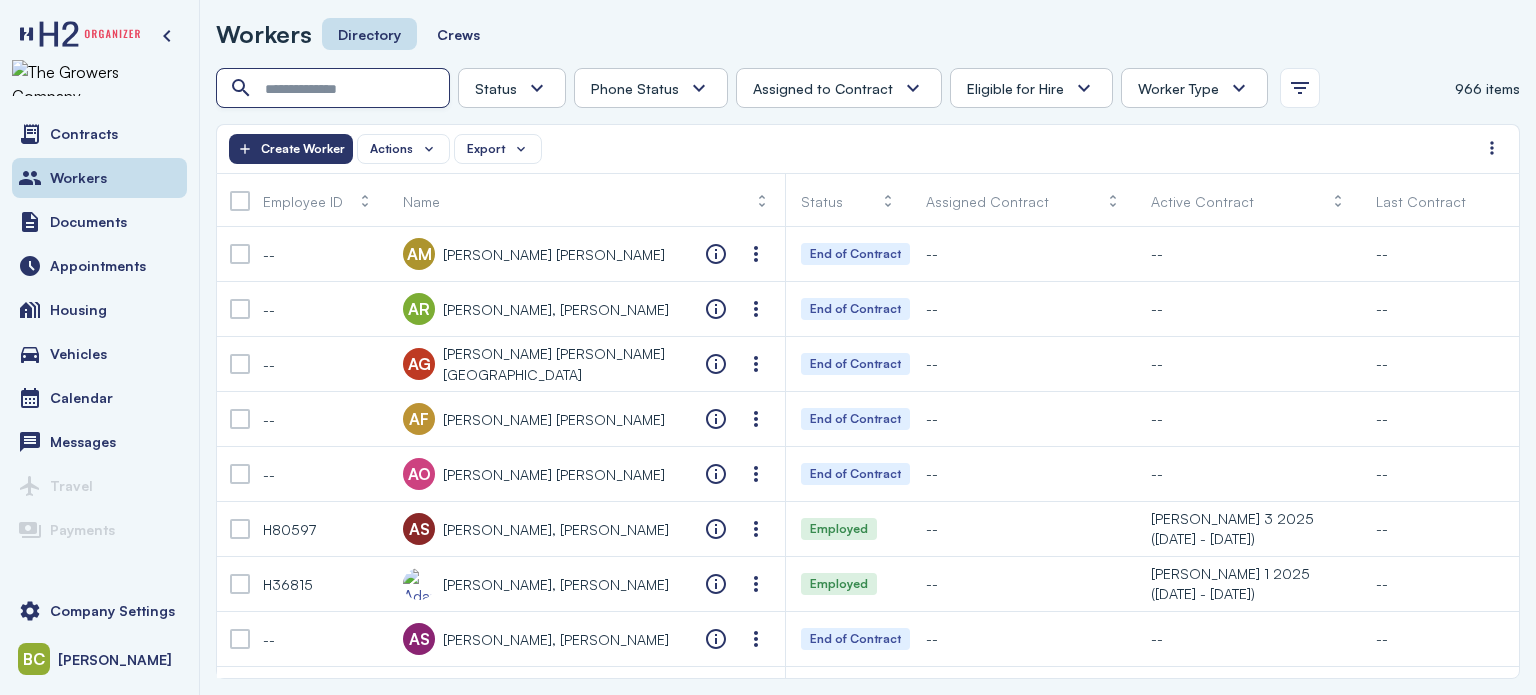 click at bounding box center (335, 89) 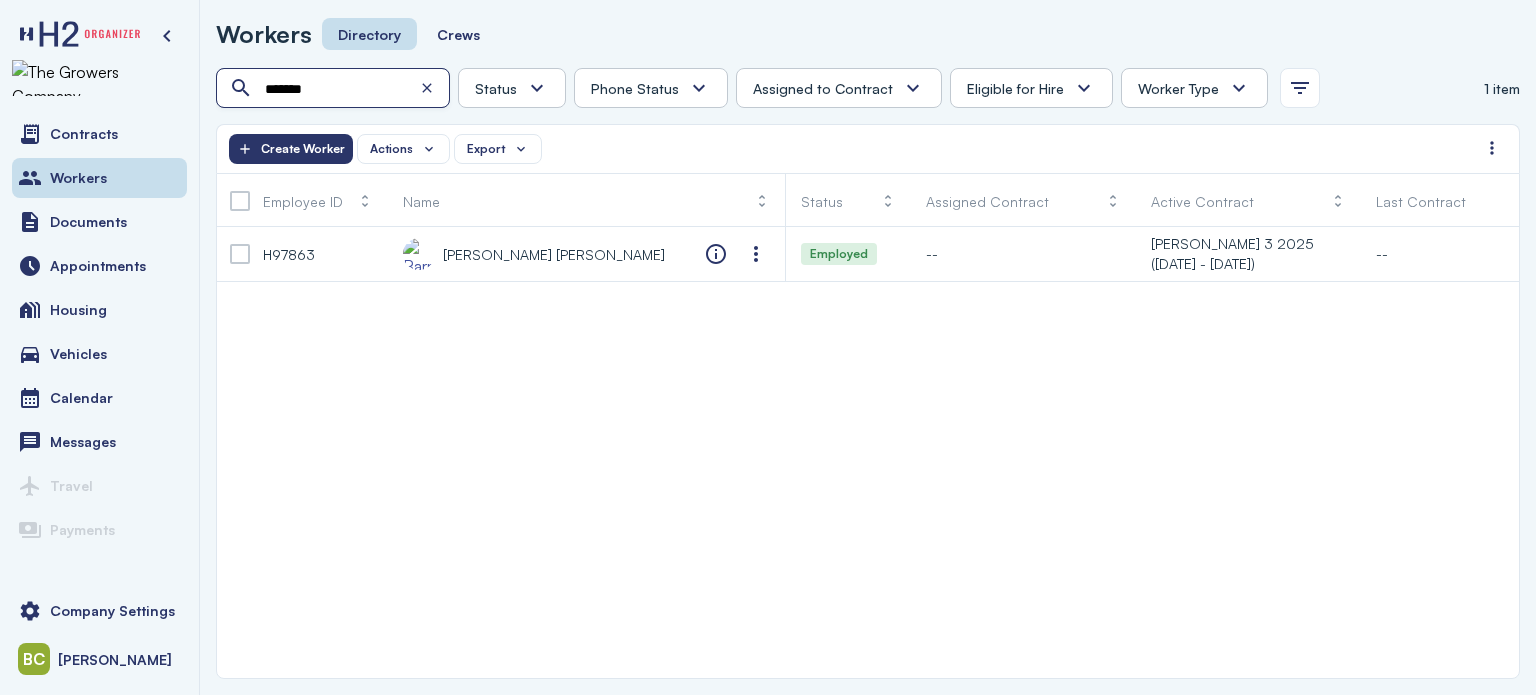type on "*******" 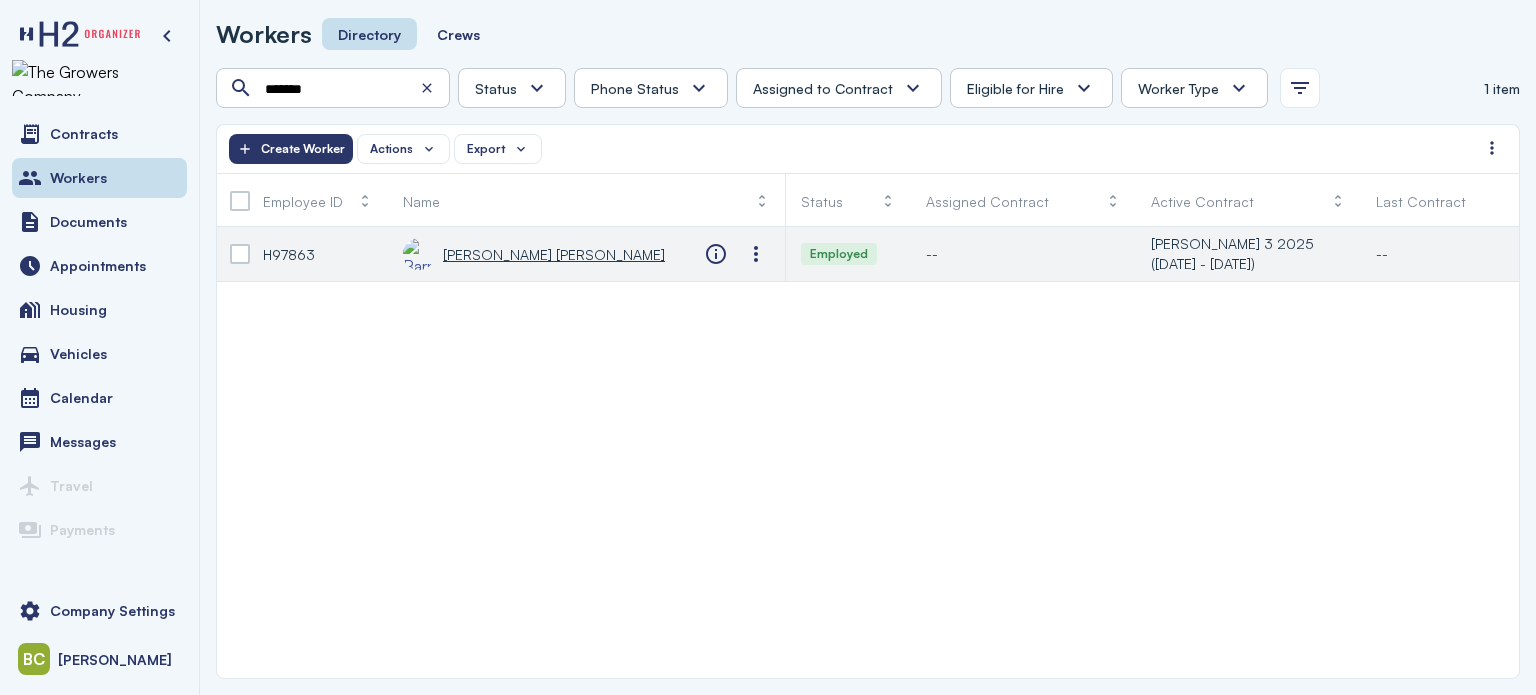 click on "[PERSON_NAME] [PERSON_NAME]" at bounding box center [554, 254] 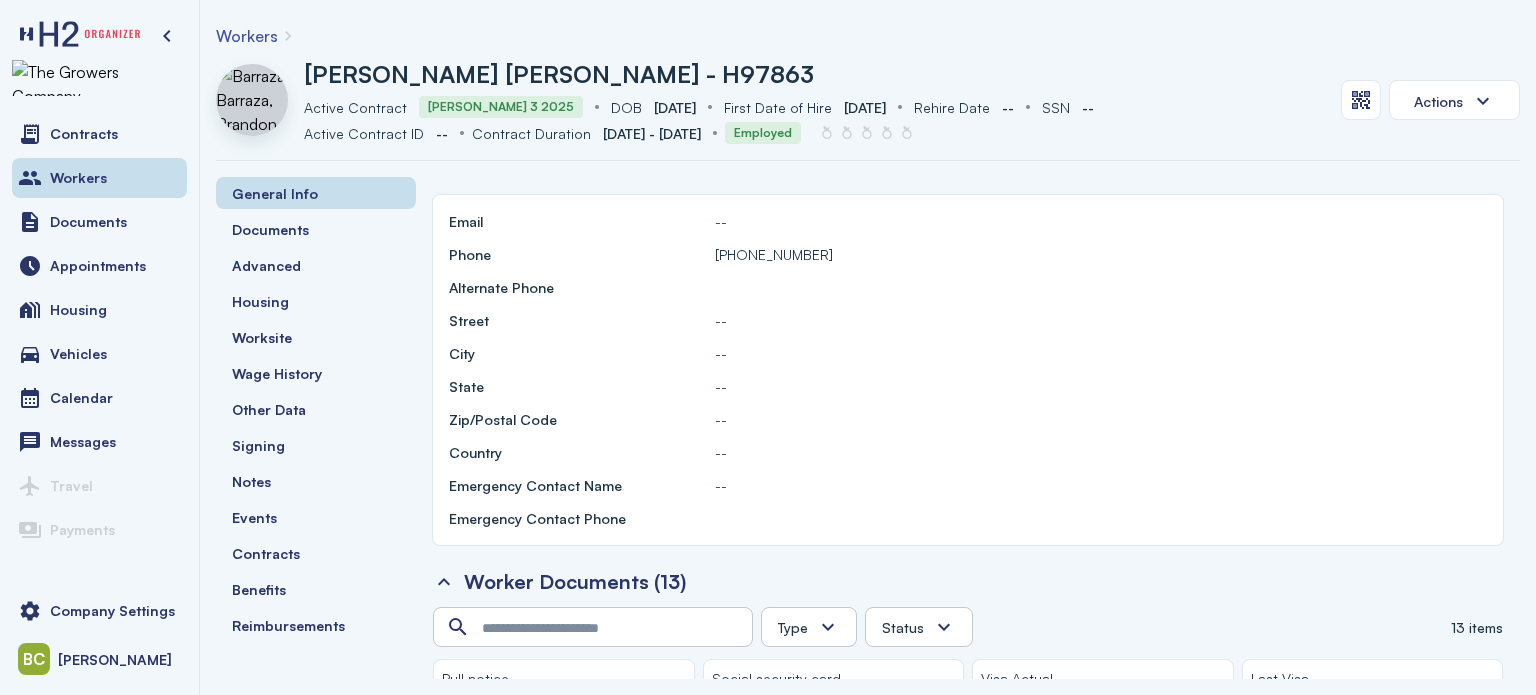 scroll, scrollTop: 1000, scrollLeft: 0, axis: vertical 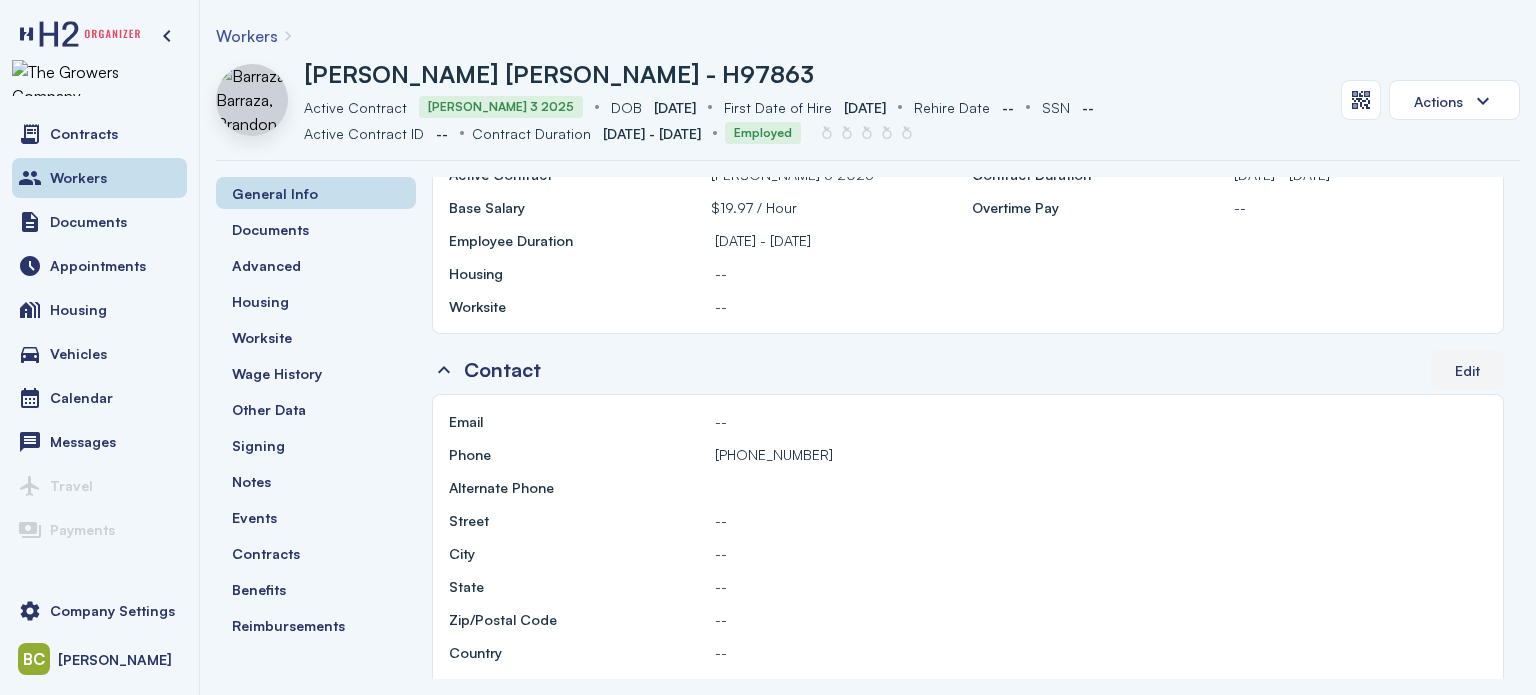 click on "Edit" at bounding box center (1467, 370) 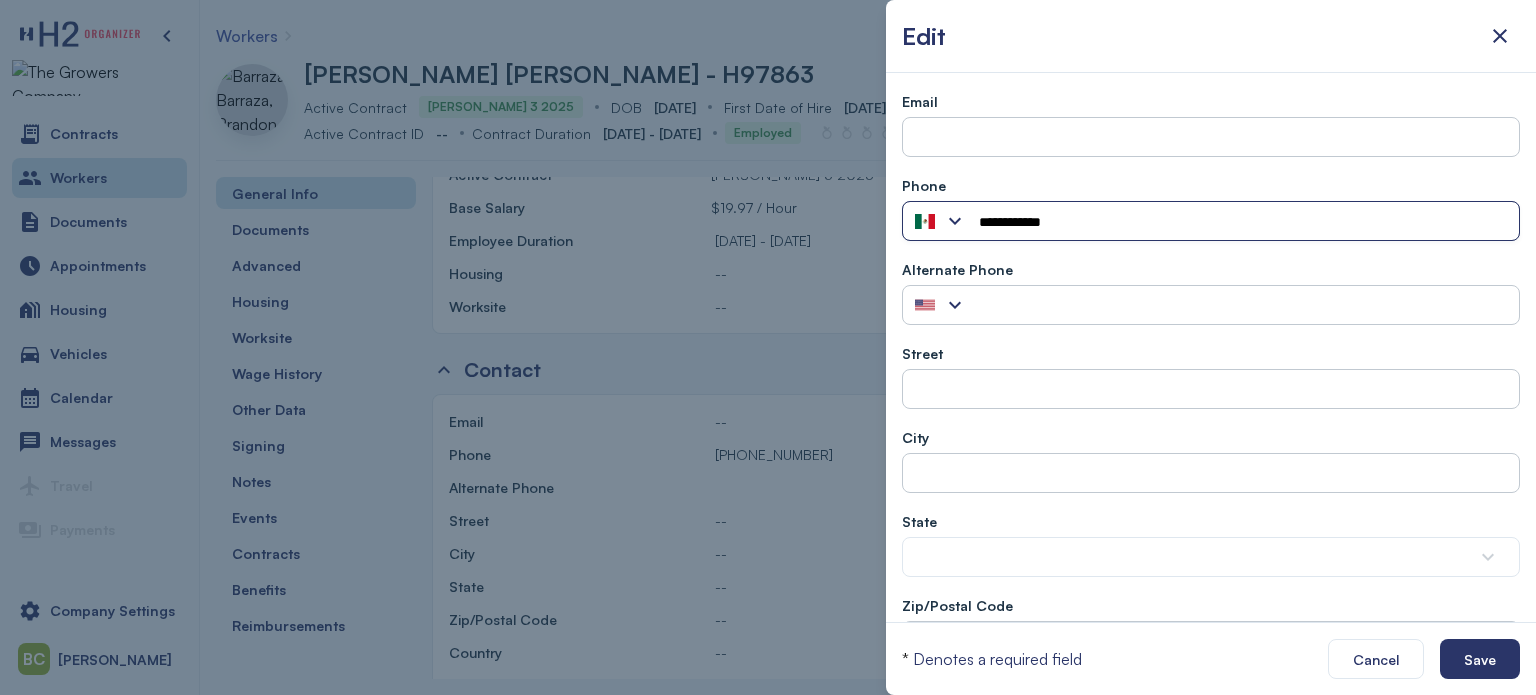 click at bounding box center [941, 221] 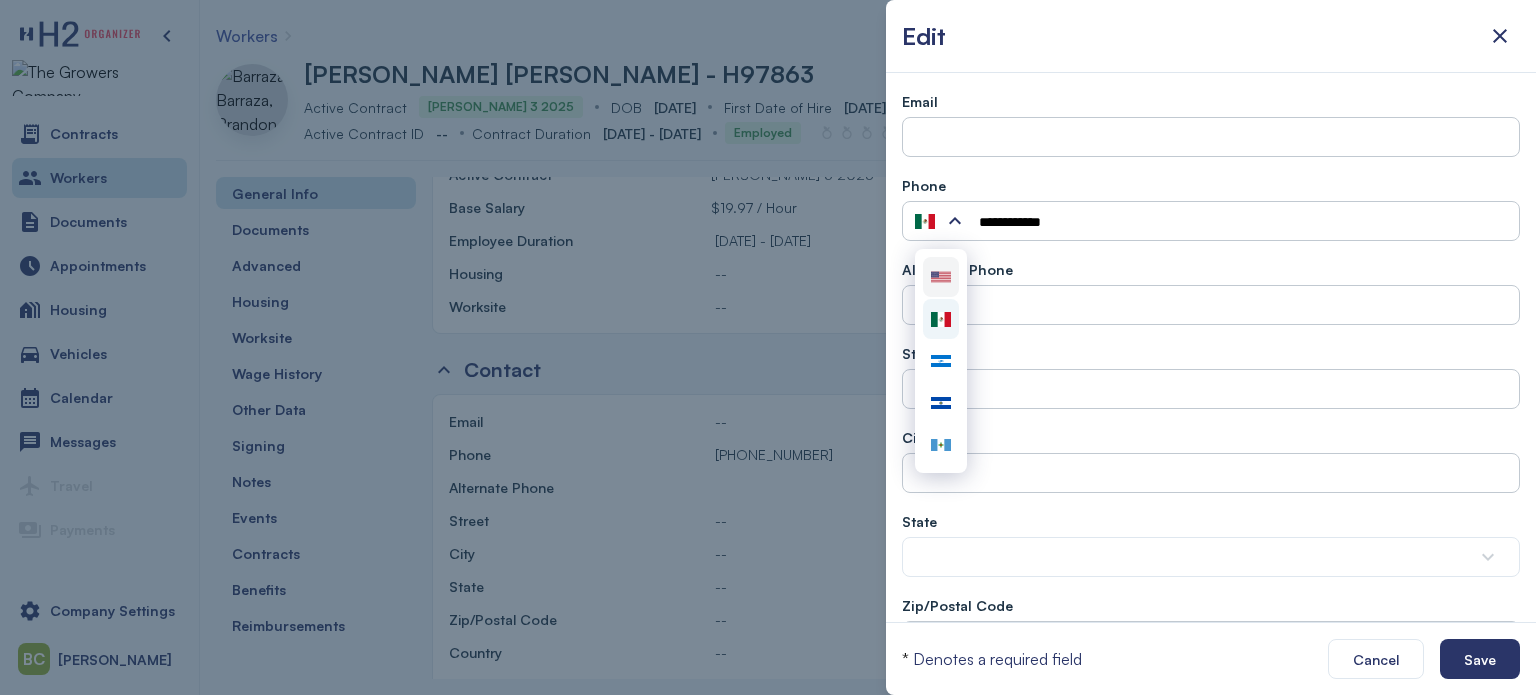 click at bounding box center (941, 277) 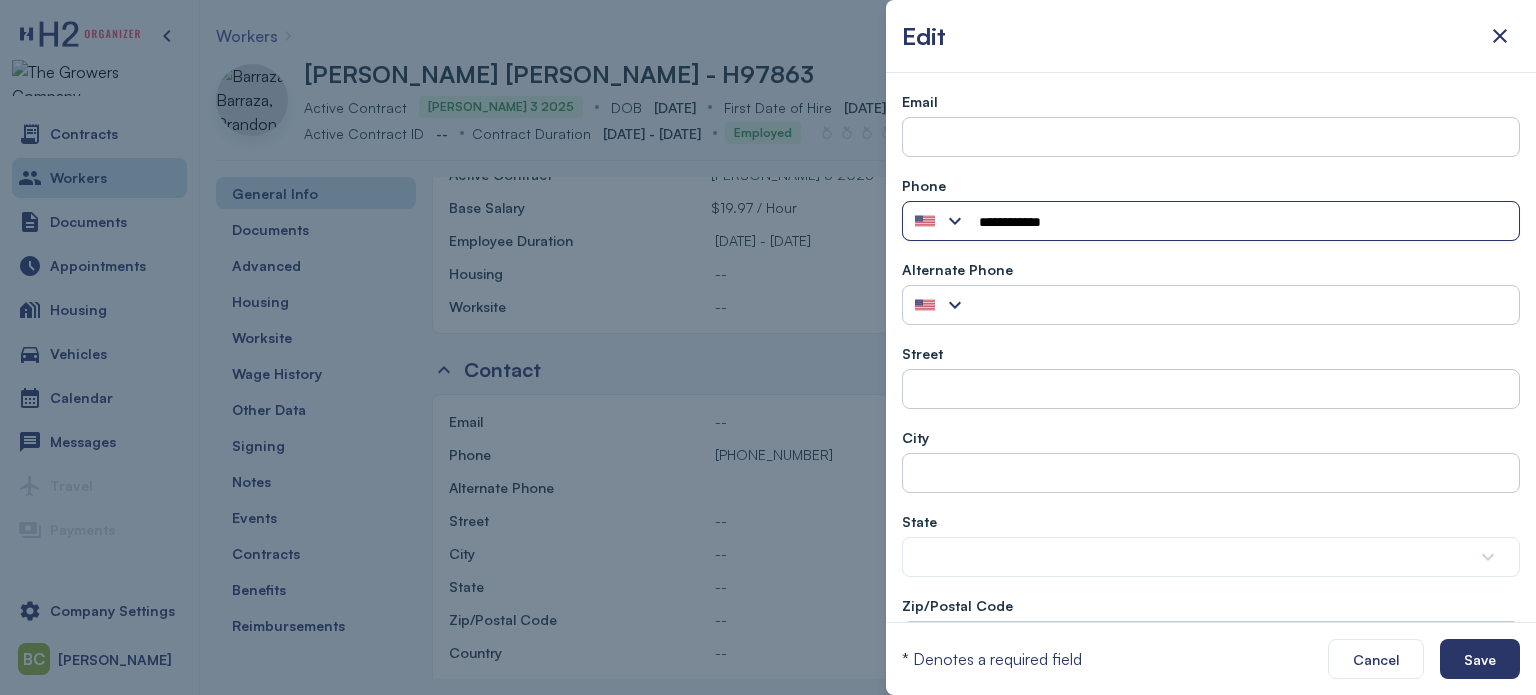 drag, startPoint x: 1056, startPoint y: 225, endPoint x: 903, endPoint y: 205, distance: 154.30165 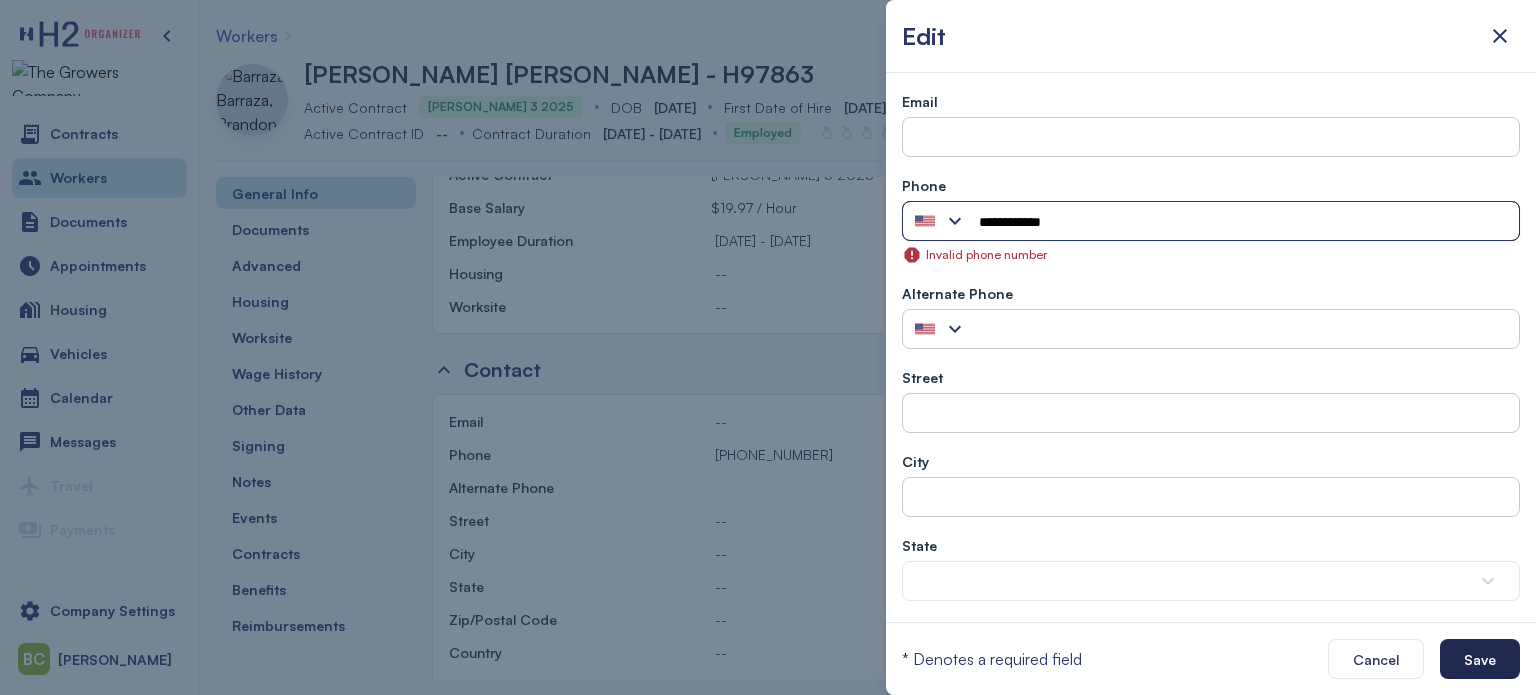 type on "**********" 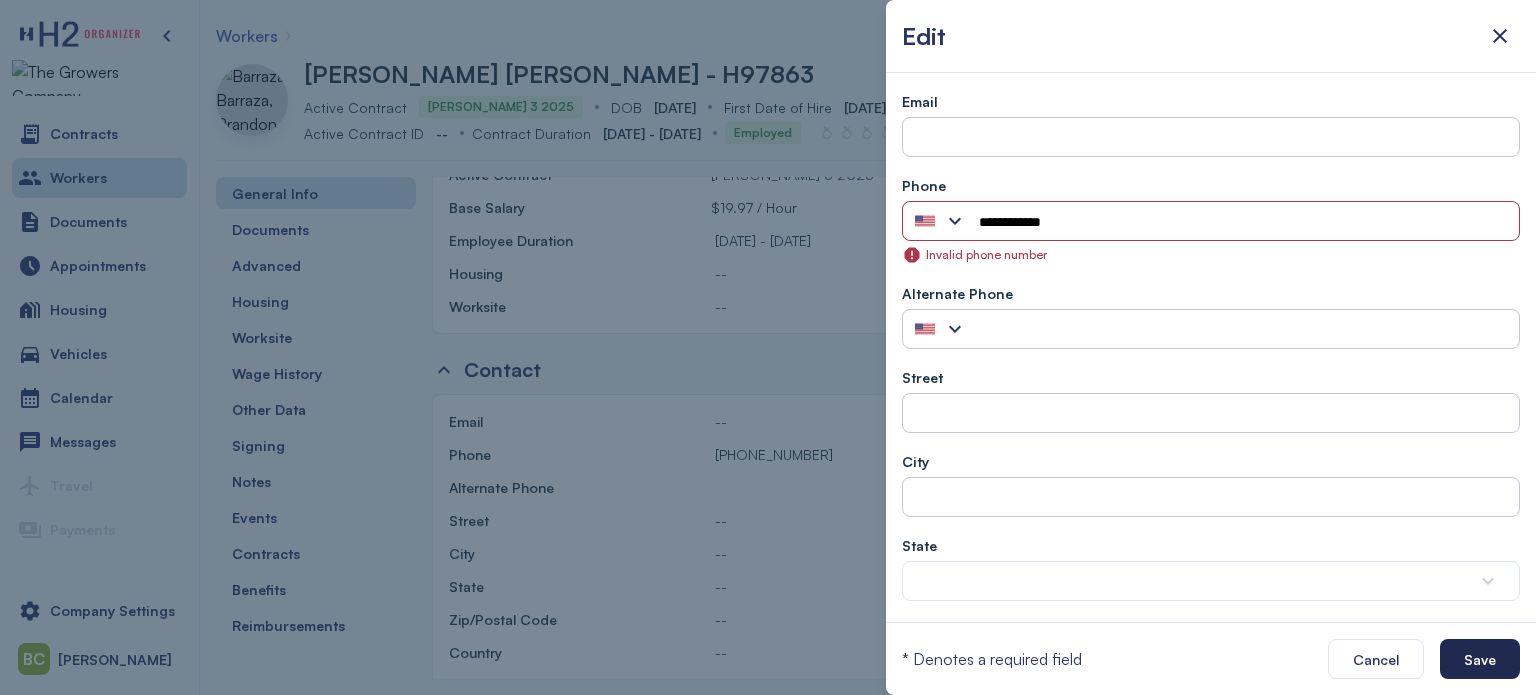 click on "Save" at bounding box center (1480, 659) 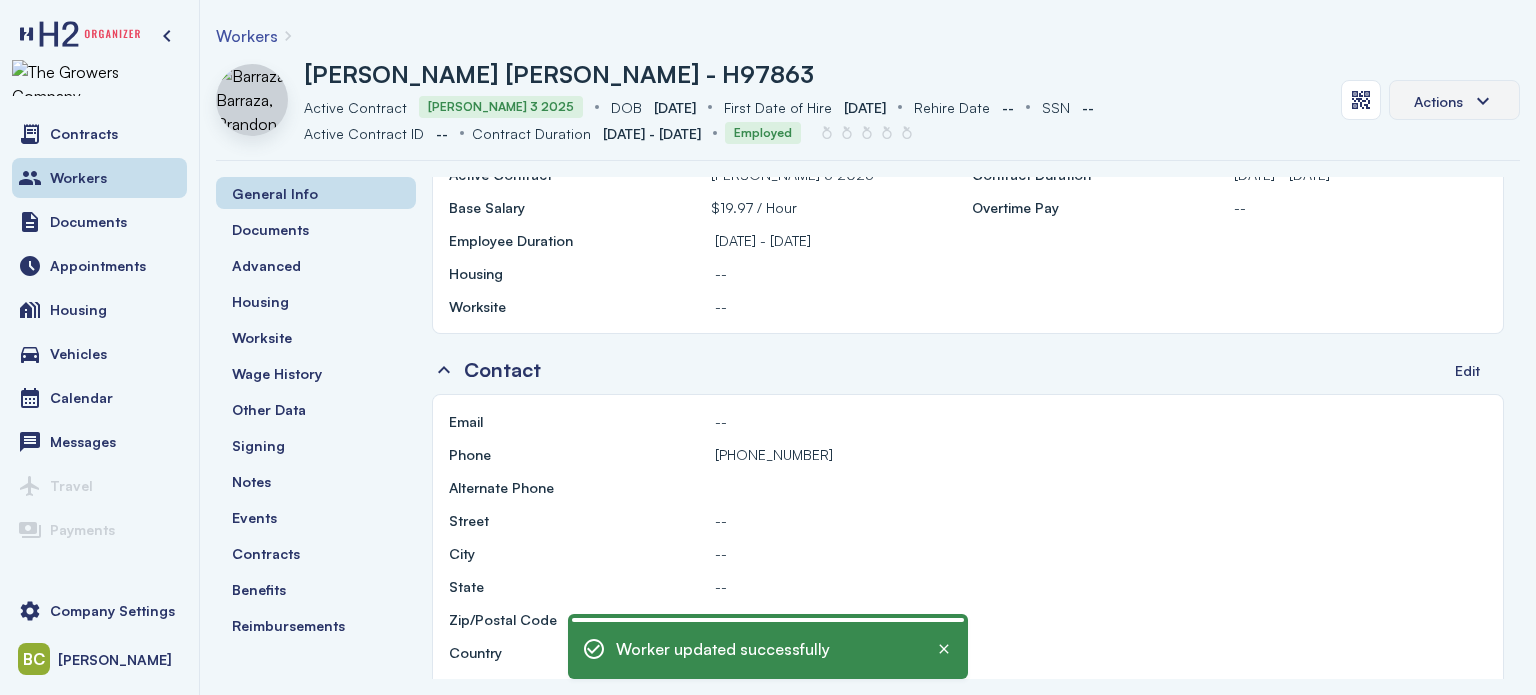 click on "Actions" at bounding box center (1438, 101) 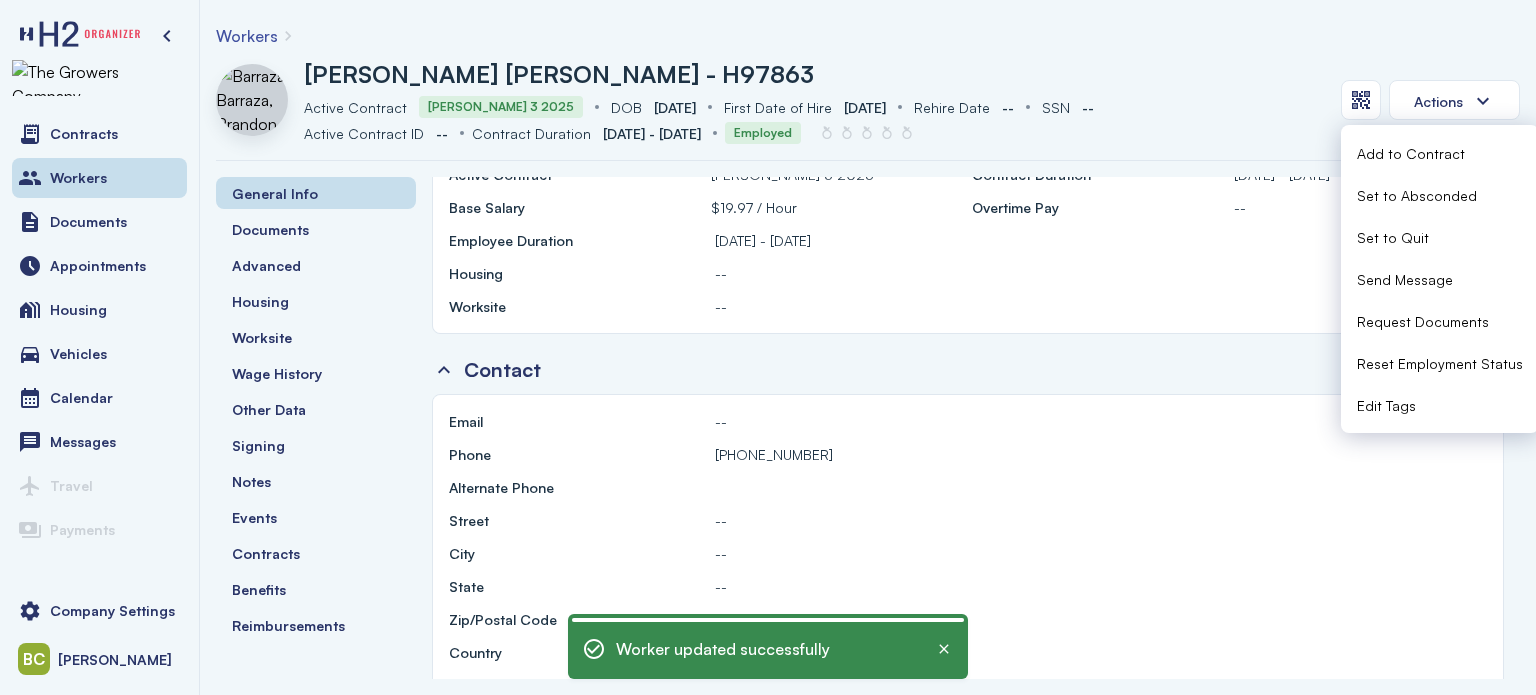 click on "Request Documents" at bounding box center (1423, 321) 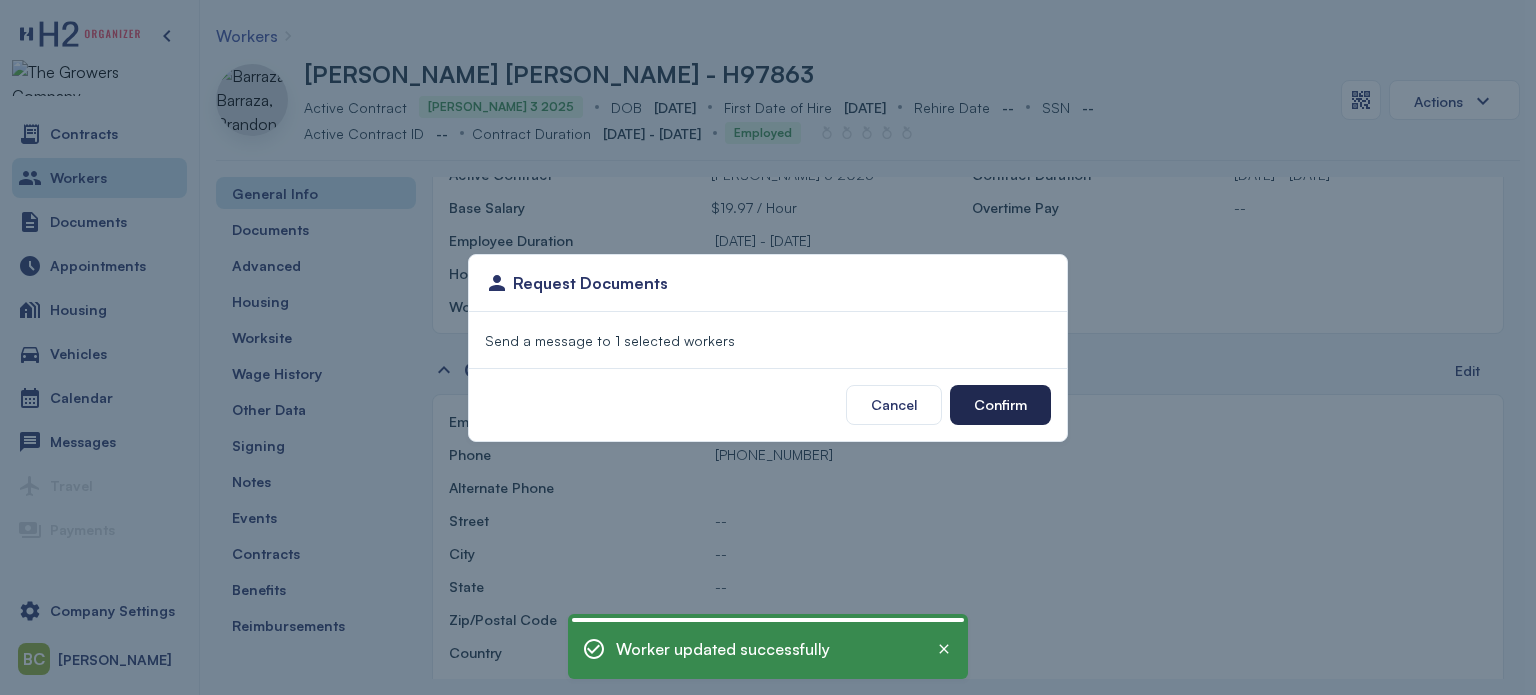 click on "Confirm" at bounding box center (1000, 404) 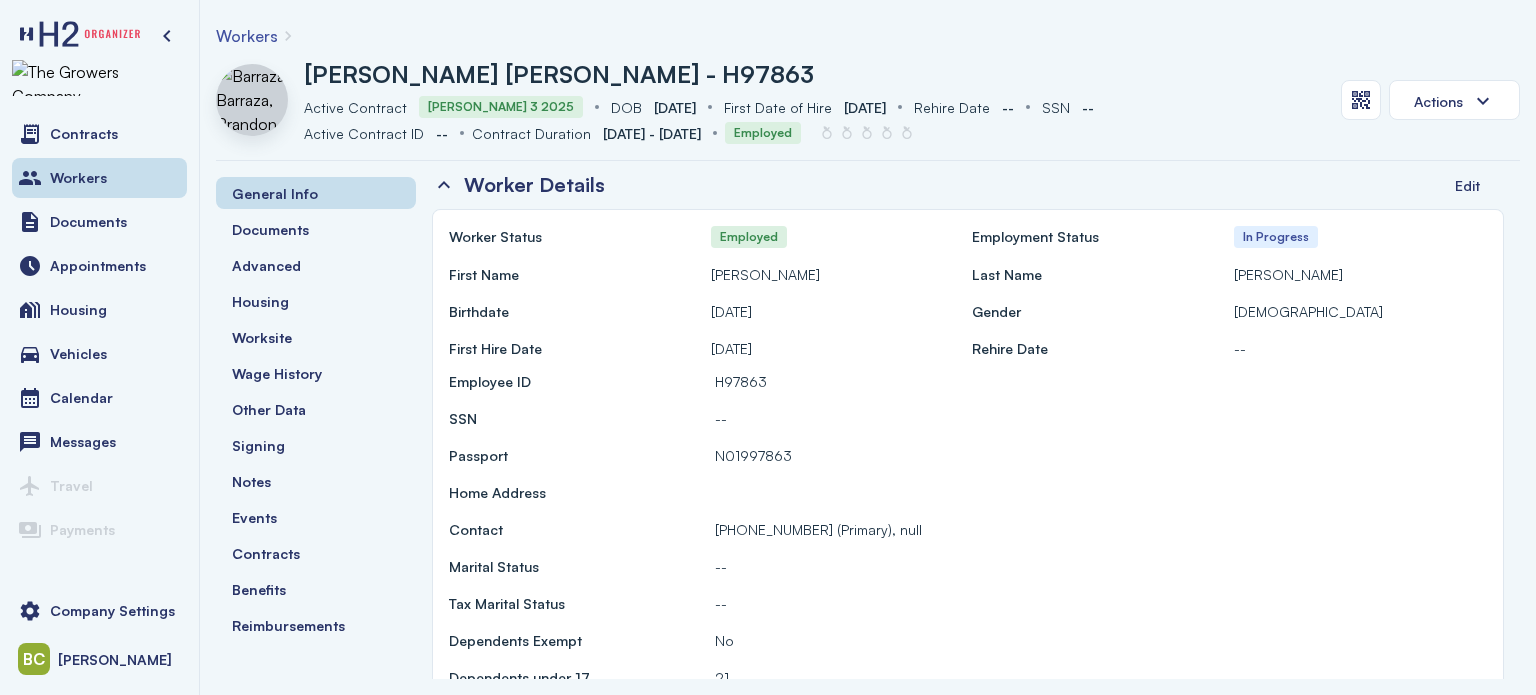 scroll, scrollTop: 0, scrollLeft: 0, axis: both 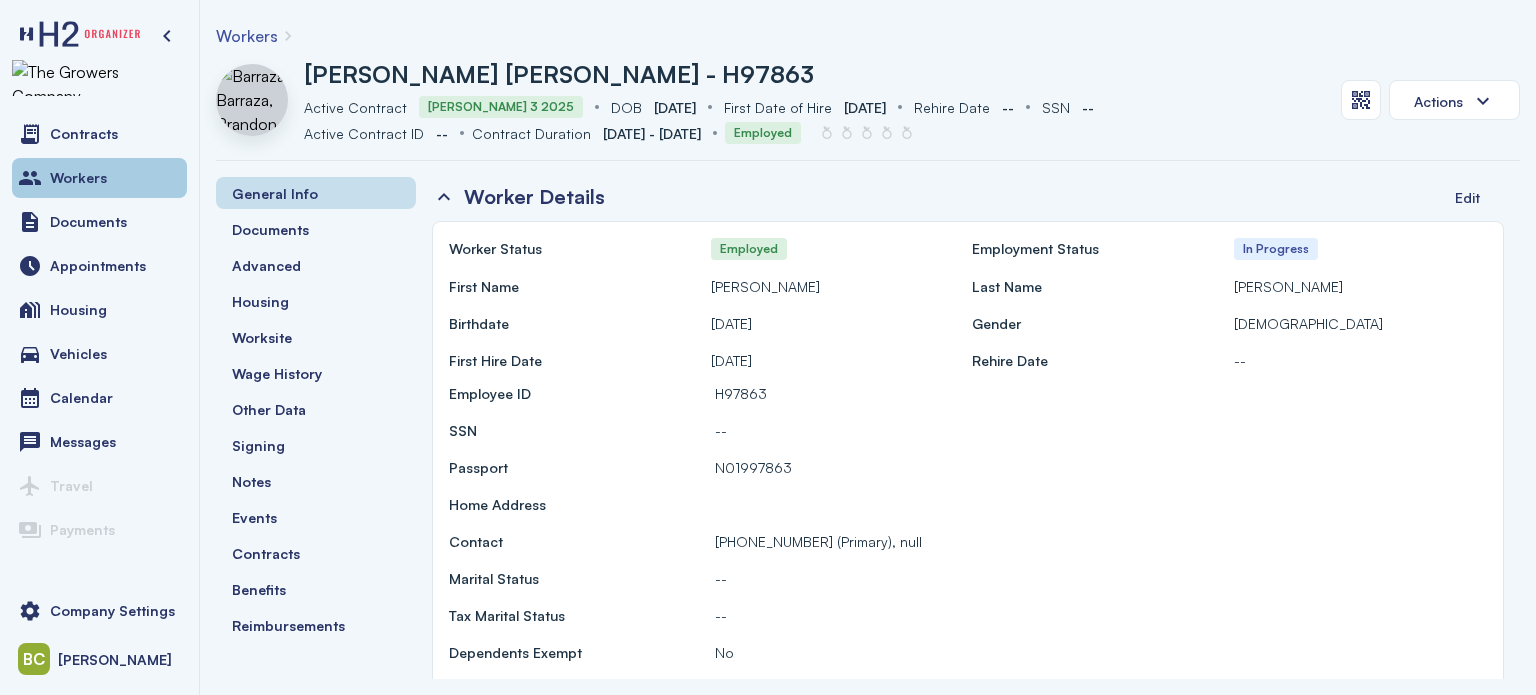 click on "Workers" at bounding box center [78, 178] 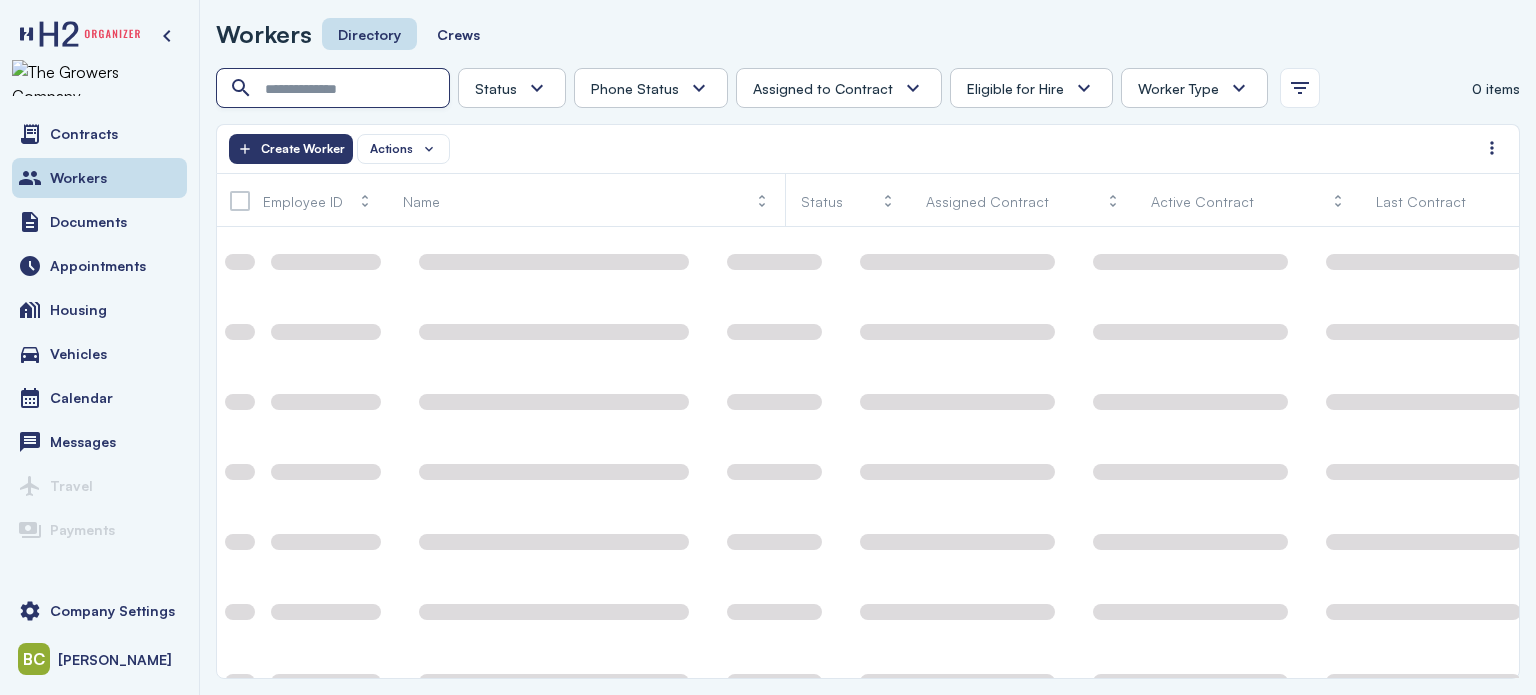 click at bounding box center (335, 89) 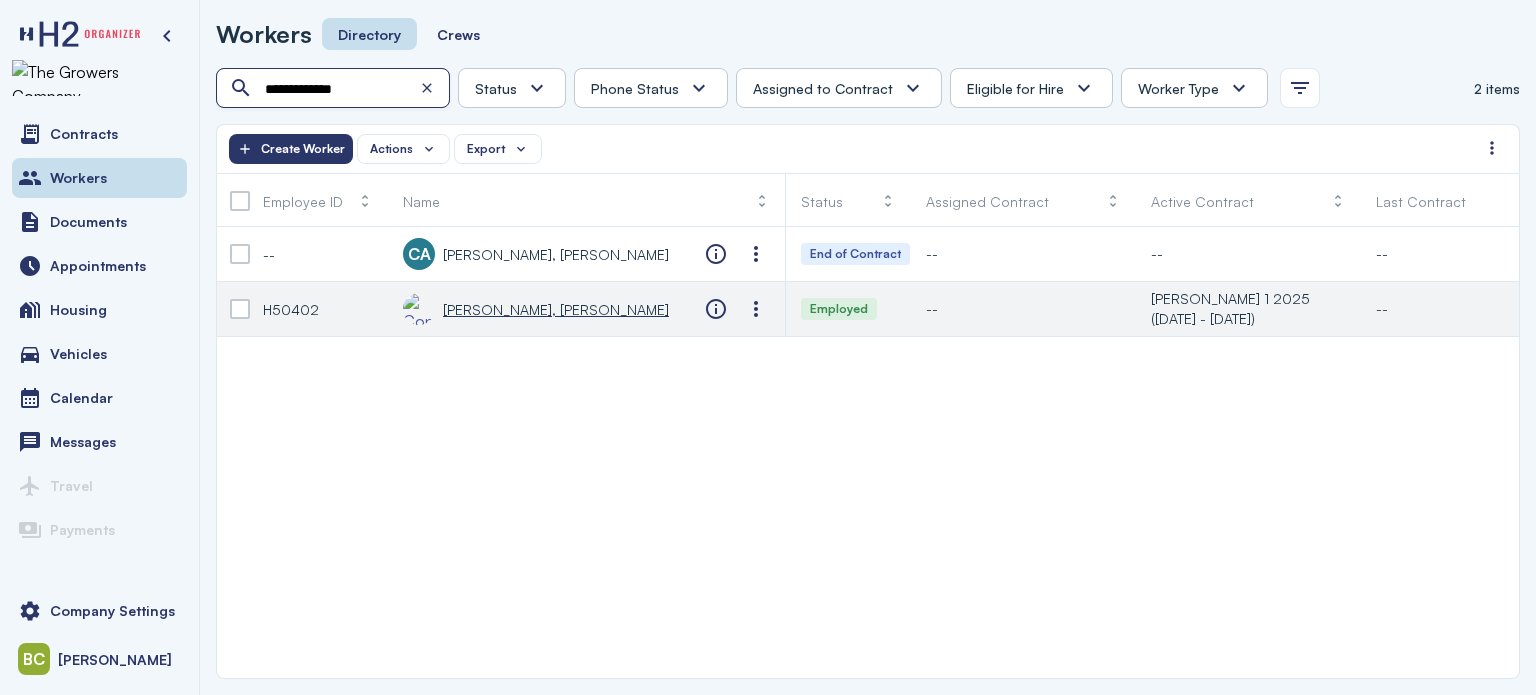 type on "**********" 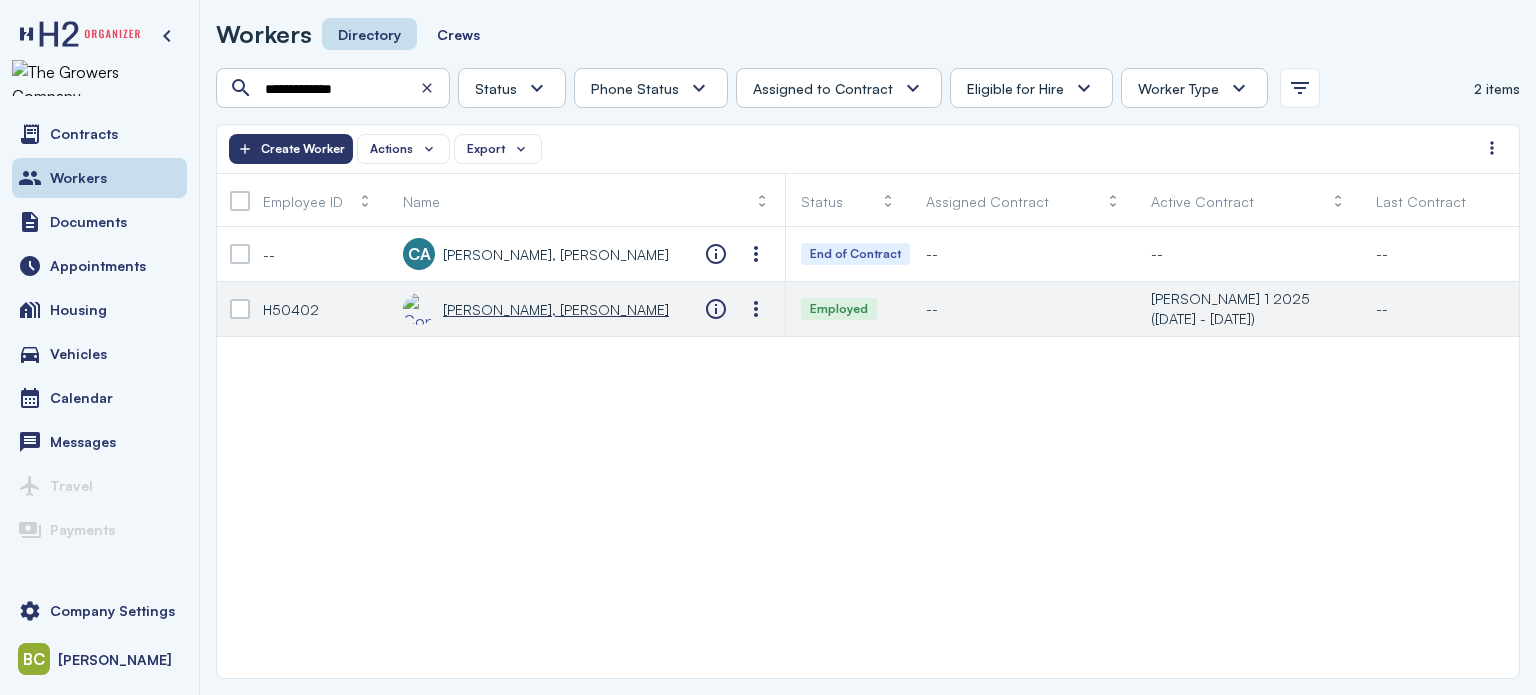 click on "[PERSON_NAME], [PERSON_NAME]" at bounding box center (556, 309) 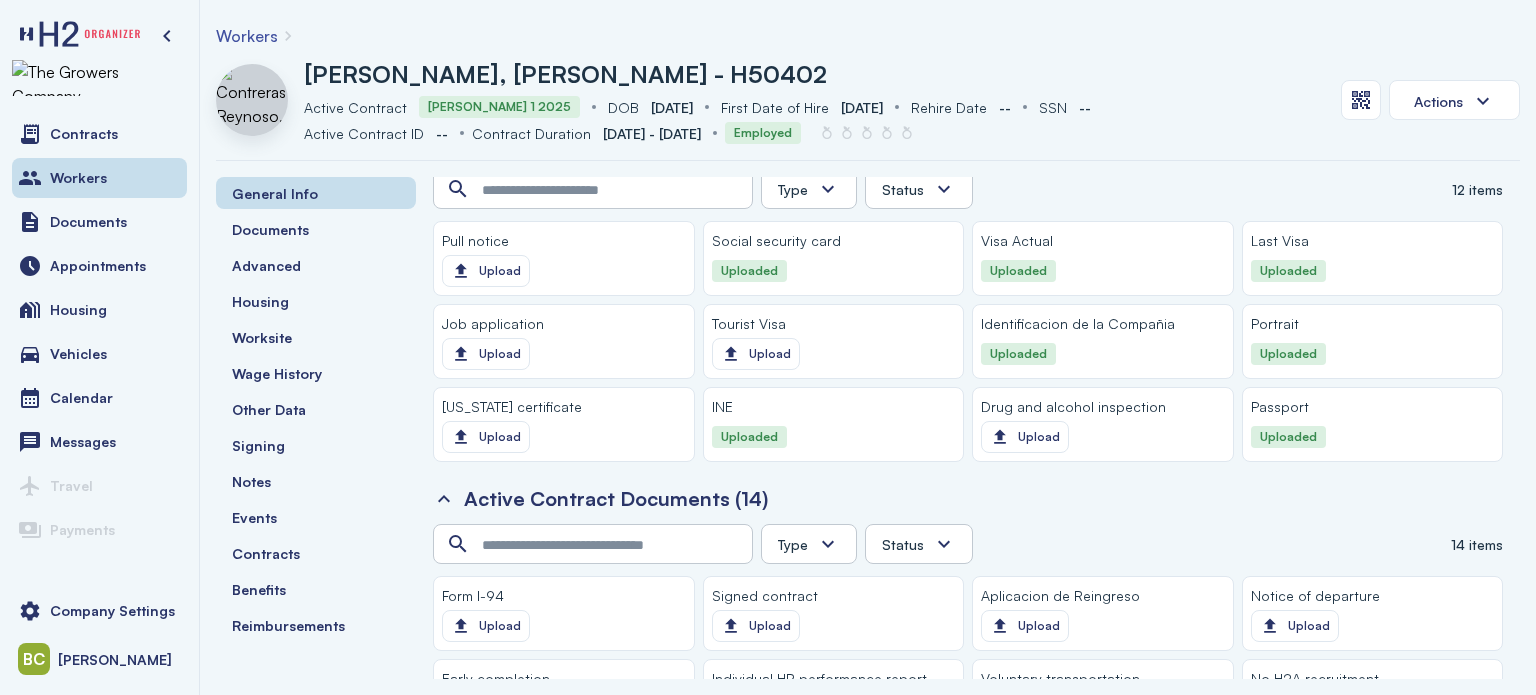 scroll, scrollTop: 1639, scrollLeft: 0, axis: vertical 